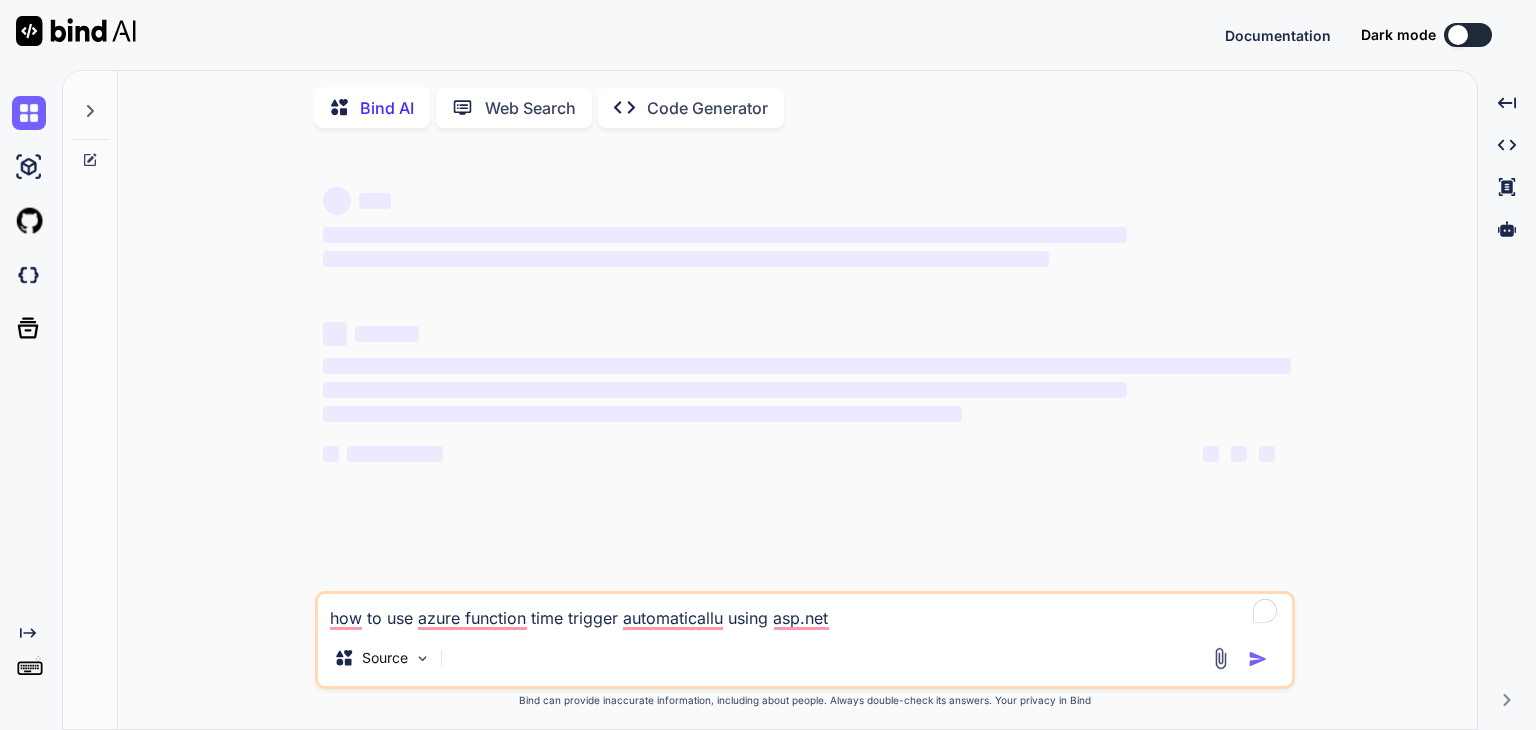 scroll, scrollTop: 0, scrollLeft: 0, axis: both 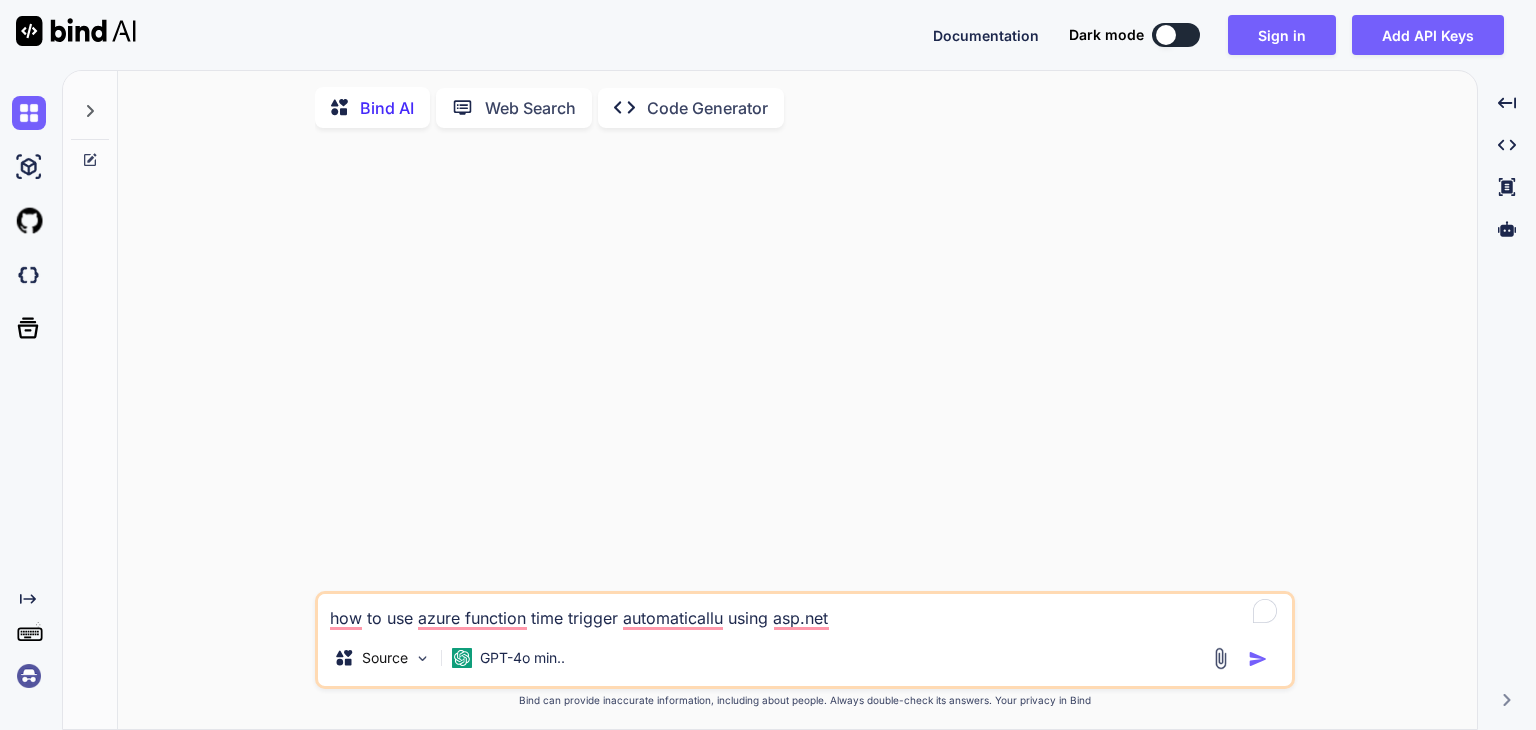 type on "x" 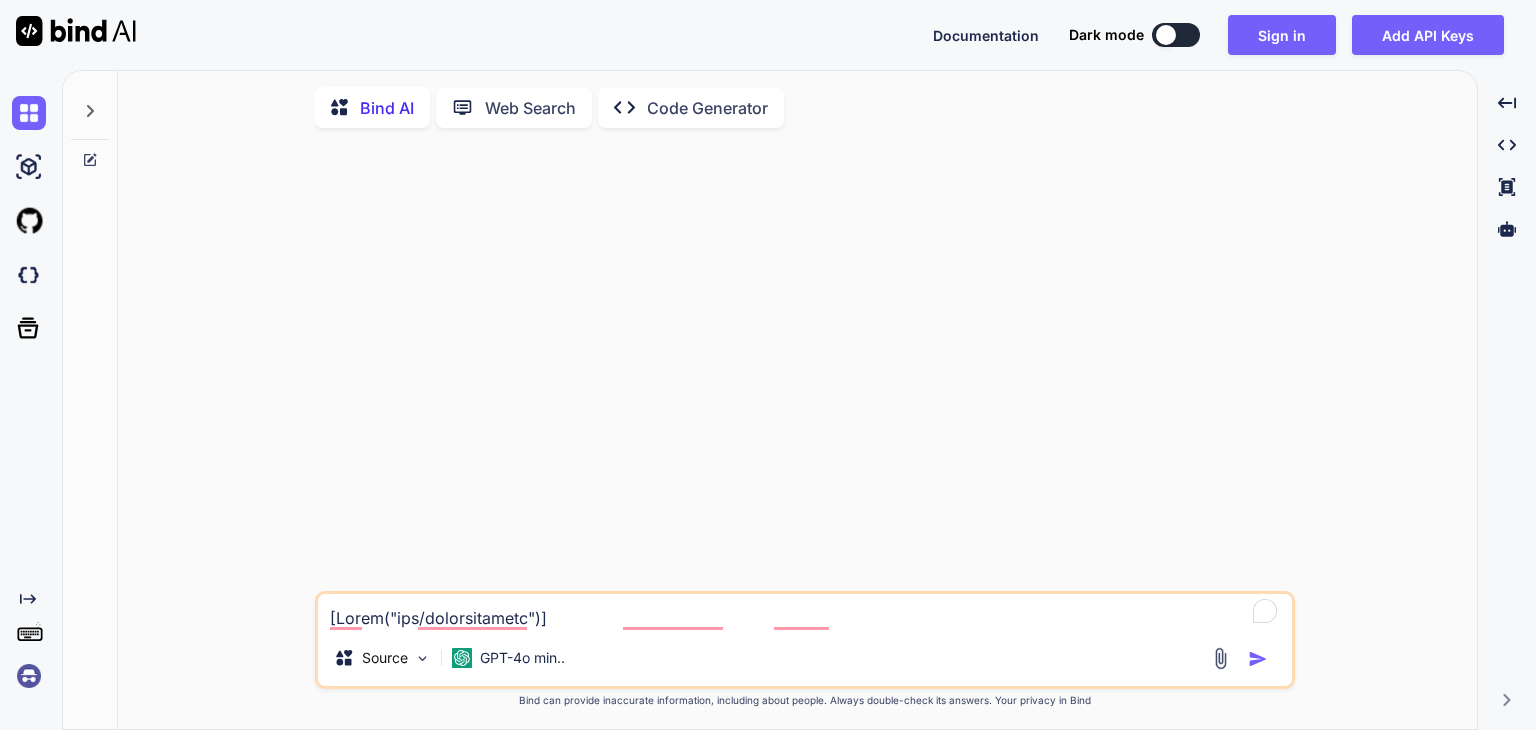 type on "x" 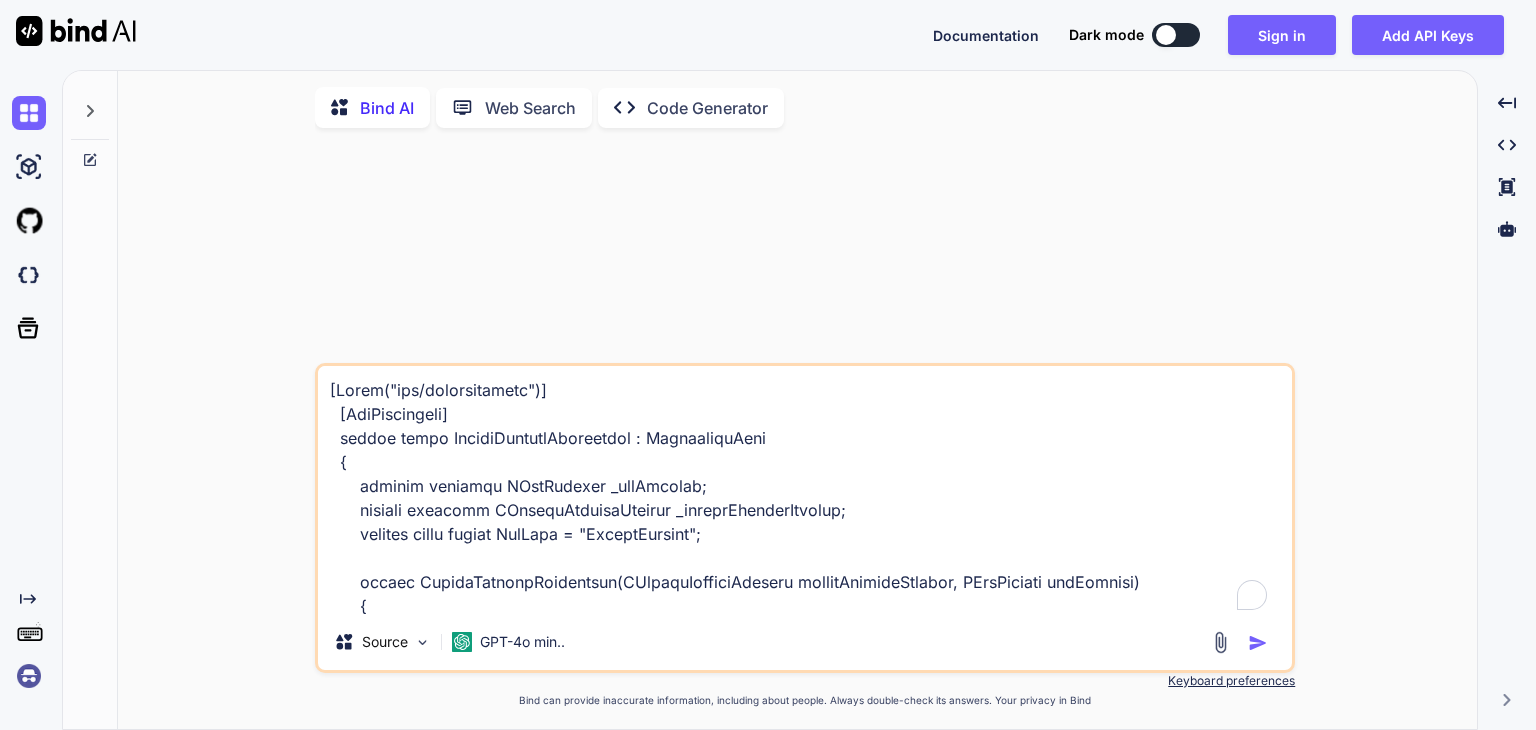scroll, scrollTop: 3722, scrollLeft: 0, axis: vertical 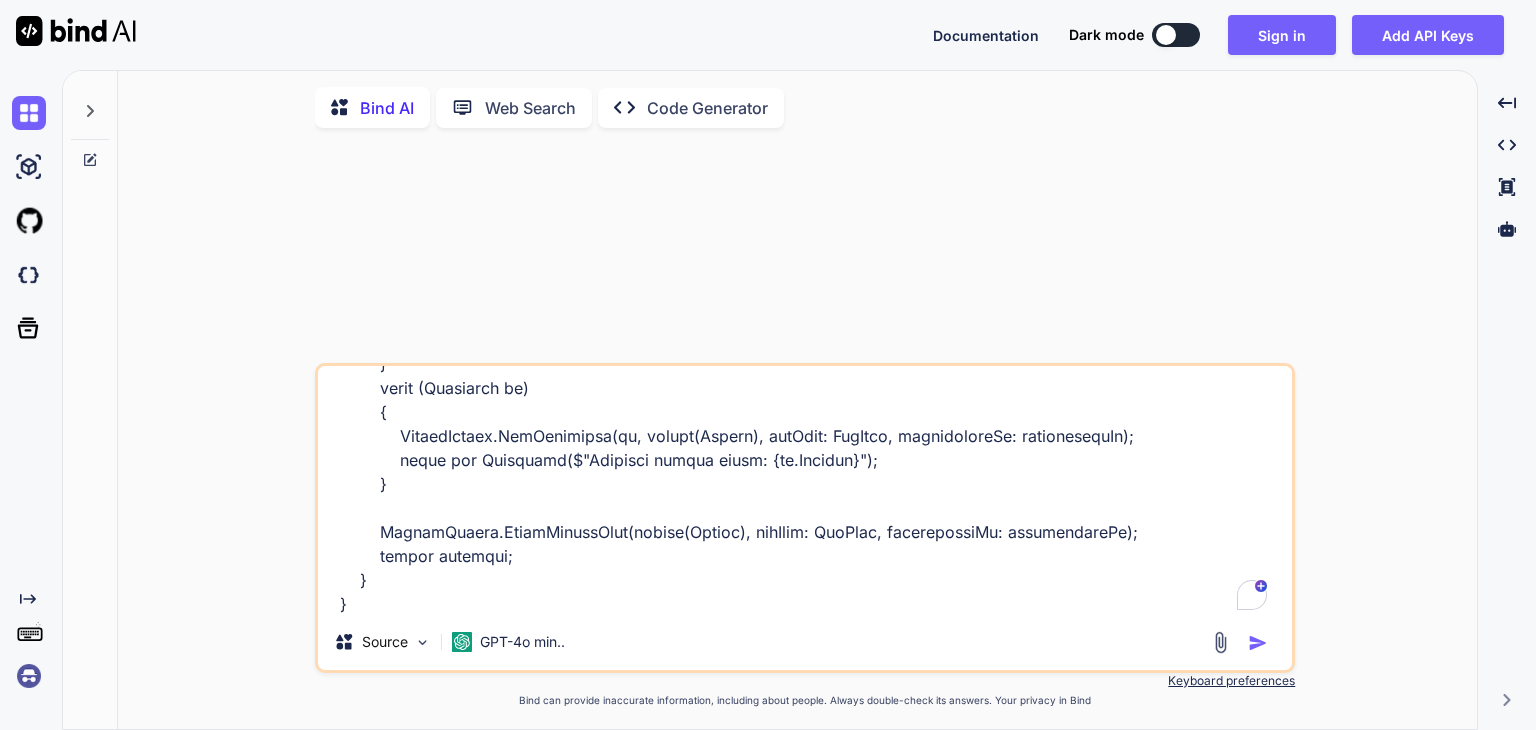 type on "[Route("api/couponloyalty")]
[ApiController]
public class CouponLoyaltyController : ControllerBase
{
private readonly IUriService _uriService;
private readonly ICouponLoyaltyService _couponLoyaltyService;
private const string ApiName = "CouponLoyalty";
public CouponLoyaltyController(ICouponLoyaltyService couponLoyaltyService, IUriService uriService)
{
_uriService = uriService;
_couponLoyaltyService = couponLoyaltyService;
}
private TokenDetails? GetUserManager()
{
var accessToken = Request.Headers[HeaderNames.Authorization].ToString();
if (!string.IsNullOrEmpty(accessToken) && accessToken.Contains("Bearer "))
accessToken = accessToken.Replace("Bearer ", "");
var userManager = new TokenDetails(accessToken);
return userManager?.Id != null ? userManager : null;
}
[HttpPost("create")]
public async Task<IActionResult> Create([FromBody] CouponLoyaltyConfiguration..." 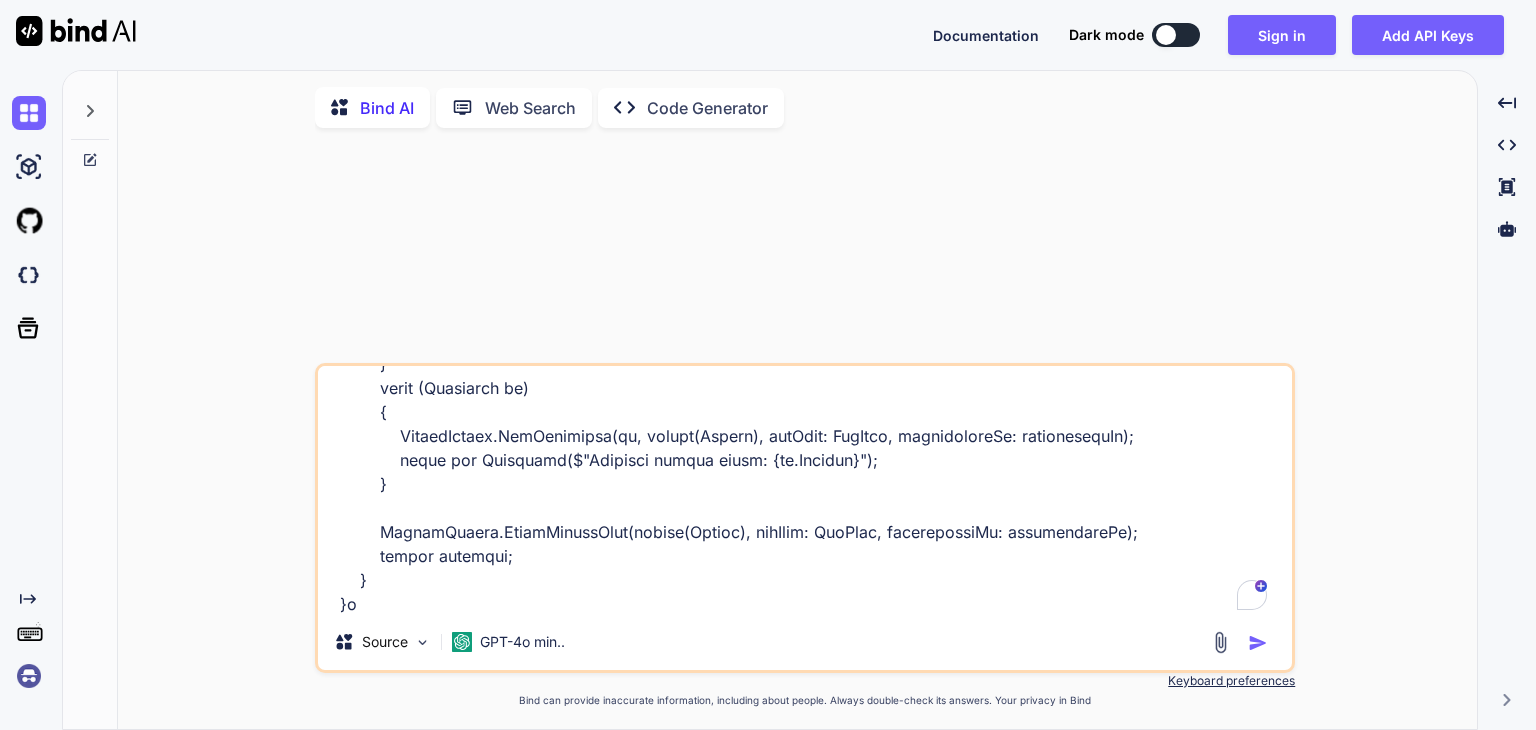 type on "[Route("api/couponloyalty")]
[ApiController]
public class CouponLoyaltyController : ControllerBase
{
private readonly IUriService _uriService;
private readonly ICouponLoyaltyService _couponLoyaltyService;
private const string ApiName = "CouponLoyalty";
public CouponLoyaltyController(ICouponLoyaltyService couponLoyaltyService, IUriService uriService)
{
_uriService = uriService;
_couponLoyaltyService = couponLoyaltyService;
}
private TokenDetails? GetUserManager()
{
var accessToken = Request.Headers[HeaderNames.Authorization].ToString();
if (!string.IsNullOrEmpty(accessToken) && accessToken.Contains("Bearer "))
accessToken = accessToken.Replace("Bearer ", "");
var userManager = new TokenDetails(accessToken);
return userManager?.Id != null ? userManager : null;
}
[HttpPost("create")]
public async Task<IActionResult> Create([FromBody] CouponLoyaltyConfiguration..." 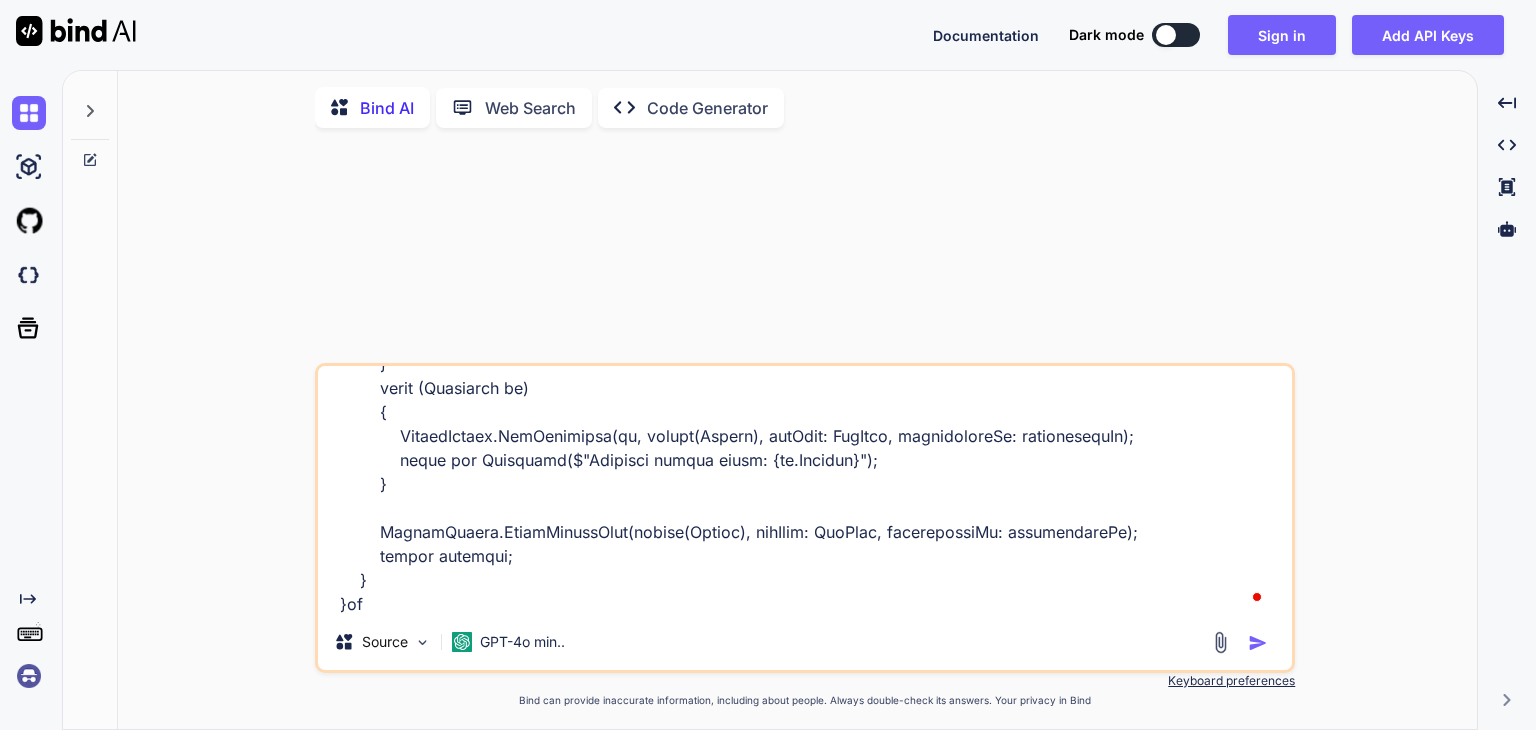type on "[Route("api/couponloyalty")]
[ApiController]
public class CouponLoyaltyController : ControllerBase
{
private readonly IUriService _uriService;
private readonly ICouponLoyaltyService _couponLoyaltyService;
private const string ApiName = "CouponLoyalty";
public CouponLoyaltyController(ICouponLoyaltyService couponLoyaltyService, IUriService uriService)
{
_uriService = uriService;
_couponLoyaltyService = couponLoyaltyService;
}
private TokenDetails? GetUserManager()
{
var accessToken = Request.Headers[HeaderNames.Authorization].ToString();
if (!string.IsNullOrEmpty(accessToken) && accessToken.Contains("Bearer "))
accessToken = accessToken.Replace("Bearer ", "");
var userManager = new TokenDetails(accessToken);
return userManager?.Id != null ? userManager : null;
}
[HttpPost("create")]
public async Task<IActionResult> Create([FromBody] CouponLoyaltyConfiguration..." 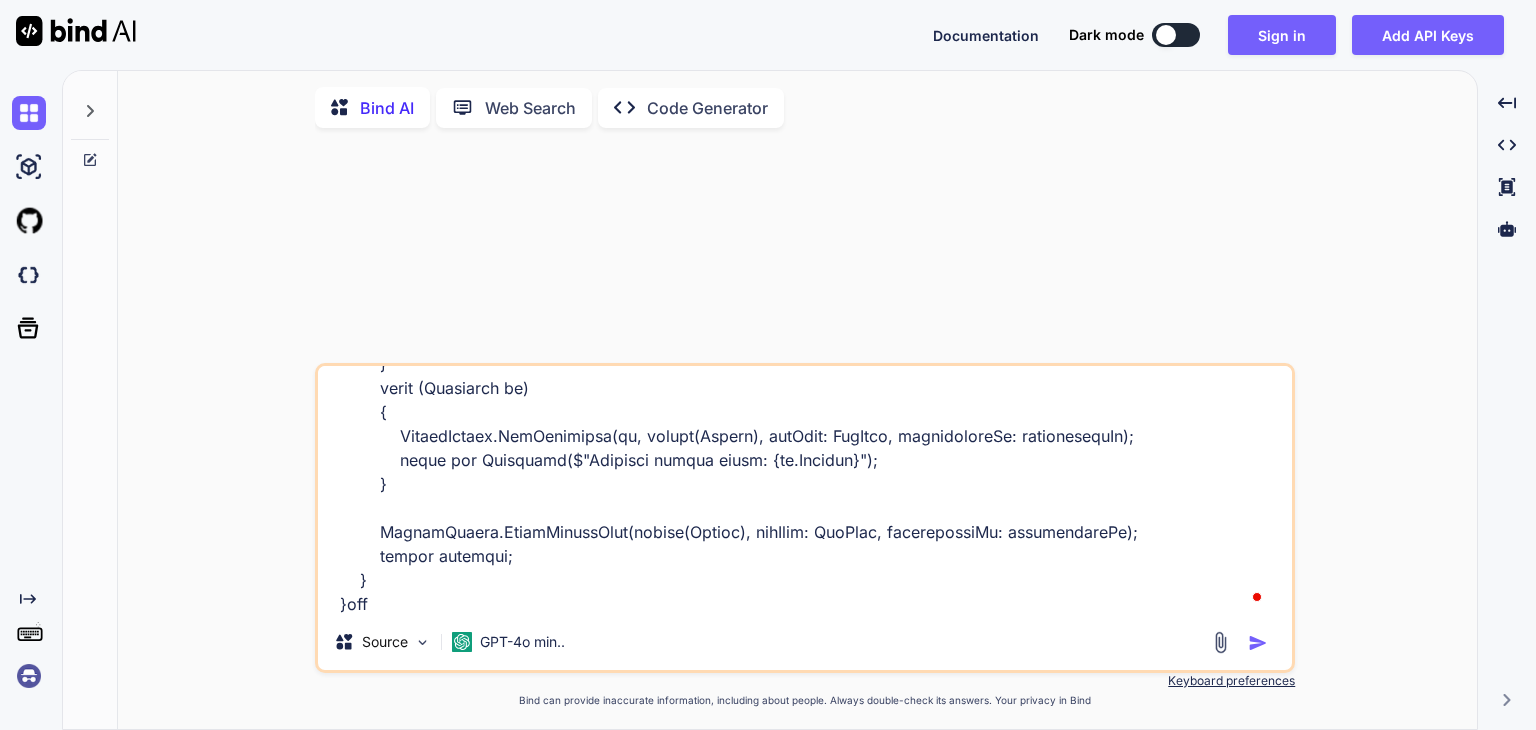 type on "x" 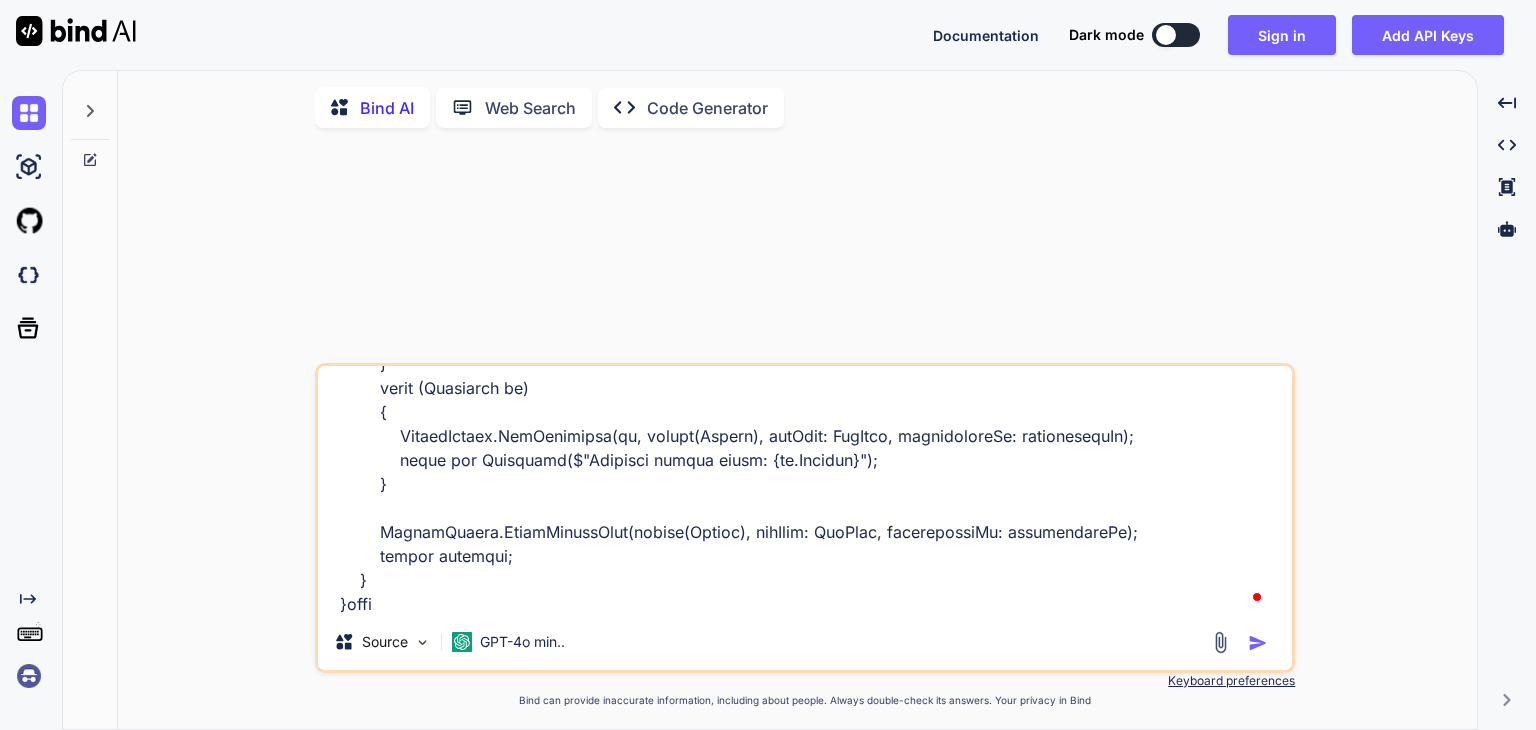 type on "[Route("api/couponloyalty")]
[ApiController]
public class CouponLoyaltyController : ControllerBase
{
private readonly IUriService _uriService;
private readonly ICouponLoyaltyService _couponLoyaltyService;
private const string ApiName = "CouponLoyalty";
public CouponLoyaltyController(ICouponLoyaltyService couponLoyaltyService, IUriService uriService)
{
_uriService = uriService;
_couponLoyaltyService = couponLoyaltyService;
}
private TokenDetails? GetUserManager()
{
var accessToken = Request.Headers[HeaderNames.Authorization].ToString();
if (!string.IsNullOrEmpty(accessToken) && accessToken.Contains("Bearer "))
accessToken = accessToken.Replace("Bearer ", "");
var userManager = new TokenDetails(accessToken);
return userManager?.Id != null ? userManager : null;
}
[HttpPost("create")]
public async Task<IActionResult> Create([FromBody] CouponLoyaltyConfiguration..." 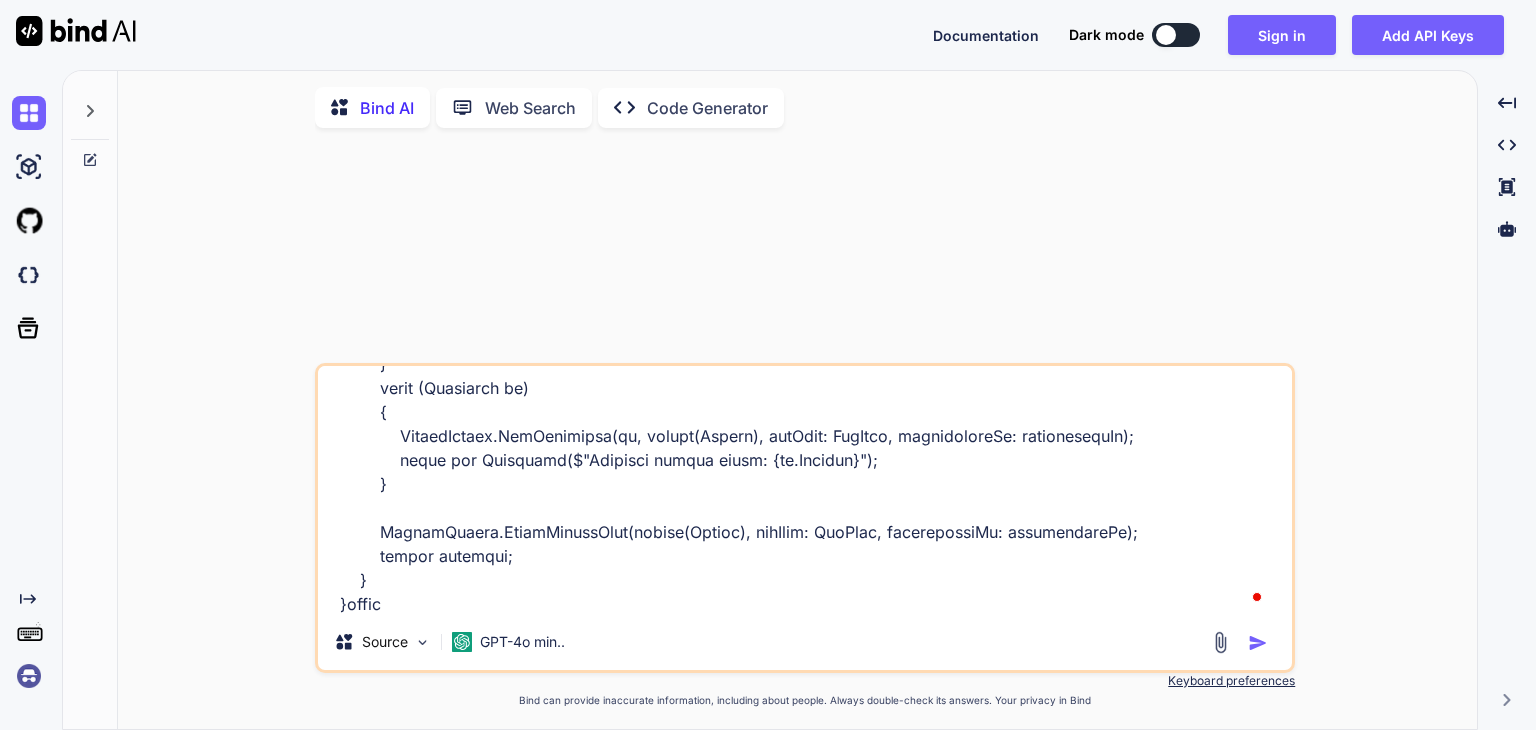 type on "[Route("api/couponloyalty")]
[ApiController]
public class CouponLoyaltyController : ControllerBase
{
private readonly IUriService _uriService;
private readonly ICouponLoyaltyService _couponLoyaltyService;
private const string ApiName = "CouponLoyalty";
public CouponLoyaltyController(ICouponLoyaltyService couponLoyaltyService, IUriService uriService)
{
_uriService = uriService;
_couponLoyaltyService = couponLoyaltyService;
}
private TokenDetails? GetUserManager()
{
var accessToken = Request.Headers[HeaderNames.Authorization].ToString();
if (!string.IsNullOrEmpty(accessToken) && accessToken.Contains("Bearer "))
accessToken = accessToken.Replace("Bearer ", "");
var userManager = new TokenDetails(accessToken);
return userManager?.Id != null ? userManager : null;
}
[HttpPost("create")]
public async Task<IActionResult> Create([FromBody] CouponLoyaltyConfiguration..." 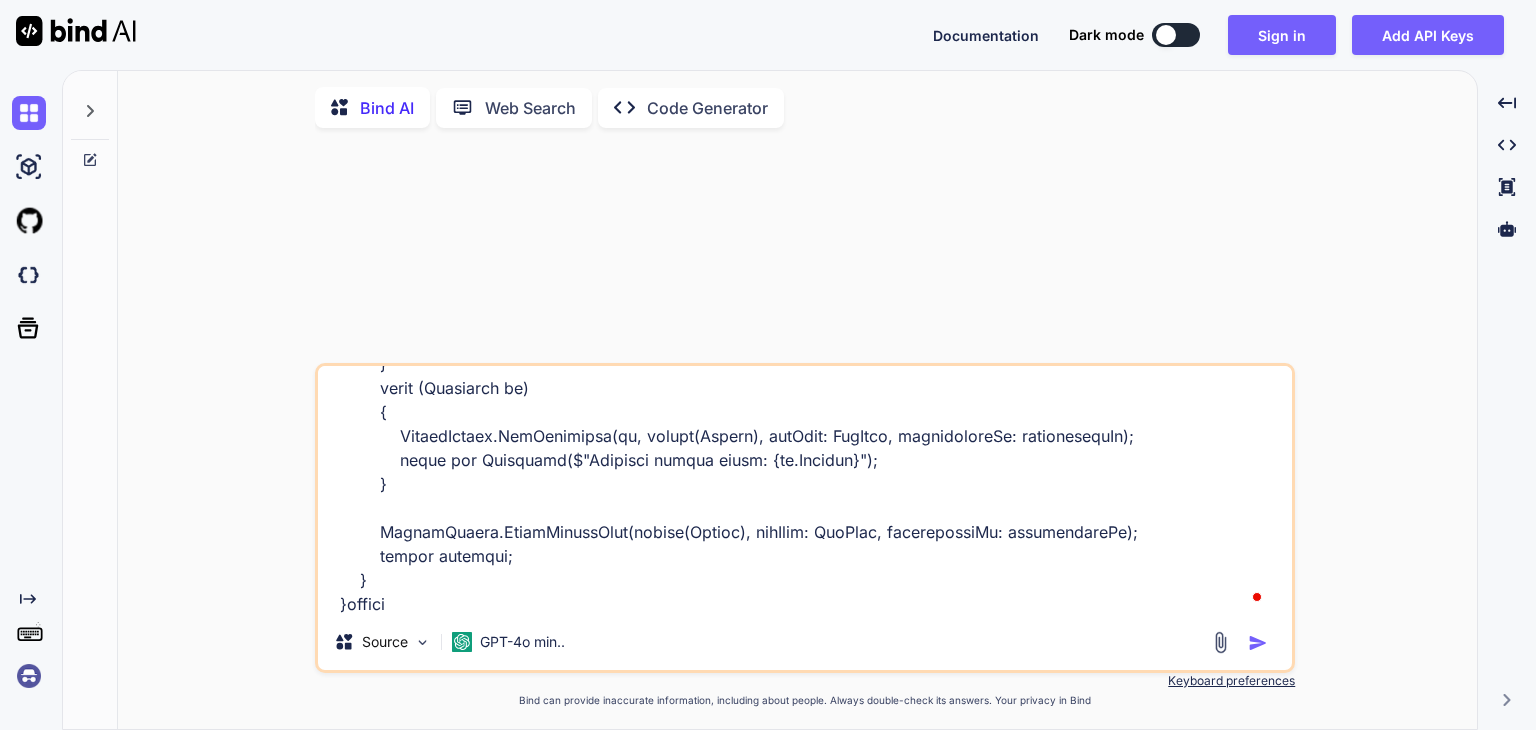 type on "[Route("api/couponloyalty")]
[ApiController]
public class CouponLoyaltyController : ControllerBase
{
private readonly IUriService _uriService;
private readonly ICouponLoyaltyService _couponLoyaltyService;
private const string ApiName = "CouponLoyalty";
public CouponLoyaltyController(ICouponLoyaltyService couponLoyaltyService, IUriService uriService)
{
_uriService = uriService;
_couponLoyaltyService = couponLoyaltyService;
}
private TokenDetails? GetUserManager()
{
var accessToken = Request.Headers[HeaderNames.Authorization].ToString();
if (!string.IsNullOrEmpty(accessToken) && accessToken.Contains("Bearer "))
accessToken = accessToken.Replace("Bearer ", "");
var userManager = new TokenDetails(accessToken);
return userManager?.Id != null ? userManager : null;
}
[HttpPost("create")]
public async Task<IActionResult> Create([FromBody] CouponLoyaltyConfiguration..." 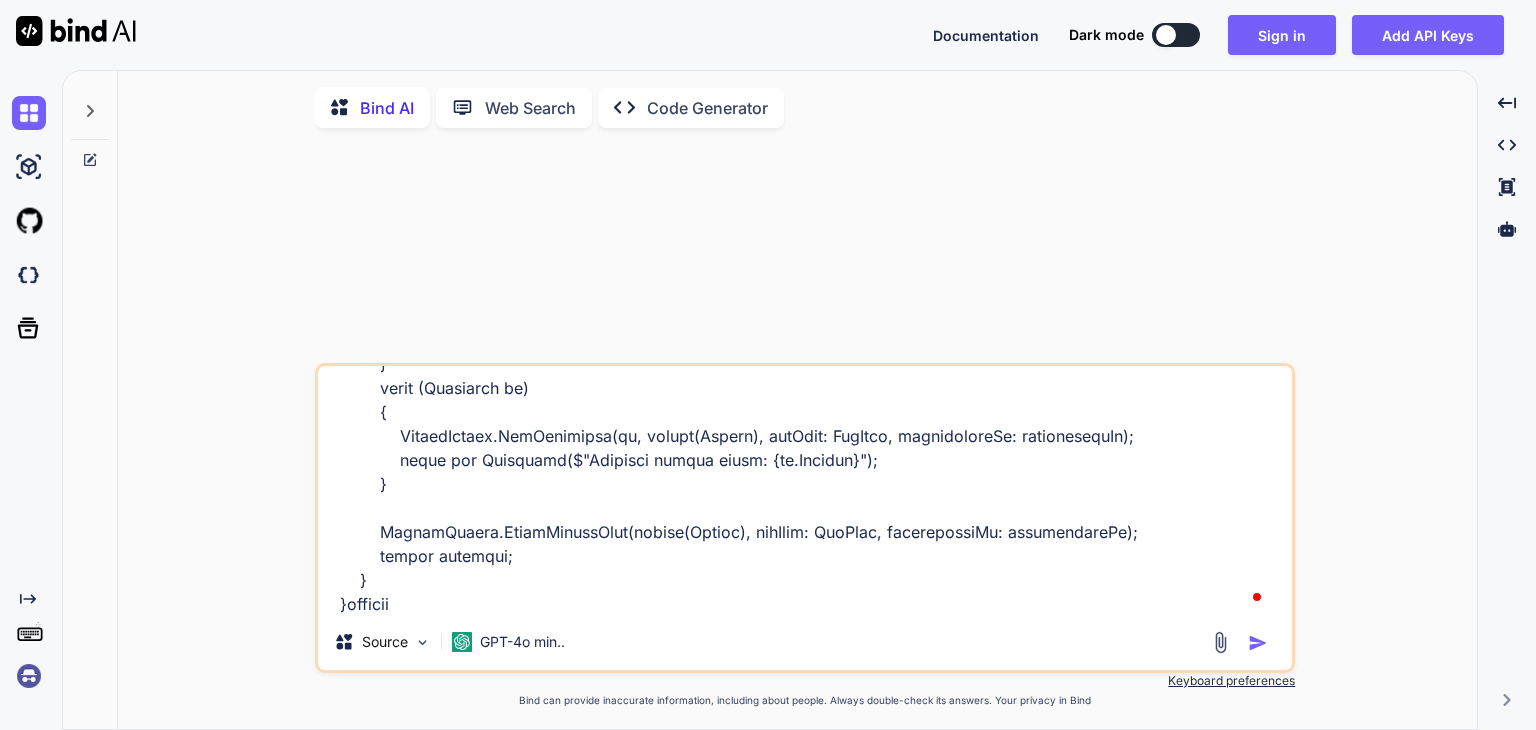 type on "[Route("api/couponloyalty")]
[ApiController]
public class CouponLoyaltyController : ControllerBase
{
private readonly IUriService _uriService;
private readonly ICouponLoyaltyService _couponLoyaltyService;
private const string ApiName = "CouponLoyalty";
public CouponLoyaltyController(ICouponLoyaltyService couponLoyaltyService, IUriService uriService)
{
_uriService = uriService;
_couponLoyaltyService = couponLoyaltyService;
}
private TokenDetails? GetUserManager()
{
var accessToken = Request.Headers[HeaderNames.Authorization].ToString();
if (!string.IsNullOrEmpty(accessToken) && accessToken.Contains("Bearer "))
accessToken = accessToken.Replace("Bearer ", "");
var userManager = new TokenDetails(accessToken);
return userManager?.Id != null ? userManager : null;
}
[HttpPost("create")]
public async Task<IActionResult> Create([FromBody] CouponLoyaltyConfiguration..." 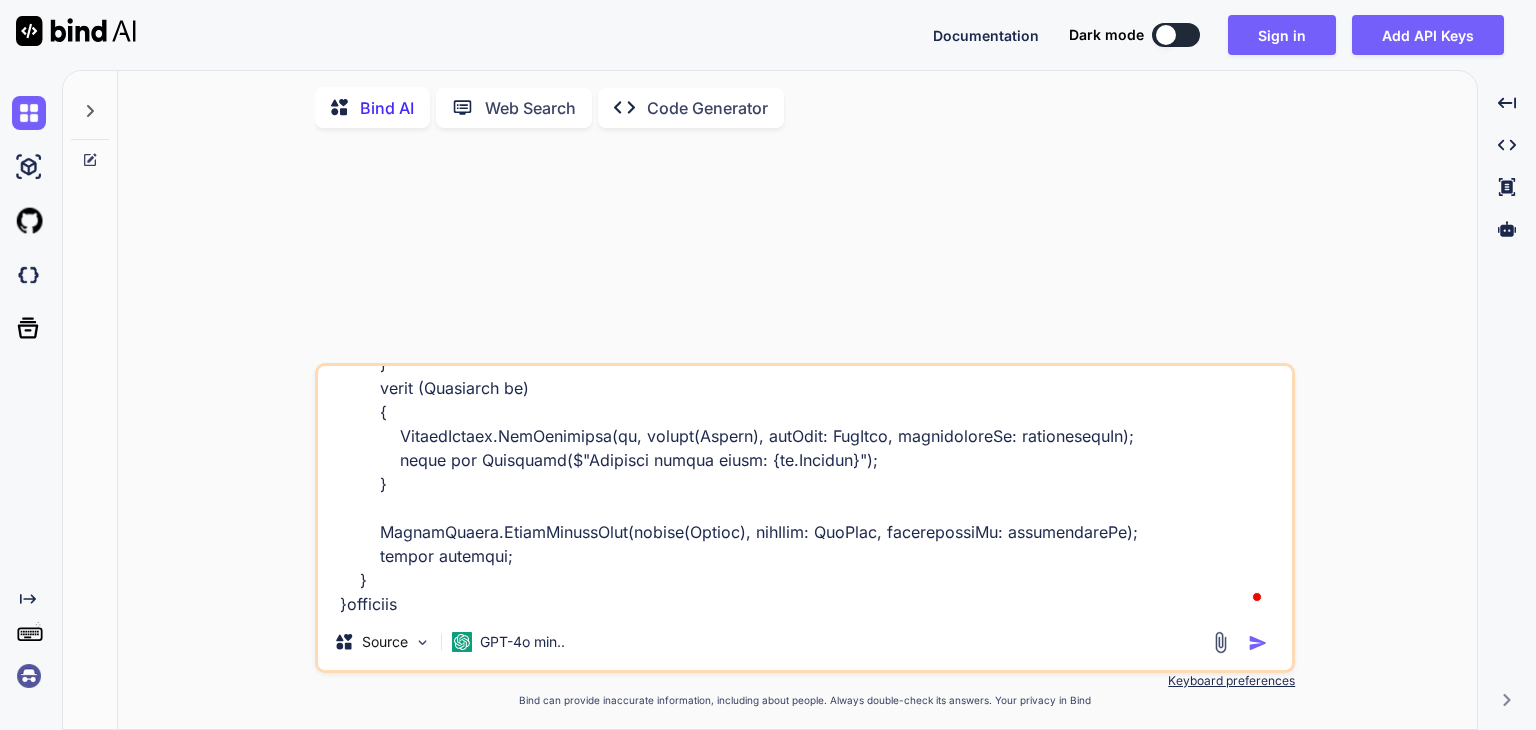 type on "[Route("api/couponloyalty")]
[ApiController]
public class CouponLoyaltyController : ControllerBase
{
private readonly IUriService _uriService;
private readonly ICouponLoyaltyService _couponLoyaltyService;
private const string ApiName = "CouponLoyalty";
public CouponLoyaltyController(ICouponLoyaltyService couponLoyaltyService, IUriService uriService)
{
_uriService = uriService;
_couponLoyaltyService = couponLoyaltyService;
}
private TokenDetails? GetUserManager()
{
var accessToken = Request.Headers[HeaderNames.Authorization].ToString();
if (!string.IsNullOrEmpty(accessToken) && accessToken.Contains("Bearer "))
accessToken = accessToken.Replace("Bearer ", "");
var userManager = new TokenDetails(accessToken);
return userManager?.Id != null ? userManager : null;
}
[HttpPost("create")]
public async Task<IActionResult> Create([FromBody] CouponLoyaltyConfiguration..." 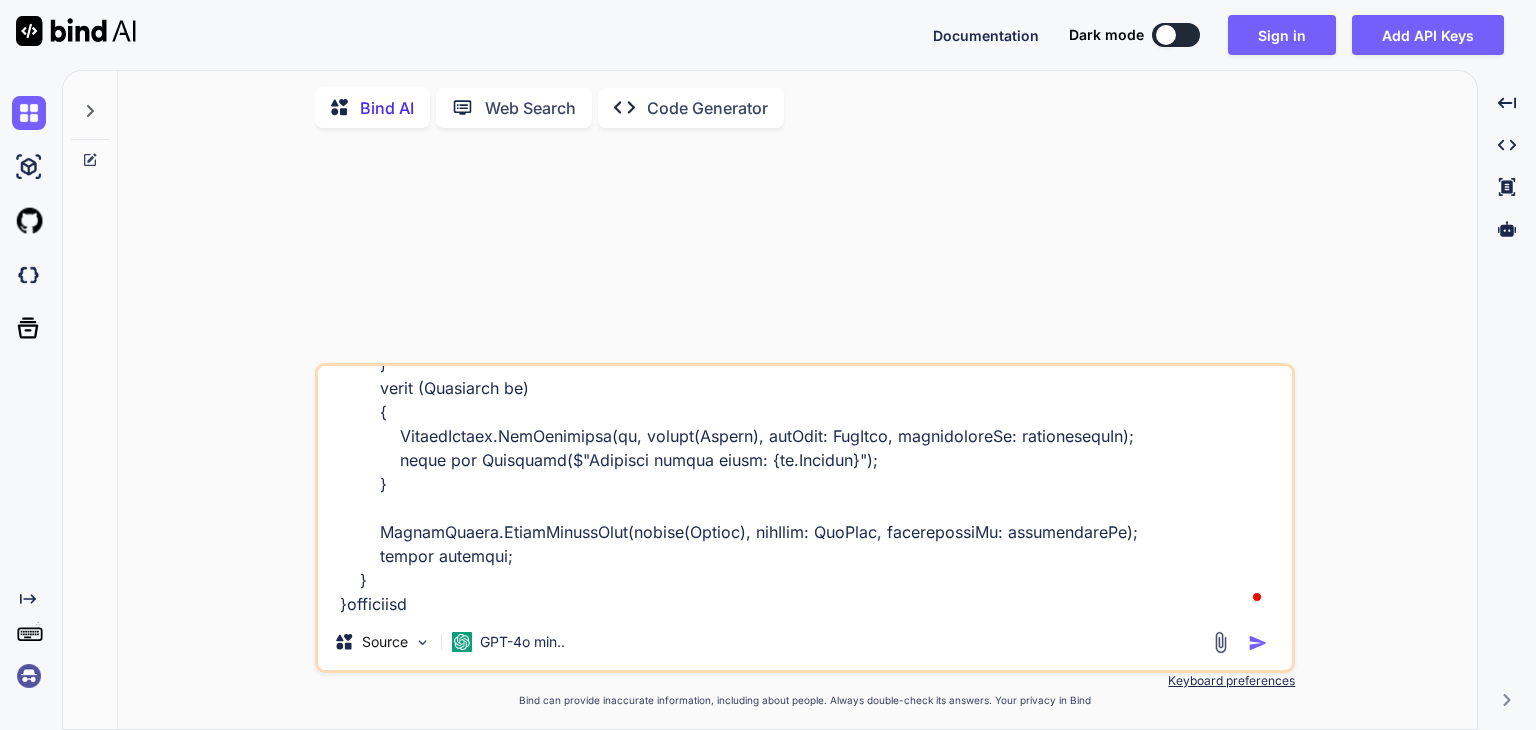 type on "[Route("api/couponloyalty")]
[ApiController]
public class CouponLoyaltyController : ControllerBase
{
private readonly IUriService _uriService;
private readonly ICouponLoyaltyService _couponLoyaltyService;
private const string ApiName = "CouponLoyalty";
public CouponLoyaltyController(ICouponLoyaltyService couponLoyaltyService, IUriService uriService)
{
_uriService = uriService;
_couponLoyaltyService = couponLoyaltyService;
}
private TokenDetails? GetUserManager()
{
var accessToken = Request.Headers[HeaderNames.Authorization].ToString();
if (!string.IsNullOrEmpty(accessToken) && accessToken.Contains("Bearer "))
accessToken = accessToken.Replace("Bearer ", "");
var userManager = new TokenDetails(accessToken);
return userManager?.Id != null ? userManager : null;
}
[HttpPost("create")]
public async Task<IActionResult> Create([FromBody] CouponLoyaltyConfiguration..." 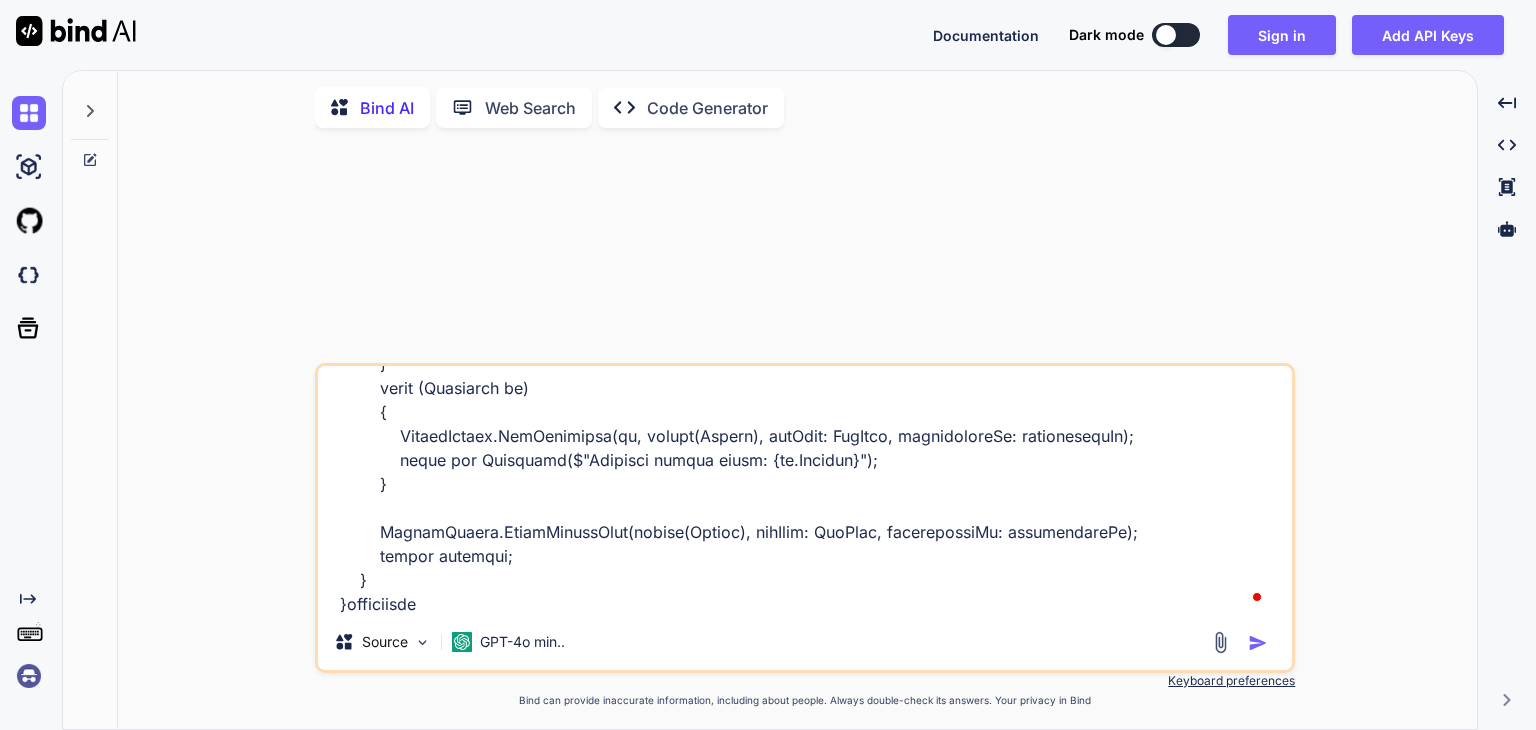 type on "[Route("api/couponloyalty")]
[ApiController]
public class CouponLoyaltyController : ControllerBase
{
private readonly IUriService _uriService;
private readonly ICouponLoyaltyService _couponLoyaltyService;
private const string ApiName = "CouponLoyalty";
public CouponLoyaltyController(ICouponLoyaltyService couponLoyaltyService, IUriService uriService)
{
_uriService = uriService;
_couponLoyaltyService = couponLoyaltyService;
}
private TokenDetails? GetUserManager()
{
var accessToken = Request.Headers[HeaderNames.Authorization].ToString();
if (!string.IsNullOrEmpty(accessToken) && accessToken.Contains("Bearer "))
accessToken = accessToken.Replace("Bearer ", "");
var userManager = new TokenDetails(accessToken);
return userManager?.Id != null ? userManager : null;
}
[HttpPost("create")]
public async Task<IActionResult> Create([FromBody] CouponLoyaltyConfiguration..." 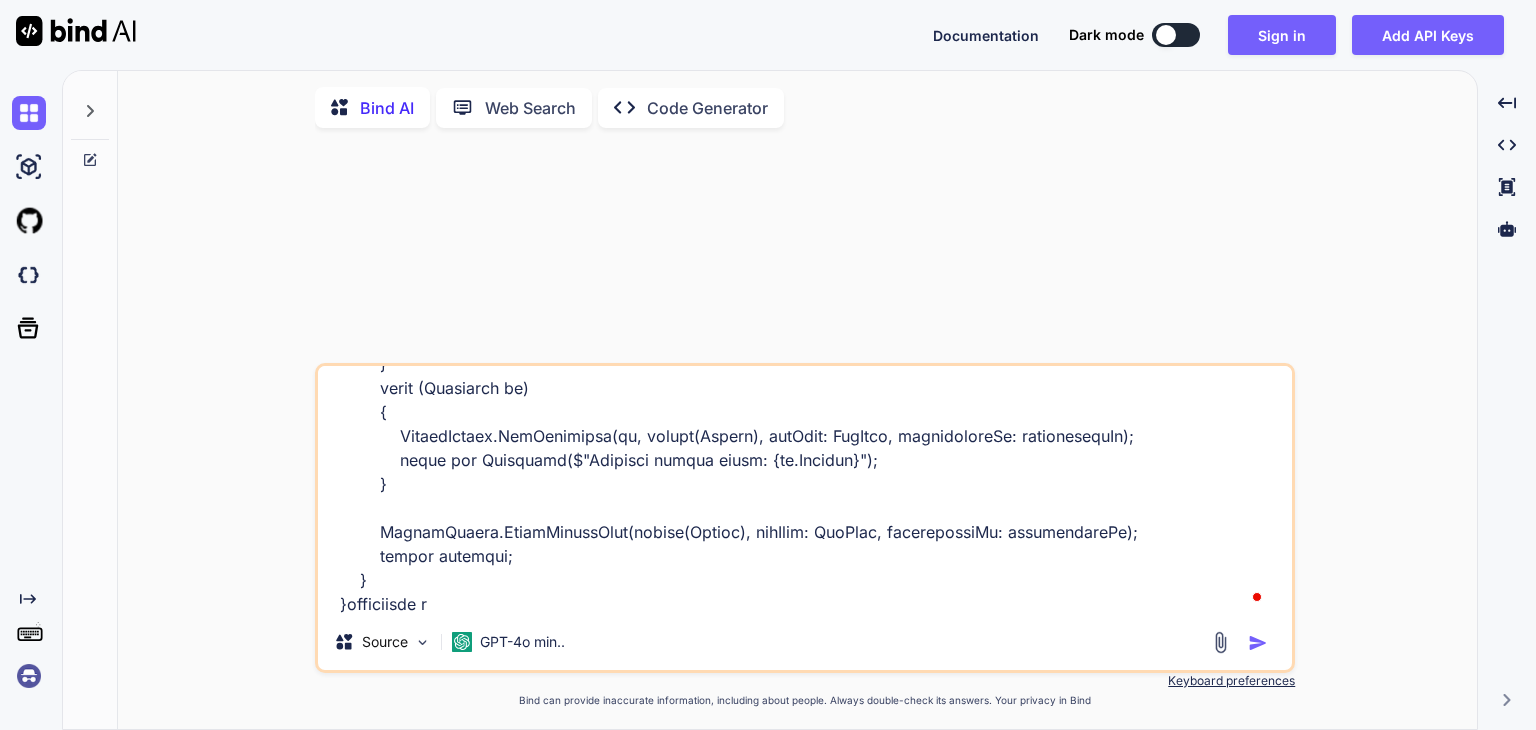 type on "[Route("api/couponloyalty")]
[ApiController]
public class CouponLoyaltyController : ControllerBase
{
private readonly IUriService _uriService;
private readonly ICouponLoyaltyService _couponLoyaltyService;
private const string ApiName = "CouponLoyalty";
public CouponLoyaltyController(ICouponLoyaltyService couponLoyaltyService, IUriService uriService)
{
_uriService = uriService;
_couponLoyaltyService = couponLoyaltyService;
}
private TokenDetails? GetUserManager()
{
var accessToken = Request.Headers[HeaderNames.Authorization].ToString();
if (!string.IsNullOrEmpty(accessToken) && accessToken.Contains("Bearer "))
accessToken = accessToken.Replace("Bearer ", "");
var userManager = new TokenDetails(accessToken);
return userManager?.Id != null ? userManager : null;
}
[HttpPost("create")]
public async Task<IActionResult> Create([FromBody] CouponLoyaltyConfiguration..." 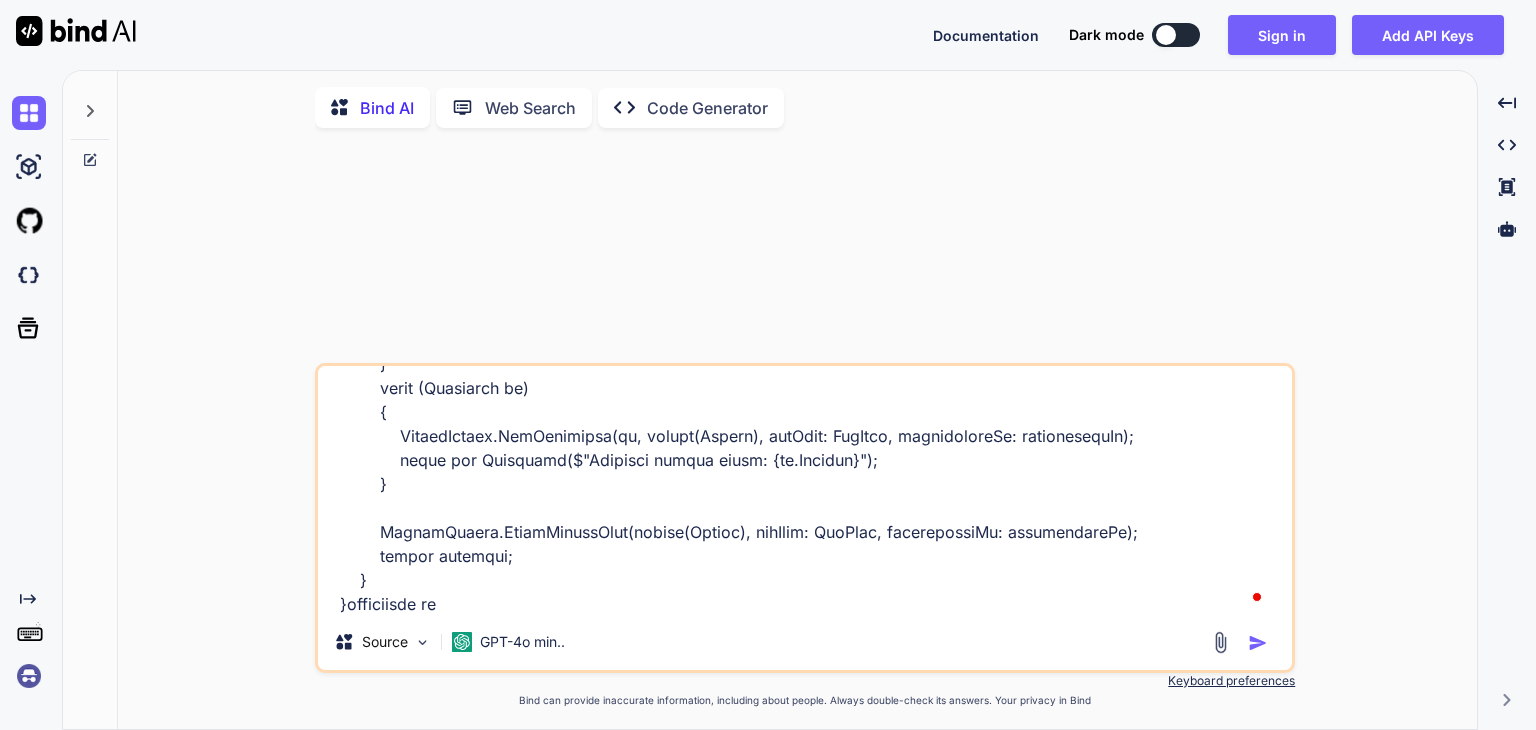 type on "[Route("api/couponloyalty")]
[ApiController]
public class CouponLoyaltyController : ControllerBase
{
private readonly IUriService _uriService;
private readonly ICouponLoyaltyService _couponLoyaltyService;
private const string ApiName = "CouponLoyalty";
public CouponLoyaltyController(ICouponLoyaltyService couponLoyaltyService, IUriService uriService)
{
_uriService = uriService;
_couponLoyaltyService = couponLoyaltyService;
}
private TokenDetails? GetUserManager()
{
var accessToken = Request.Headers[HeaderNames.Authorization].ToString();
if (!string.IsNullOrEmpty(accessToken) && accessToken.Contains("Bearer "))
accessToken = accessToken.Replace("Bearer ", "");
var userManager = new TokenDetails(accessToken);
return userManager?.Id != null ? userManager : null;
}
[HttpPost("create")]
public async Task<IActionResult> Create([FromBody] CouponLoyaltyConfiguration..." 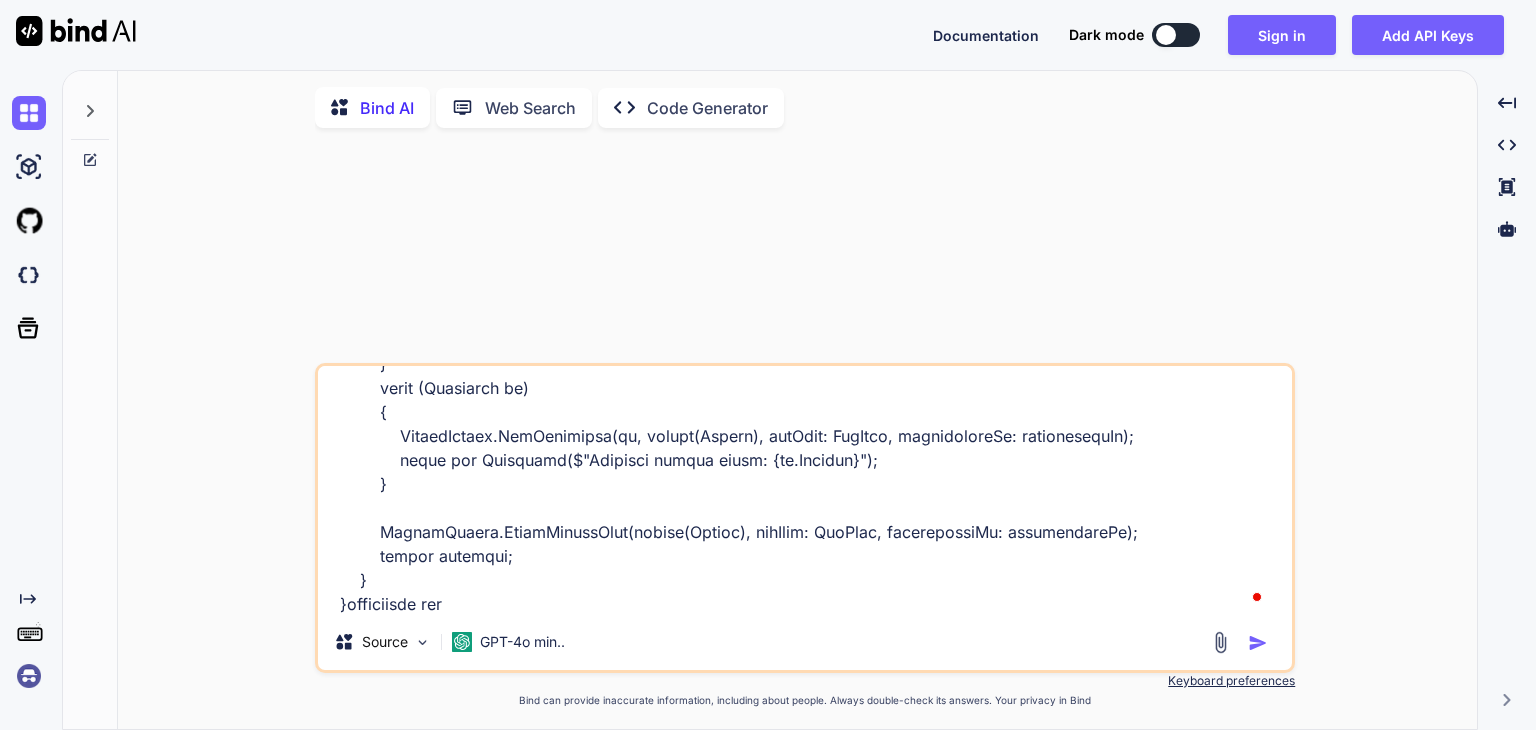 type on "x" 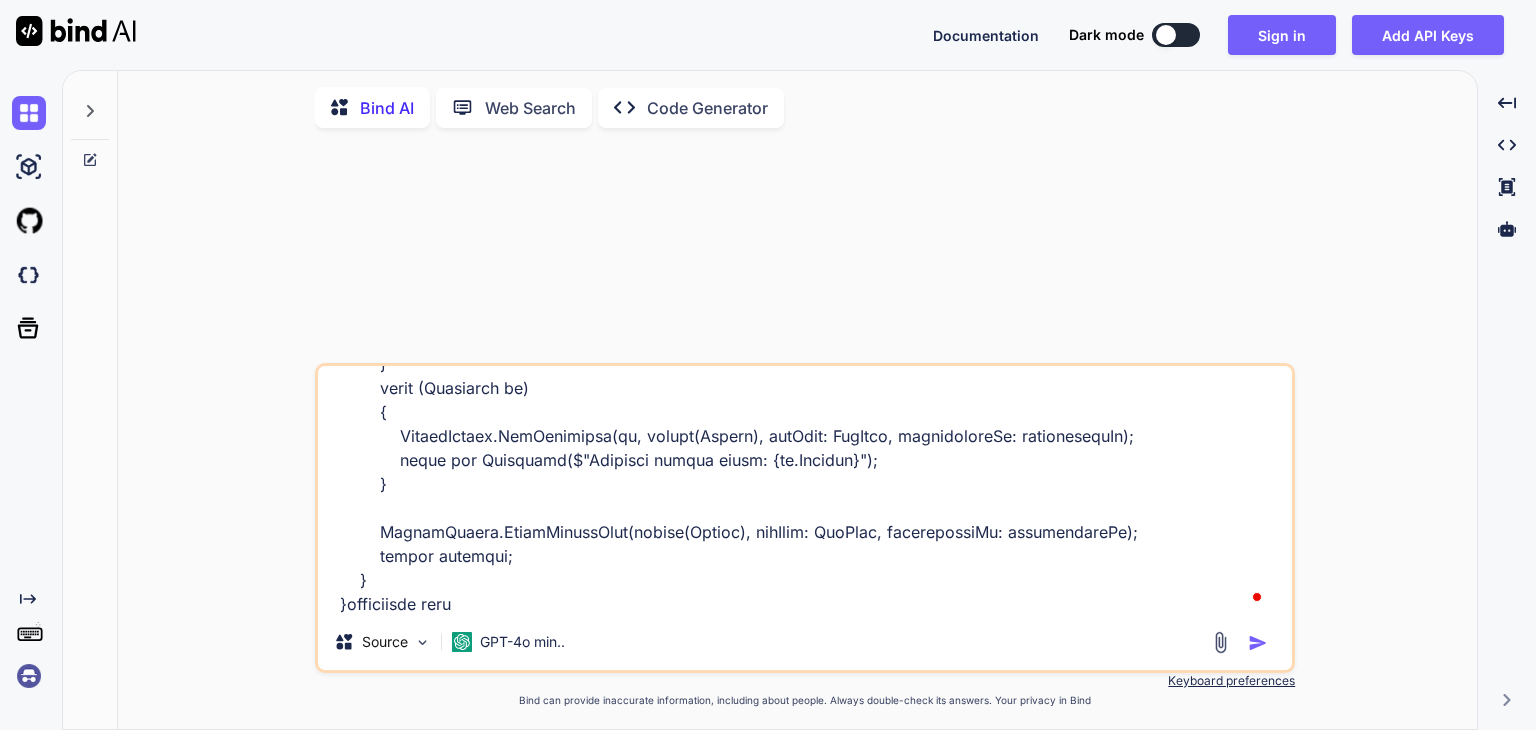 type on "[Route("api/couponloyalty")]
[ApiController]
public class CouponLoyaltyController : ControllerBase
{
private readonly IUriService _uriService;
private readonly ICouponLoyaltyService _couponLoyaltyService;
private const string ApiName = "CouponLoyalty";
public CouponLoyaltyController(ICouponLoyaltyService couponLoyaltyService, IUriService uriService)
{
_uriService = uriService;
_couponLoyaltyService = couponLoyaltyService;
}
private TokenDetails? GetUserManager()
{
var accessToken = Request.Headers[HeaderNames.Authorization].ToString();
if (!string.IsNullOrEmpty(accessToken) && accessToken.Contains("Bearer "))
accessToken = accessToken.Replace("Bearer ", "");
var userManager = new TokenDetails(accessToken);
return userManager?.Id != null ? userManager : null;
}
[HttpPost("create")]
public async Task<IActionResult> Create([FromBody] CouponLoyaltyConfiguration..." 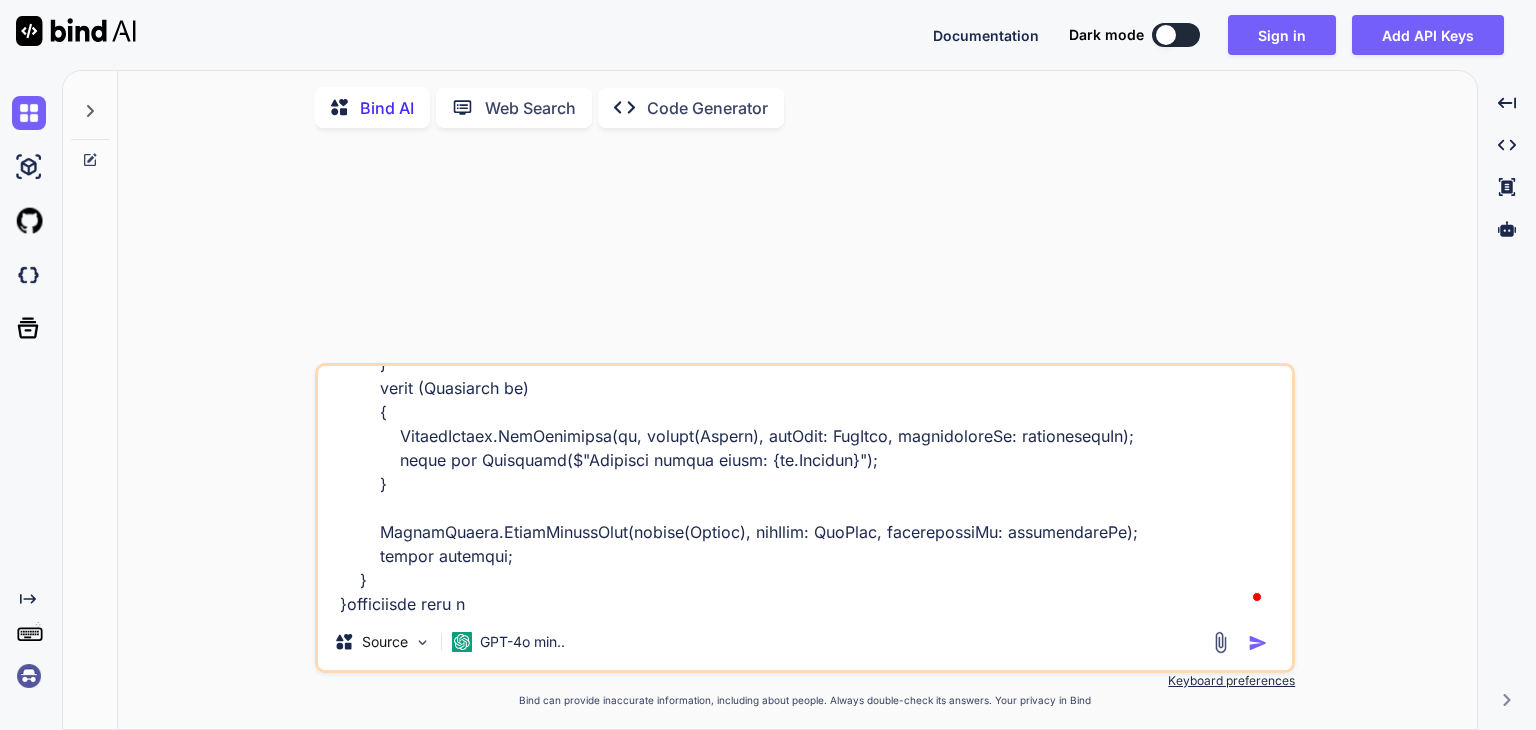 type on "[Route("api/couponloyalty")]
[ApiController]
public class CouponLoyaltyController : ControllerBase
{
private readonly IUriService _uriService;
private readonly ICouponLoyaltyService _couponLoyaltyService;
private const string ApiName = "CouponLoyalty";
public CouponLoyaltyController(ICouponLoyaltyService couponLoyaltyService, IUriService uriService)
{
_uriService = uriService;
_couponLoyaltyService = couponLoyaltyService;
}
private TokenDetails? GetUserManager()
{
var accessToken = Request.Headers[HeaderNames.Authorization].ToString();
if (!string.IsNullOrEmpty(accessToken) && accessToken.Contains("Bearer "))
accessToken = accessToken.Replace("Bearer ", "");
var userManager = new TokenDetails(accessToken);
return userManager?.Id != null ? userManager : null;
}
[HttpPost("create")]
public async Task<IActionResult> Create([FromBody] CouponLoyaltyConfiguration..." 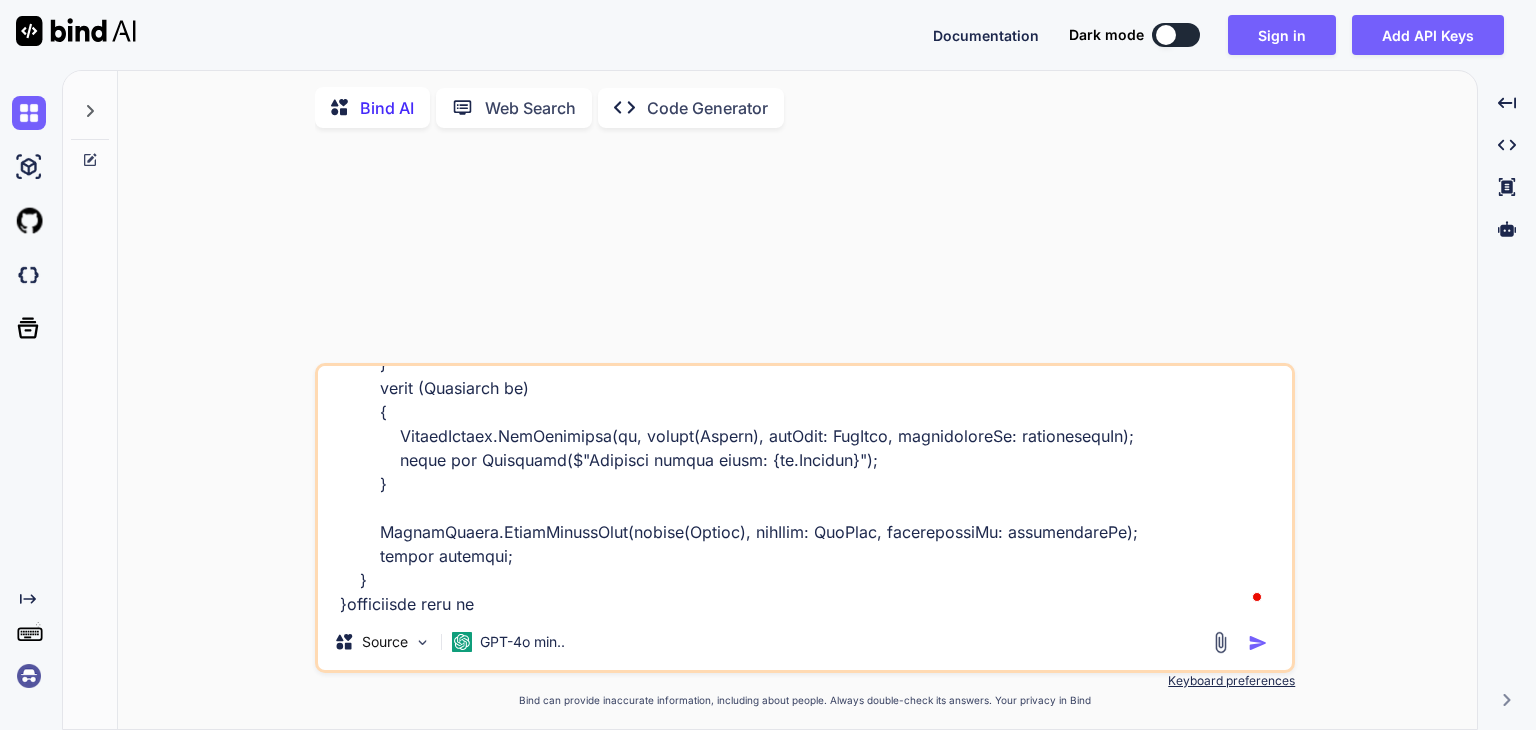 type on "[Route("api/couponloyalty")]
[ApiController]
public class CouponLoyaltyController : ControllerBase
{
private readonly IUriService _uriService;
private readonly ICouponLoyaltyService _couponLoyaltyService;
private const string ApiName = "CouponLoyalty";
public CouponLoyaltyController(ICouponLoyaltyService couponLoyaltyService, IUriService uriService)
{
_uriService = uriService;
_couponLoyaltyService = couponLoyaltyService;
}
private TokenDetails? GetUserManager()
{
var accessToken = Request.Headers[HeaderNames.Authorization].ToString();
if (!string.IsNullOrEmpty(accessToken) && accessToken.Contains("Bearer "))
accessToken = accessToken.Replace("Bearer ", "");
var userManager = new TokenDetails(accessToken);
return userManager?.Id != null ? userManager : null;
}
[HttpPost("create")]
public async Task<IActionResult> Create([FromBody] CouponLoyaltyConfiguration..." 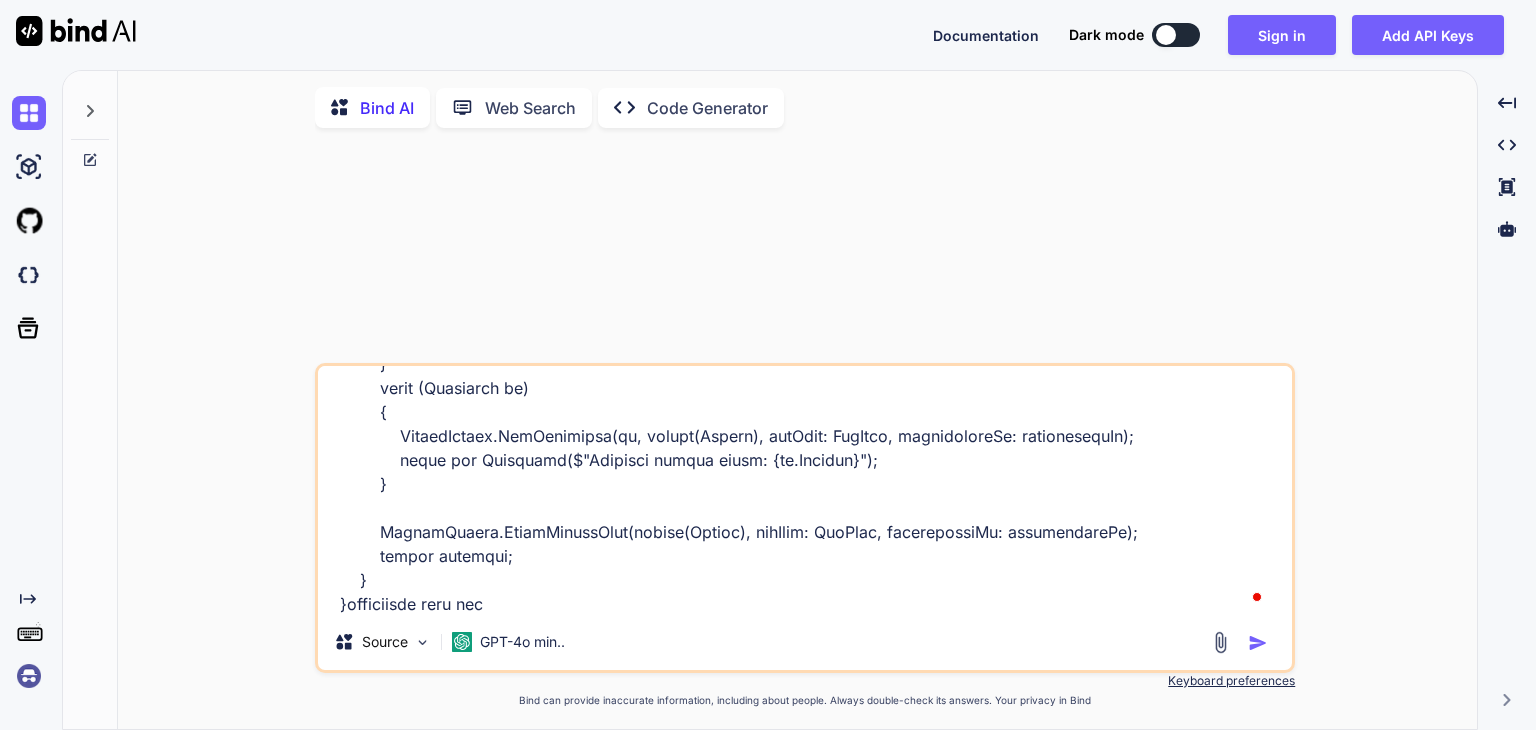 type on "[Route("api/couponloyalty")]
[ApiController]
public class CouponLoyaltyController : ControllerBase
{
private readonly IUriService _uriService;
private readonly ICouponLoyaltyService _couponLoyaltyService;
private const string ApiName = "CouponLoyalty";
public CouponLoyaltyController(ICouponLoyaltyService couponLoyaltyService, IUriService uriService)
{
_uriService = uriService;
_couponLoyaltyService = couponLoyaltyService;
}
private TokenDetails? GetUserManager()
{
var accessToken = Request.Headers[HeaderNames.Authorization].ToString();
if (!string.IsNullOrEmpty(accessToken) && accessToken.Contains("Bearer "))
accessToken = accessToken.Replace("Bearer ", "");
var userManager = new TokenDetails(accessToken);
return userManager?.Id != null ? userManager : null;
}
[HttpPost("create")]
public async Task<IActionResult> Create([FromBody] CouponLoyaltyConfiguration..." 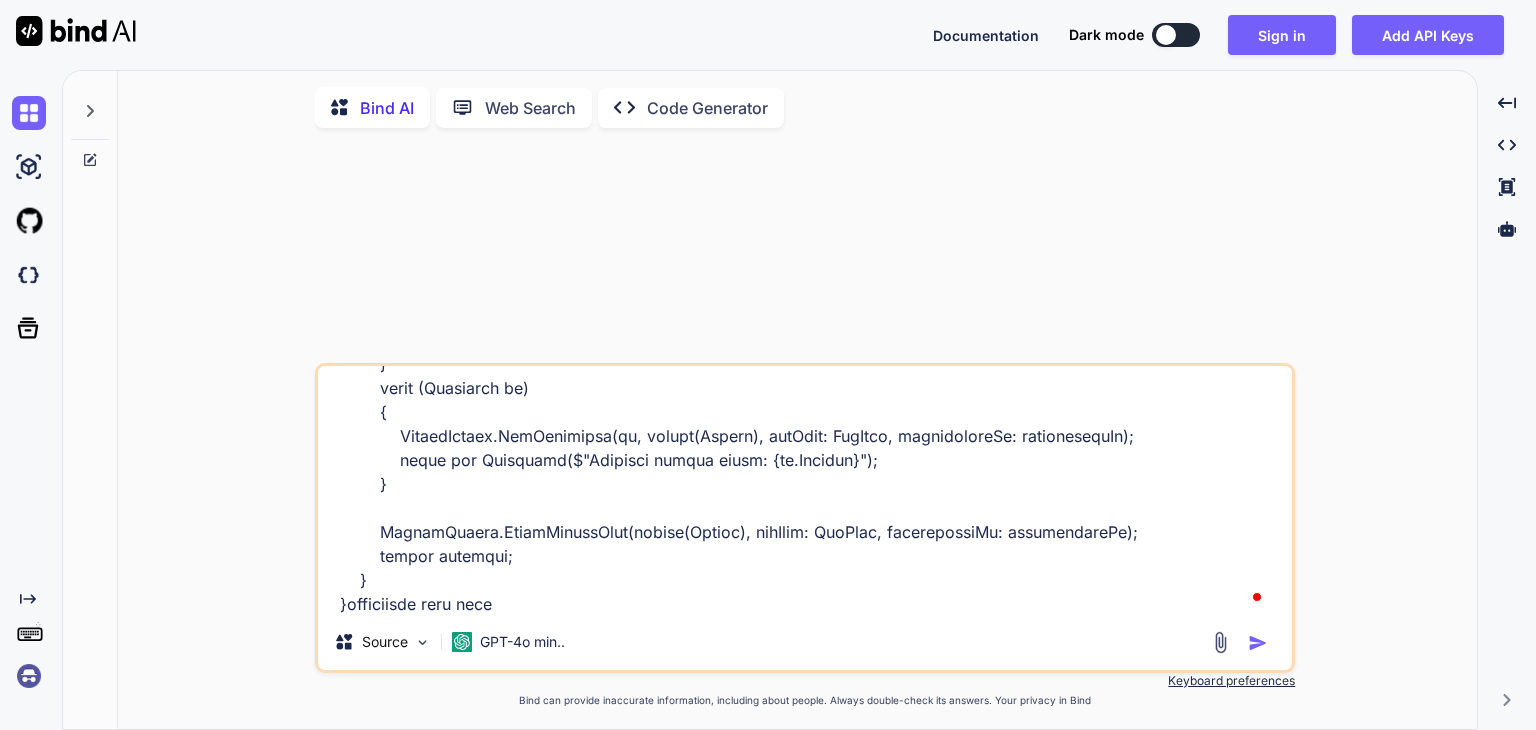 type on "[Route("api/couponloyalty")]
[ApiController]
public class CouponLoyaltyController : ControllerBase
{
private readonly IUriService _uriService;
private readonly ICouponLoyaltyService _couponLoyaltyService;
private const string ApiName = "CouponLoyalty";
public CouponLoyaltyController(ICouponLoyaltyService couponLoyaltyService, IUriService uriService)
{
_uriService = uriService;
_couponLoyaltyService = couponLoyaltyService;
}
private TokenDetails? GetUserManager()
{
var accessToken = Request.Headers[HeaderNames.Authorization].ToString();
if (!string.IsNullOrEmpty(accessToken) && accessToken.Contains("Bearer "))
accessToken = accessToken.Replace("Bearer ", "");
var userManager = new TokenDetails(accessToken);
return userManager?.Id != null ? userManager : null;
}
[HttpPost("create")]
public async Task<IActionResult> Create([FromBody] CouponLoyaltyConfiguration..." 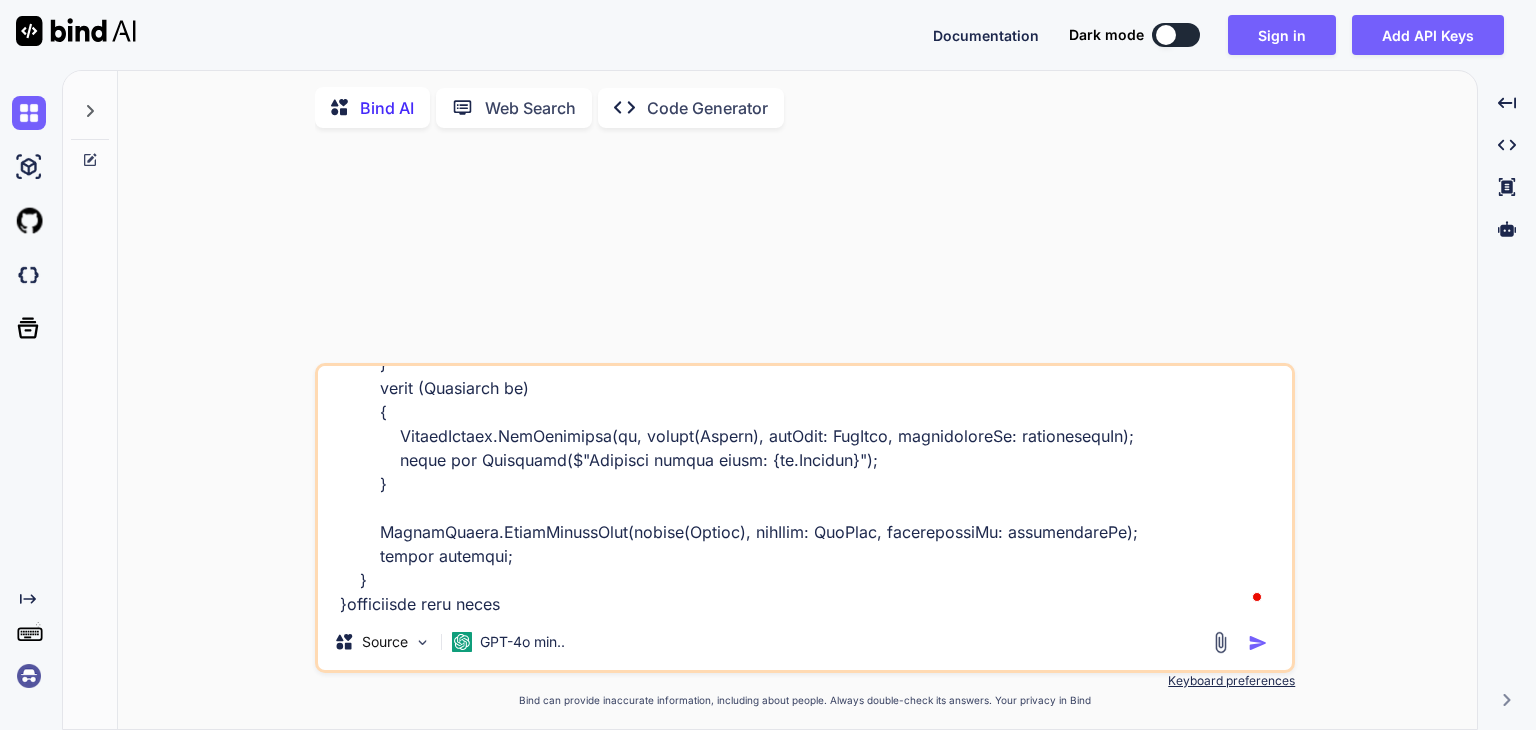 type on "[Route("api/couponloyalty")]
[ApiController]
public class CouponLoyaltyController : ControllerBase
{
private readonly IUriService _uriService;
private readonly ICouponLoyaltyService _couponLoyaltyService;
private const string ApiName = "CouponLoyalty";
public CouponLoyaltyController(ICouponLoyaltyService couponLoyaltyService, IUriService uriService)
{
_uriService = uriService;
_couponLoyaltyService = couponLoyaltyService;
}
private TokenDetails? GetUserManager()
{
var accessToken = Request.Headers[HeaderNames.Authorization].ToString();
if (!string.IsNullOrEmpty(accessToken) && accessToken.Contains("Bearer "))
accessToken = accessToken.Replace("Bearer ", "");
var userManager = new TokenDetails(accessToken);
return userManager?.Id != null ? userManager : null;
}
[HttpPost("create")]
public async Task<IActionResult> Create([FromBody] CouponLoyaltyConfiguration..." 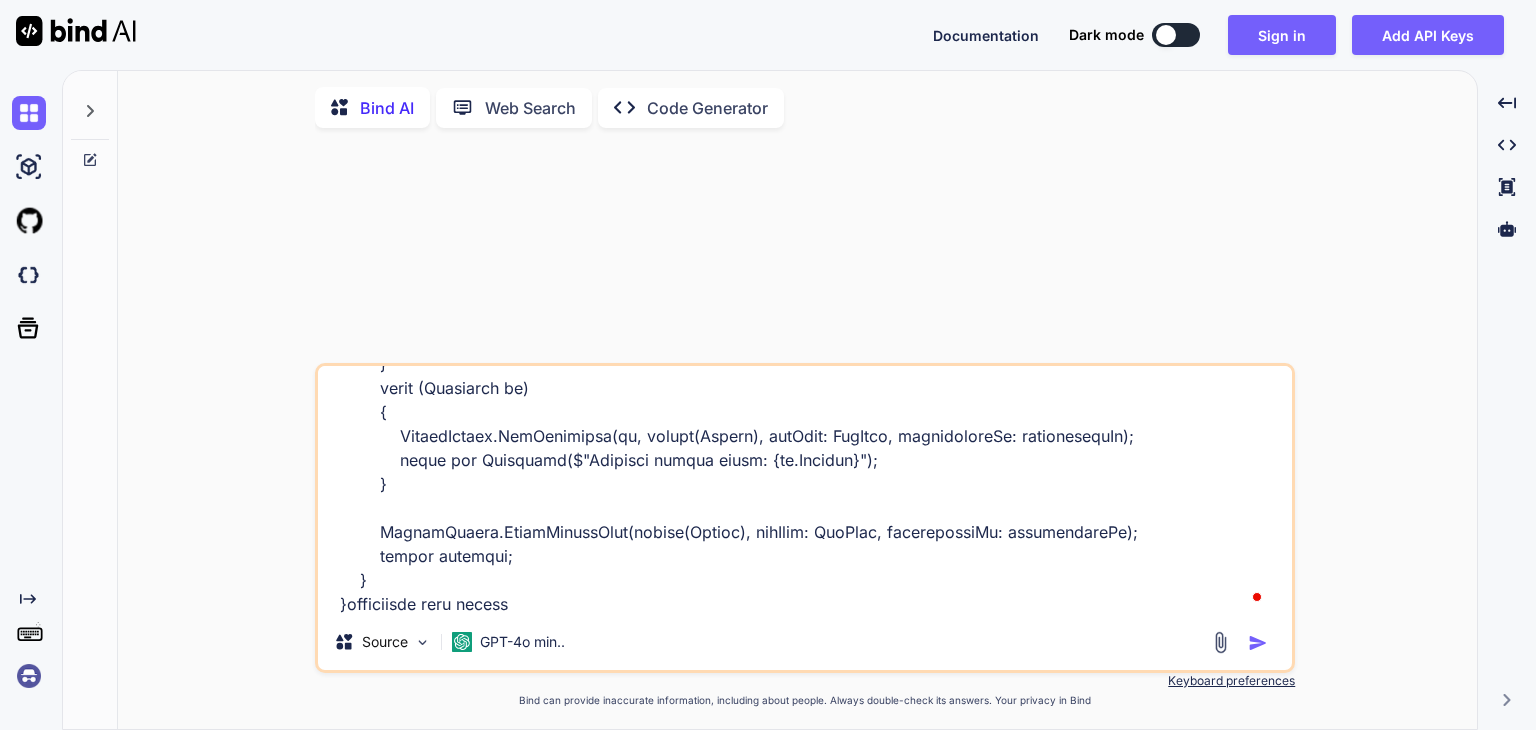 type on "x" 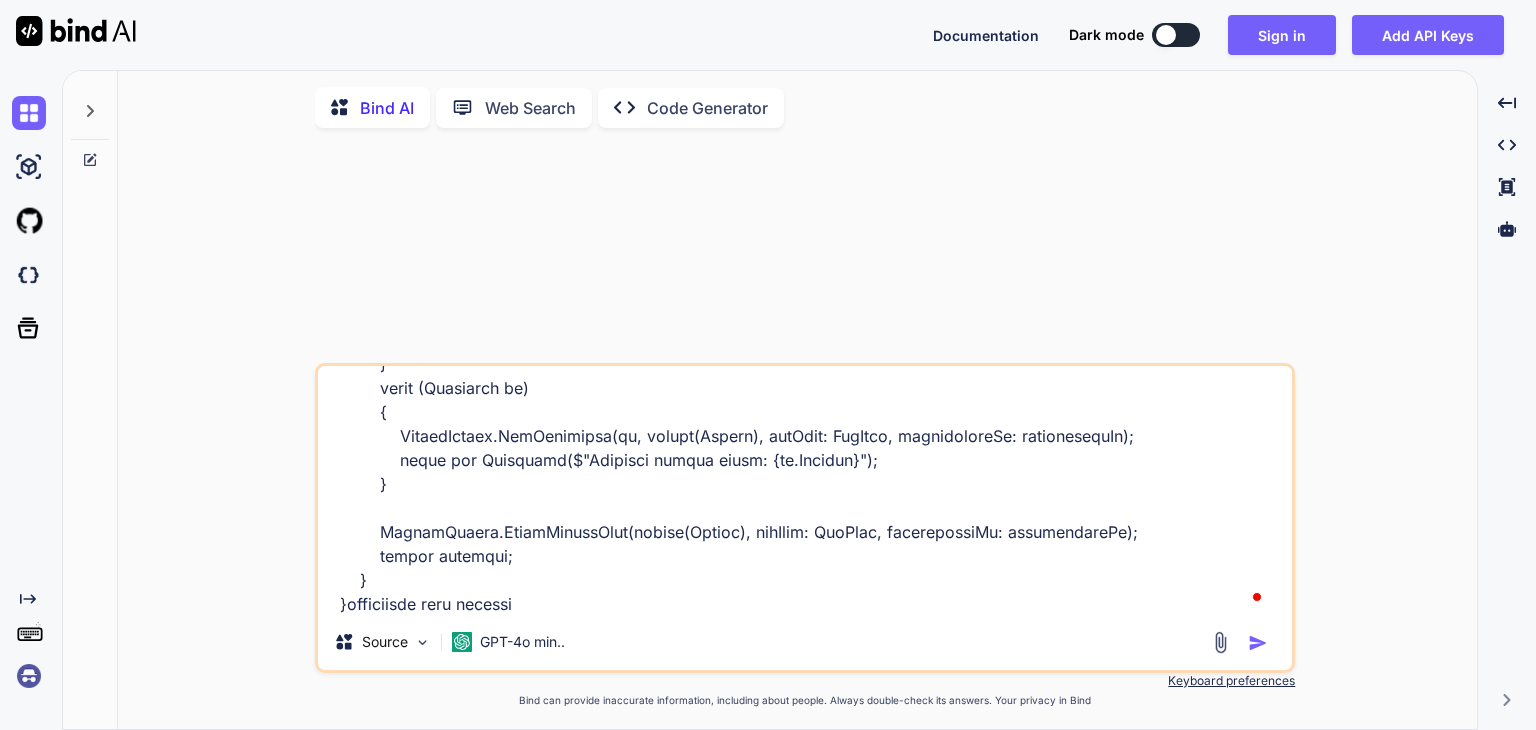 type on "[Route("api/couponloyalty")]
[ApiController]
public class CouponLoyaltyController : ControllerBase
{
private readonly IUriService _uriService;
private readonly ICouponLoyaltyService _couponLoyaltyService;
private const string ApiName = "CouponLoyalty";
public CouponLoyaltyController(ICouponLoyaltyService couponLoyaltyService, IUriService uriService)
{
_uriService = uriService;
_couponLoyaltyService = couponLoyaltyService;
}
private TokenDetails? GetUserManager()
{
var accessToken = Request.Headers[HeaderNames.Authorization].ToString();
if (!string.IsNullOrEmpty(accessToken) && accessToken.Contains("Bearer "))
accessToken = accessToken.Replace("Bearer ", "");
var userManager = new TokenDetails(accessToken);
return userManager?.Id != null ? userManager : null;
}
[HttpPost("create")]
public async Task<IActionResult> Create([FromBody] CouponLoyaltyConfiguration..." 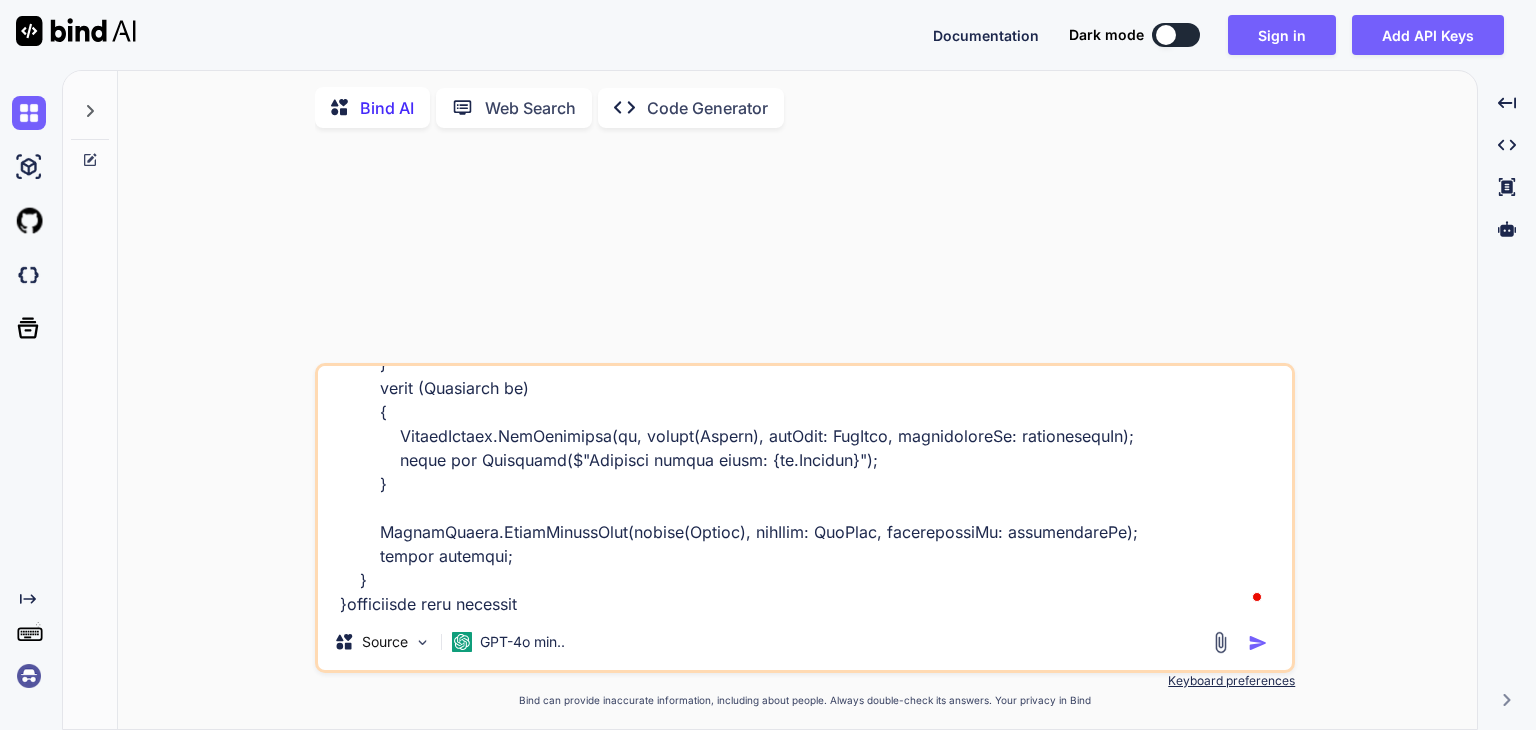 type on "[Route("api/couponloyalty")]
[ApiController]
public class CouponLoyaltyController : ControllerBase
{
private readonly IUriService _uriService;
private readonly ICouponLoyaltyService _couponLoyaltyService;
private const string ApiName = "CouponLoyalty";
public CouponLoyaltyController(ICouponLoyaltyService couponLoyaltyService, IUriService uriService)
{
_uriService = uriService;
_couponLoyaltyService = couponLoyaltyService;
}
private TokenDetails? GetUserManager()
{
var accessToken = Request.Headers[HeaderNames.Authorization].ToString();
if (!string.IsNullOrEmpty(accessToken) && accessToken.Contains("Bearer "))
accessToken = accessToken.Replace("Bearer ", "");
var userManager = new TokenDetails(accessToken);
return userManager?.Id != null ? userManager : null;
}
[HttpPost("create")]
public async Task<IActionResult> Create([FromBody] CouponLoyaltyConfiguration..." 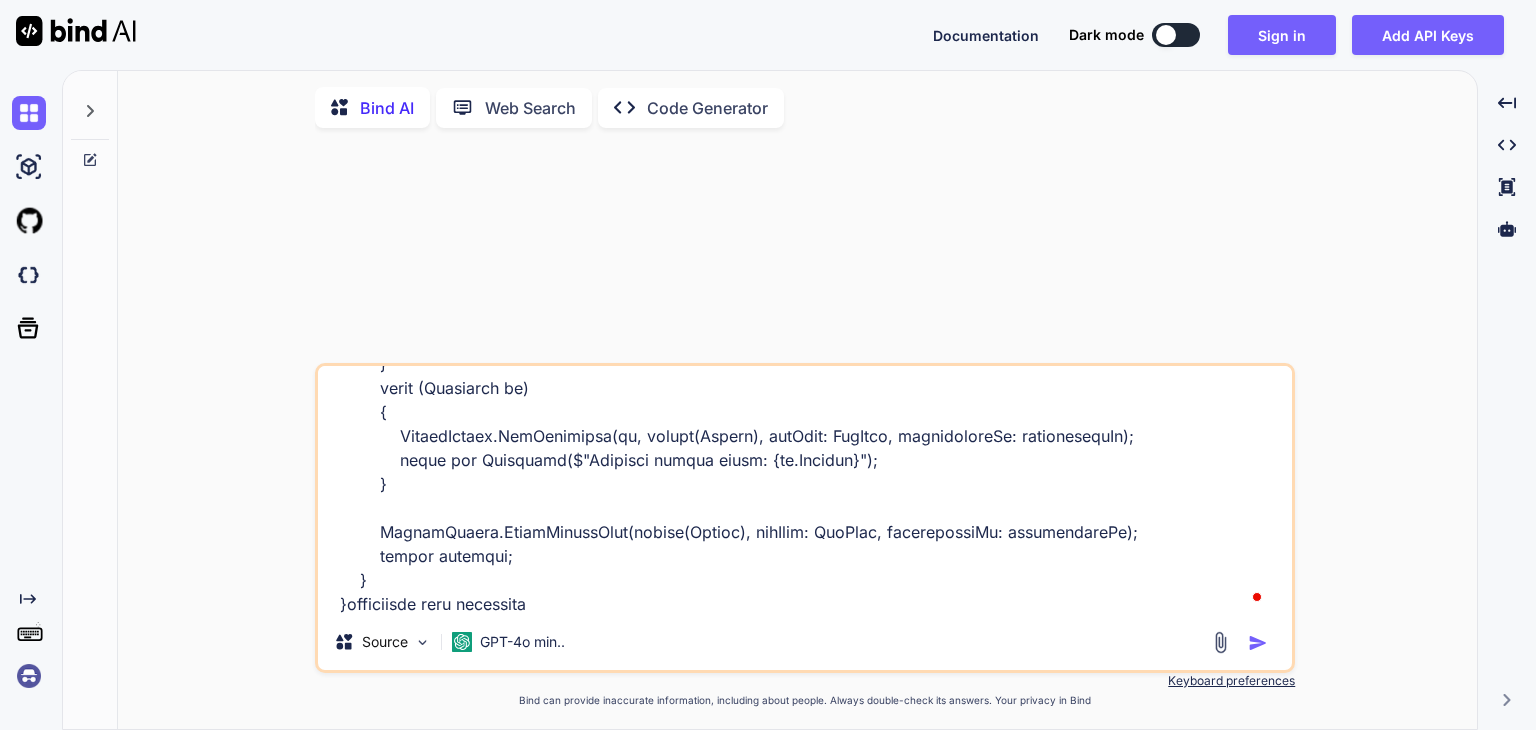 type on "[Route("api/couponloyalty")]
[ApiController]
public class CouponLoyaltyController : ControllerBase
{
private readonly IUriService _uriService;
private readonly ICouponLoyaltyService _couponLoyaltyService;
private const string ApiName = "CouponLoyalty";
public CouponLoyaltyController(ICouponLoyaltyService couponLoyaltyService, IUriService uriService)
{
_uriService = uriService;
_couponLoyaltyService = couponLoyaltyService;
}
private TokenDetails? GetUserManager()
{
var accessToken = Request.Headers[HeaderNames.Authorization].ToString();
if (!string.IsNullOrEmpty(accessToken) && accessToken.Contains("Bearer "))
accessToken = accessToken.Replace("Bearer ", "");
var userManager = new TokenDetails(accessToken);
return userManager?.Id != null ? userManager : null;
}
[HttpPost("create")]
public async Task<IActionResult> Create([FromBody] CouponLoyaltyConfiguration..." 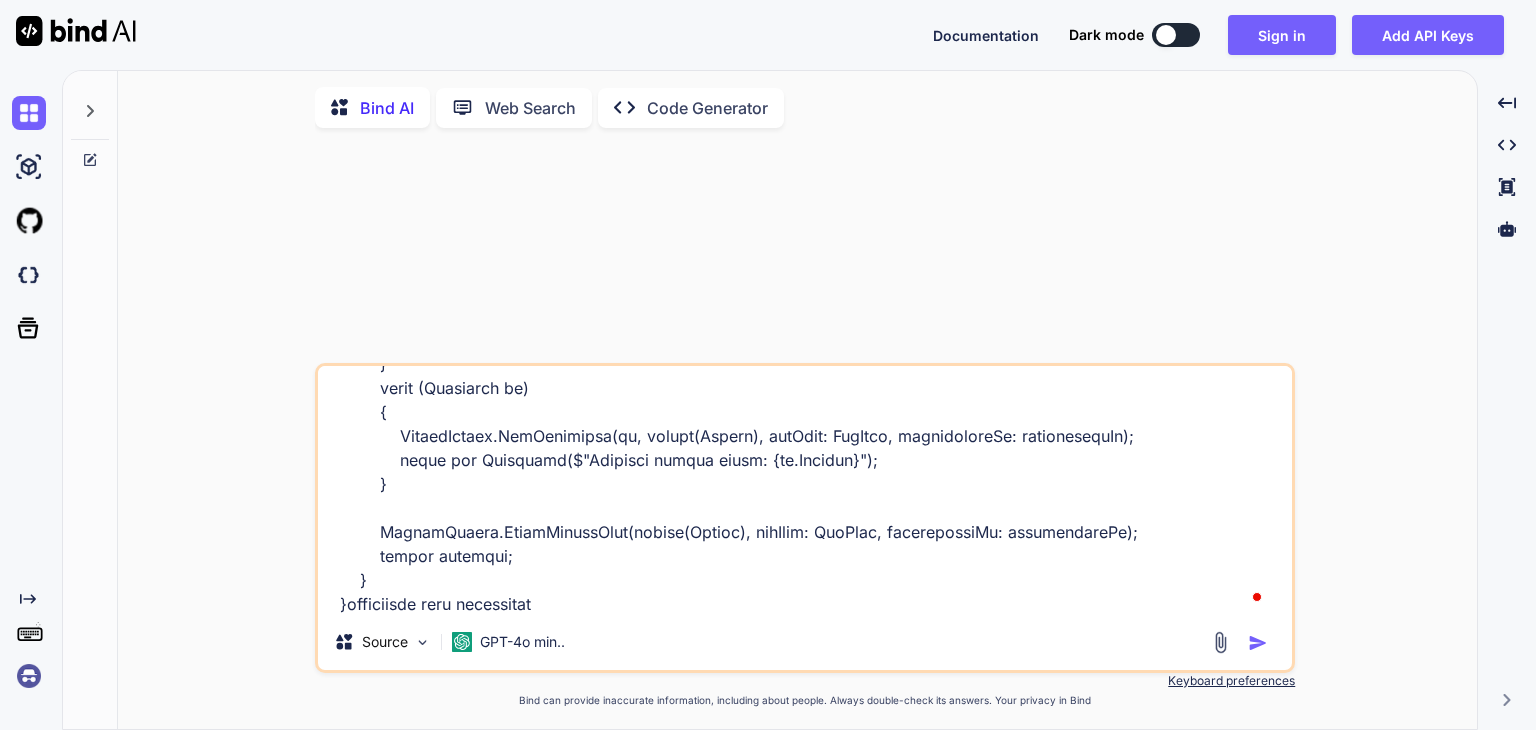 type on "[Route("api/couponloyalty")]
[ApiController]
public class CouponLoyaltyController : ControllerBase
{
private readonly IUriService _uriService;
private readonly ICouponLoyaltyService _couponLoyaltyService;
private const string ApiName = "CouponLoyalty";
public CouponLoyaltyController(ICouponLoyaltyService couponLoyaltyService, IUriService uriService)
{
_uriService = uriService;
_couponLoyaltyService = couponLoyaltyService;
}
private TokenDetails? GetUserManager()
{
var accessToken = Request.Headers[HeaderNames.Authorization].ToString();
if (!string.IsNullOrEmpty(accessToken) && accessToken.Contains("Bearer "))
accessToken = accessToken.Replace("Bearer ", "");
var userManager = new TokenDetails(accessToken);
return userManager?.Id != null ? userManager : null;
}
[HttpPost("create")]
public async Task<IActionResult> Create([FromBody] CouponLoyaltyConfiguration..." 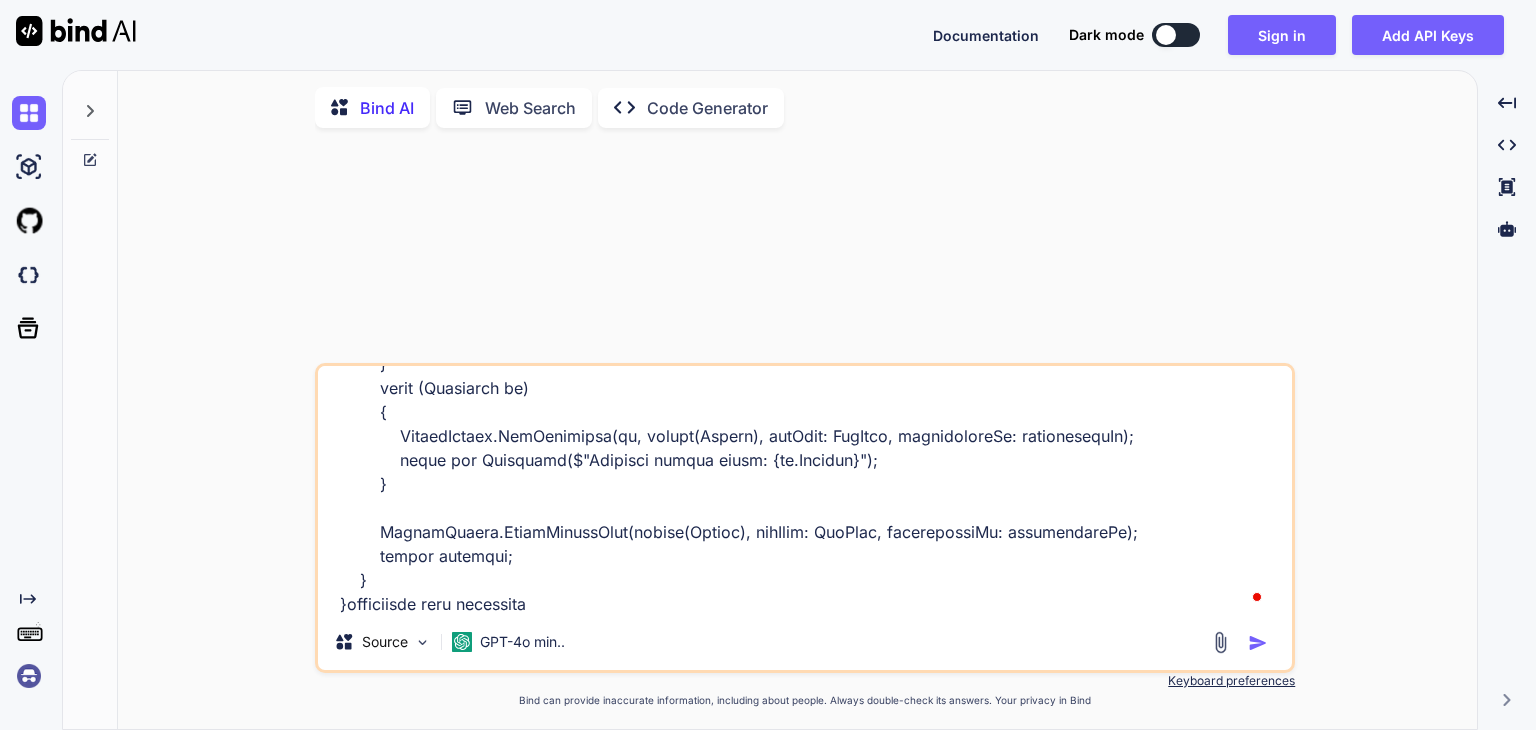 type on "[Route("api/couponloyalty")]
[ApiController]
public class CouponLoyaltyController : ControllerBase
{
private readonly IUriService _uriService;
private readonly ICouponLoyaltyService _couponLoyaltyService;
private const string ApiName = "CouponLoyalty";
public CouponLoyaltyController(ICouponLoyaltyService couponLoyaltyService, IUriService uriService)
{
_uriService = uriService;
_couponLoyaltyService = couponLoyaltyService;
}
private TokenDetails? GetUserManager()
{
var accessToken = Request.Headers[HeaderNames.Authorization].ToString();
if (!string.IsNullOrEmpty(accessToken) && accessToken.Contains("Bearer "))
accessToken = accessToken.Replace("Bearer ", "");
var userManager = new TokenDetails(accessToken);
return userManager?.Id != null ? userManager : null;
}
[HttpPost("create")]
public async Task<IActionResult> Create([FromBody] CouponLoyaltyConfiguration..." 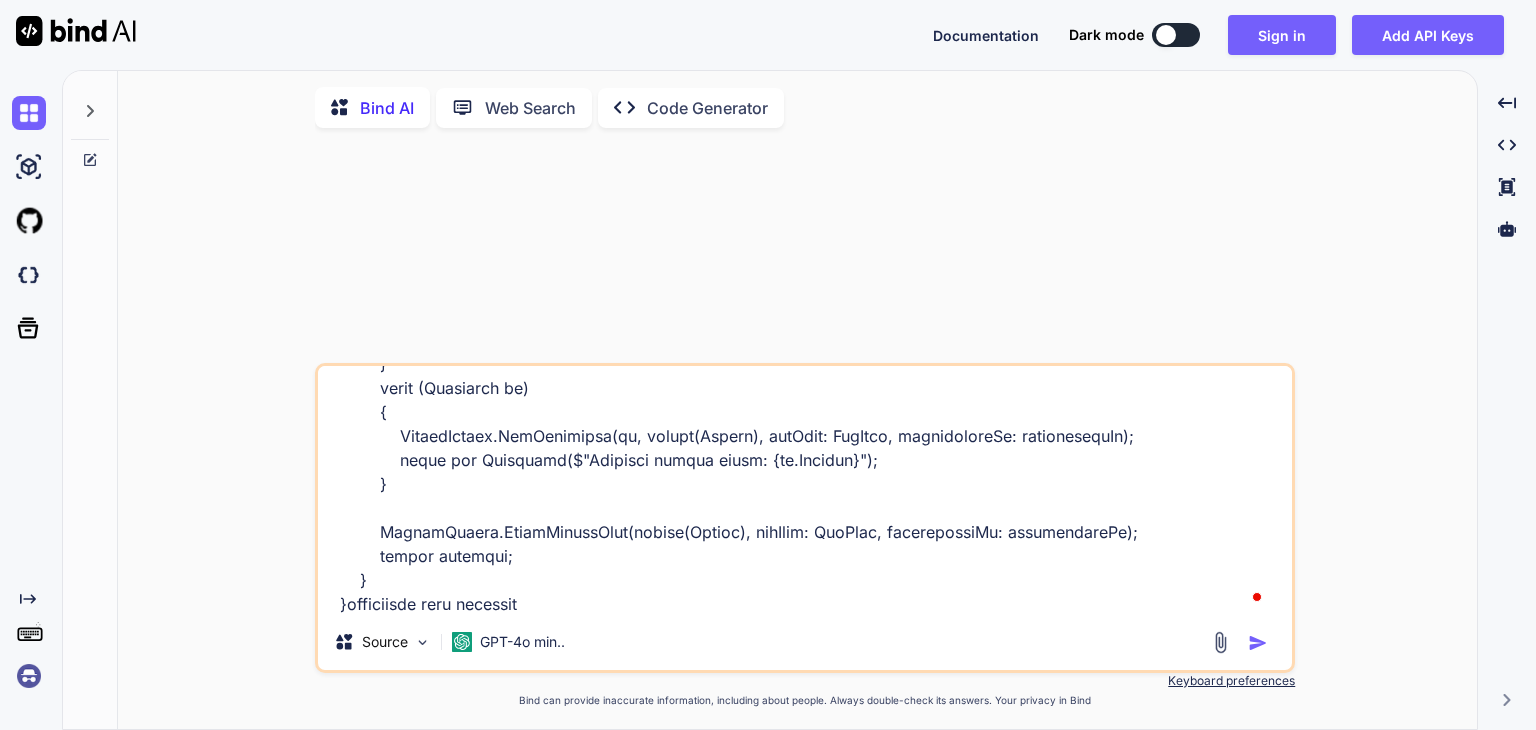 type on "[Route("api/couponloyalty")]
[ApiController]
public class CouponLoyaltyController : ControllerBase
{
private readonly IUriService _uriService;
private readonly ICouponLoyaltyService _couponLoyaltyService;
private const string ApiName = "CouponLoyalty";
public CouponLoyaltyController(ICouponLoyaltyService couponLoyaltyService, IUriService uriService)
{
_uriService = uriService;
_couponLoyaltyService = couponLoyaltyService;
}
private TokenDetails? GetUserManager()
{
var accessToken = Request.Headers[HeaderNames.Authorization].ToString();
if (!string.IsNullOrEmpty(accessToken) && accessToken.Contains("Bearer "))
accessToken = accessToken.Replace("Bearer ", "");
var userManager = new TokenDetails(accessToken);
return userManager?.Id != null ? userManager : null;
}
[HttpPost("create")]
public async Task<IActionResult> Create([FromBody] CouponLoyaltyConfiguration..." 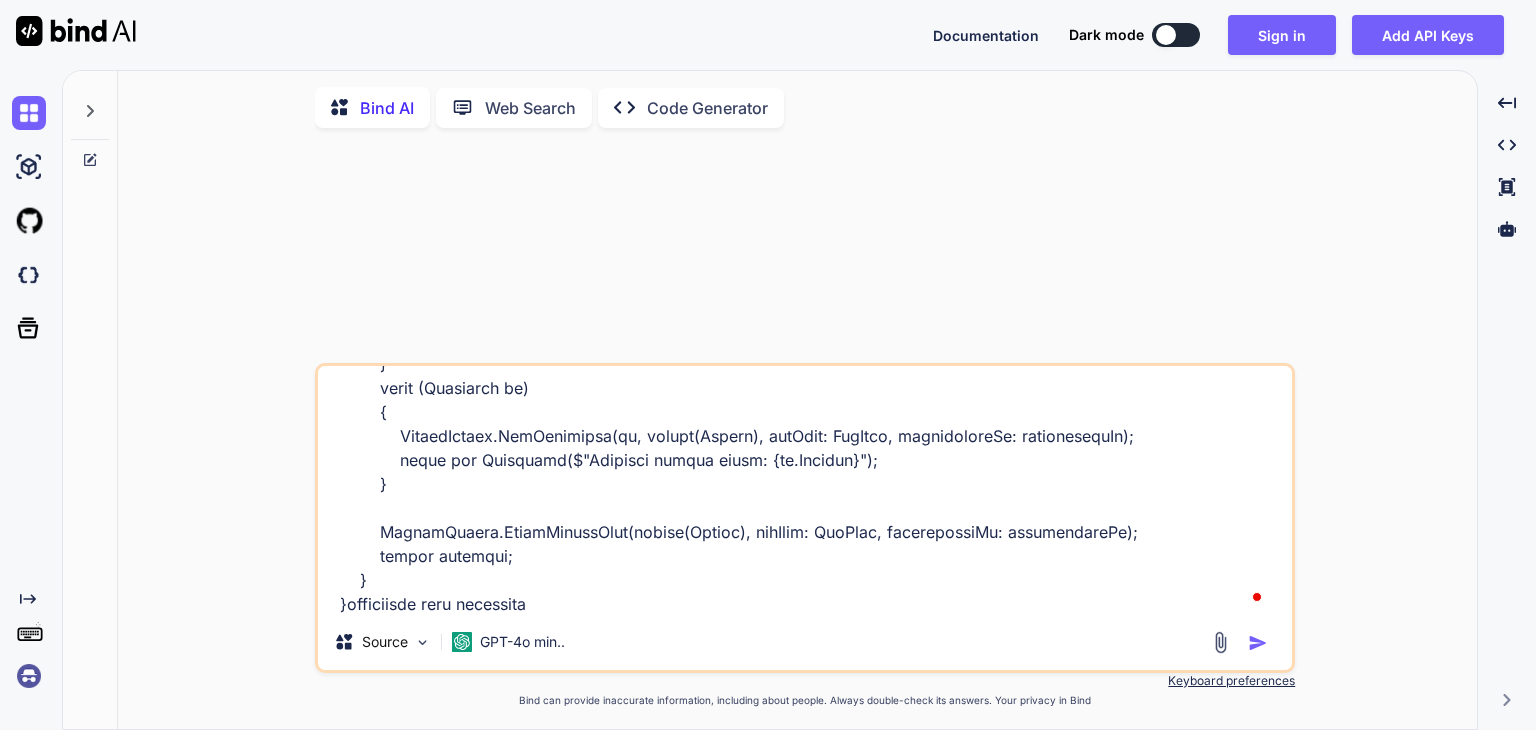 type on "[Route("api/couponloyalty")]
[ApiController]
public class CouponLoyaltyController : ControllerBase
{
private readonly IUriService _uriService;
private readonly ICouponLoyaltyService _couponLoyaltyService;
private const string ApiName = "CouponLoyalty";
public CouponLoyaltyController(ICouponLoyaltyService couponLoyaltyService, IUriService uriService)
{
_uriService = uriService;
_couponLoyaltyService = couponLoyaltyService;
}
private TokenDetails? GetUserManager()
{
var accessToken = Request.Headers[HeaderNames.Authorization].ToString();
if (!string.IsNullOrEmpty(accessToken) && accessToken.Contains("Bearer "))
accessToken = accessToken.Replace("Bearer ", "");
var userManager = new TokenDetails(accessToken);
return userManager?.Id != null ? userManager : null;
}
[HttpPost("create")]
public async Task<IActionResult> Create([FromBody] CouponLoyaltyConfiguration..." 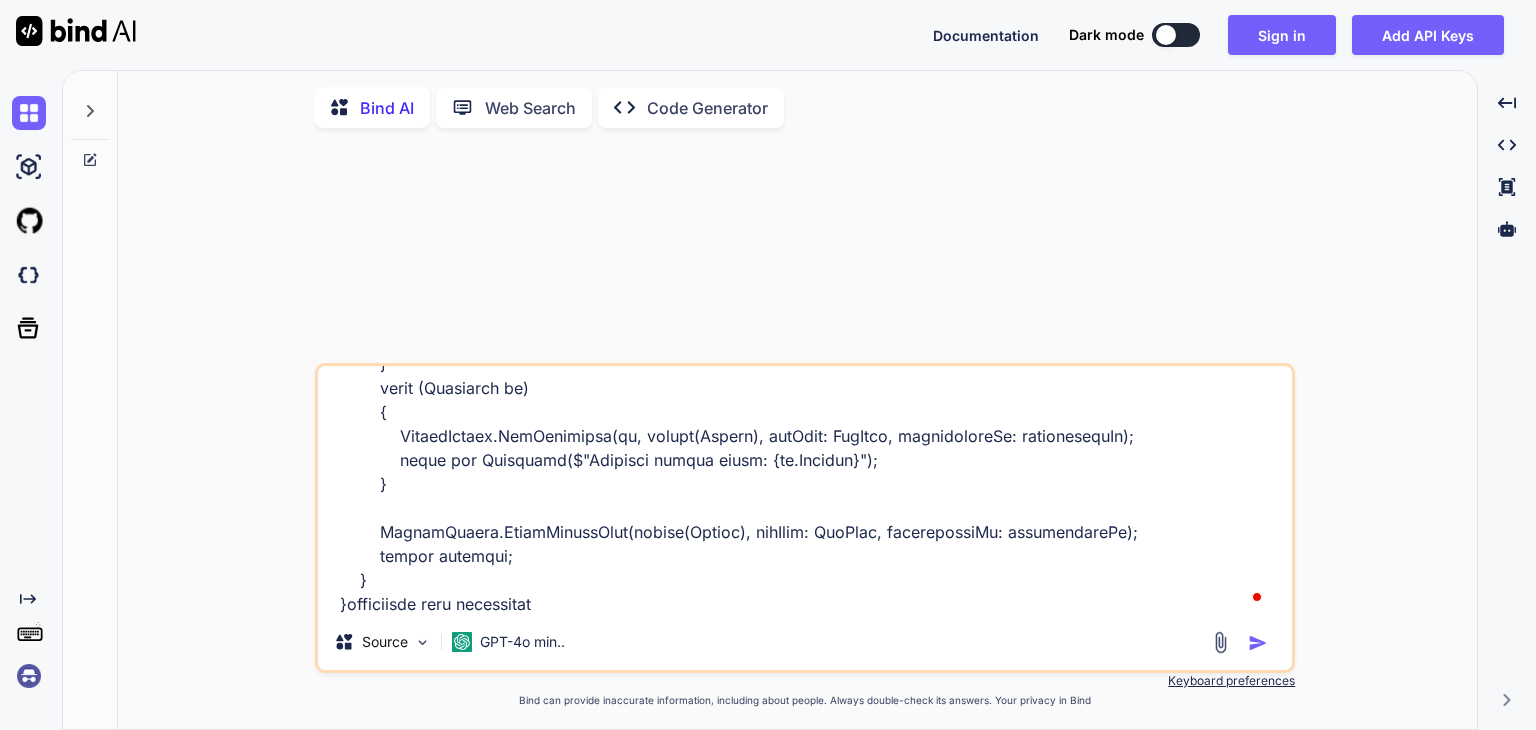 type on "[Route("api/couponloyalty")]
[ApiController]
public class CouponLoyaltyController : ControllerBase
{
private readonly IUriService _uriService;
private readonly ICouponLoyaltyService _couponLoyaltyService;
private const string ApiName = "CouponLoyalty";
public CouponLoyaltyController(ICouponLoyaltyService couponLoyaltyService, IUriService uriService)
{
_uriService = uriService;
_couponLoyaltyService = couponLoyaltyService;
}
private TokenDetails? GetUserManager()
{
var accessToken = Request.Headers[HeaderNames.Authorization].ToString();
if (!string.IsNullOrEmpty(accessToken) && accessToken.Contains("Bearer "))
accessToken = accessToken.Replace("Bearer ", "");
var userManager = new TokenDetails(accessToken);
return userManager?.Id != null ? userManager : null;
}
[HttpPost("create")]
public async Task<IActionResult> Create([FromBody] CouponLoyaltyConfiguration..." 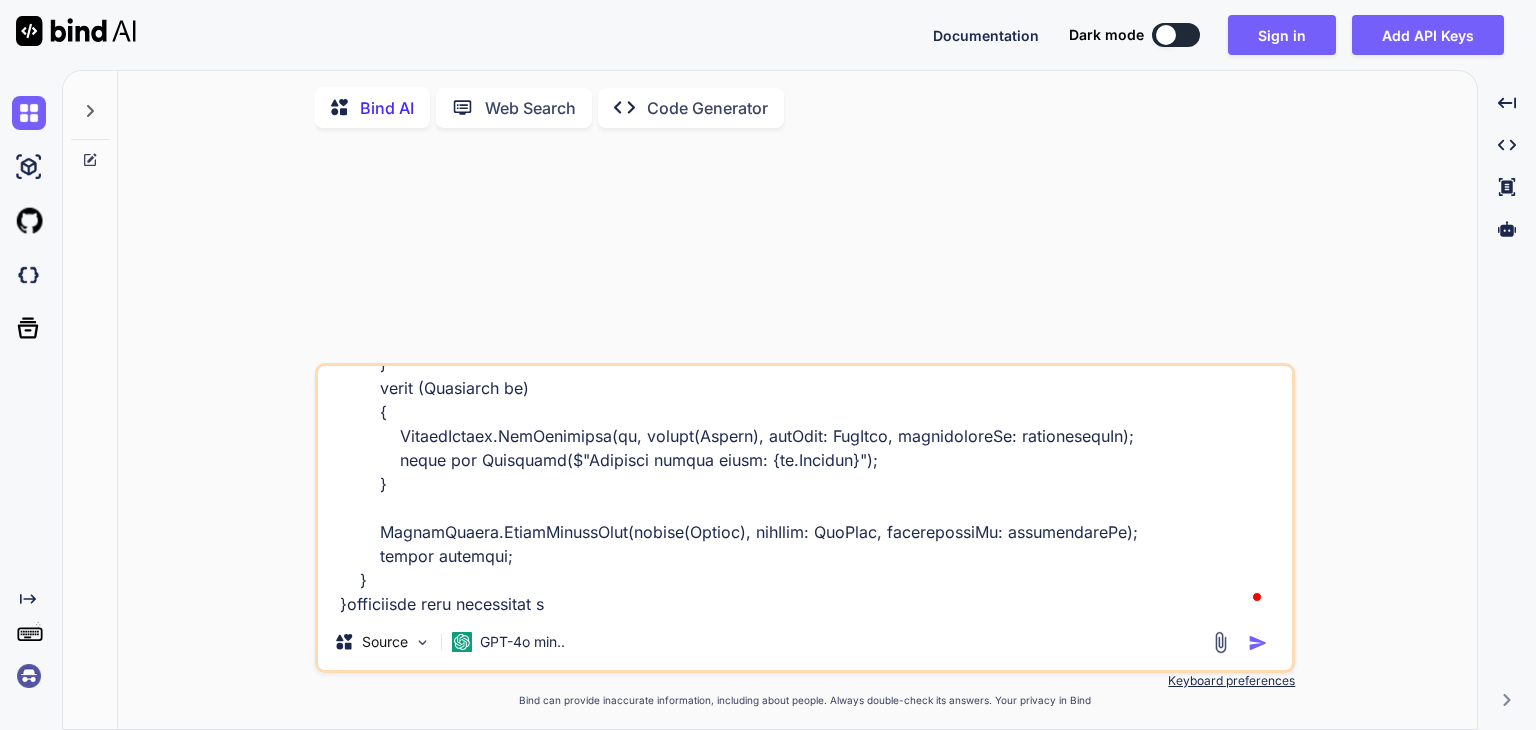 type on "[Route("api/couponloyalty")]
[ApiController]
public class CouponLoyaltyController : ControllerBase
{
private readonly IUriService _uriService;
private readonly ICouponLoyaltyService _couponLoyaltyService;
private const string ApiName = "CouponLoyalty";
public CouponLoyaltyController(ICouponLoyaltyService couponLoyaltyService, IUriService uriService)
{
_uriService = uriService;
_couponLoyaltyService = couponLoyaltyService;
}
private TokenDetails? GetUserManager()
{
var accessToken = Request.Headers[HeaderNames.Authorization].ToString();
if (!string.IsNullOrEmpty(accessToken) && accessToken.Contains("Bearer "))
accessToken = accessToken.Replace("Bearer ", "");
var userManager = new TokenDetails(accessToken);
return userManager?.Id != null ? userManager : null;
}
[HttpPost("create")]
public async Task<IActionResult> Create([FromBody] CouponLoyaltyConfiguration..." 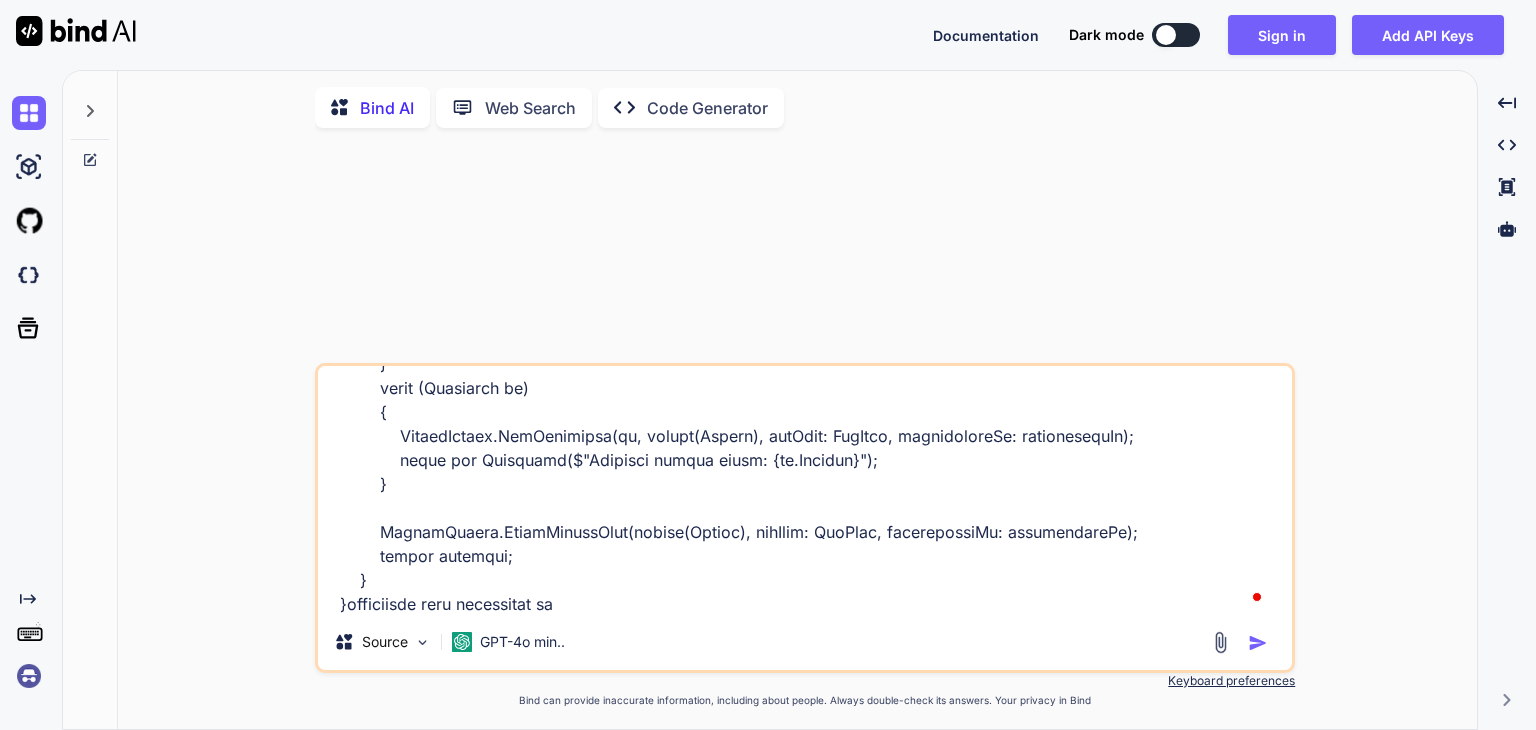 type on "[Route("api/couponloyalty")]
[ApiController]
public class CouponLoyaltyController : ControllerBase
{
private readonly IUriService _uriService;
private readonly ICouponLoyaltyService _couponLoyaltyService;
private const string ApiName = "CouponLoyalty";
public CouponLoyaltyController(ICouponLoyaltyService couponLoyaltyService, IUriService uriService)
{
_uriService = uriService;
_couponLoyaltyService = couponLoyaltyService;
}
private TokenDetails? GetUserManager()
{
var accessToken = Request.Headers[HeaderNames.Authorization].ToString();
if (!string.IsNullOrEmpty(accessToken) && accessToken.Contains("Bearer "))
accessToken = accessToken.Replace("Bearer ", "");
var userManager = new TokenDetails(accessToken);
return userManager?.Id != null ? userManager : null;
}
[HttpPost("create")]
public async Task<IActionResult> Create([FromBody] CouponLoyaltyConfiguration..." 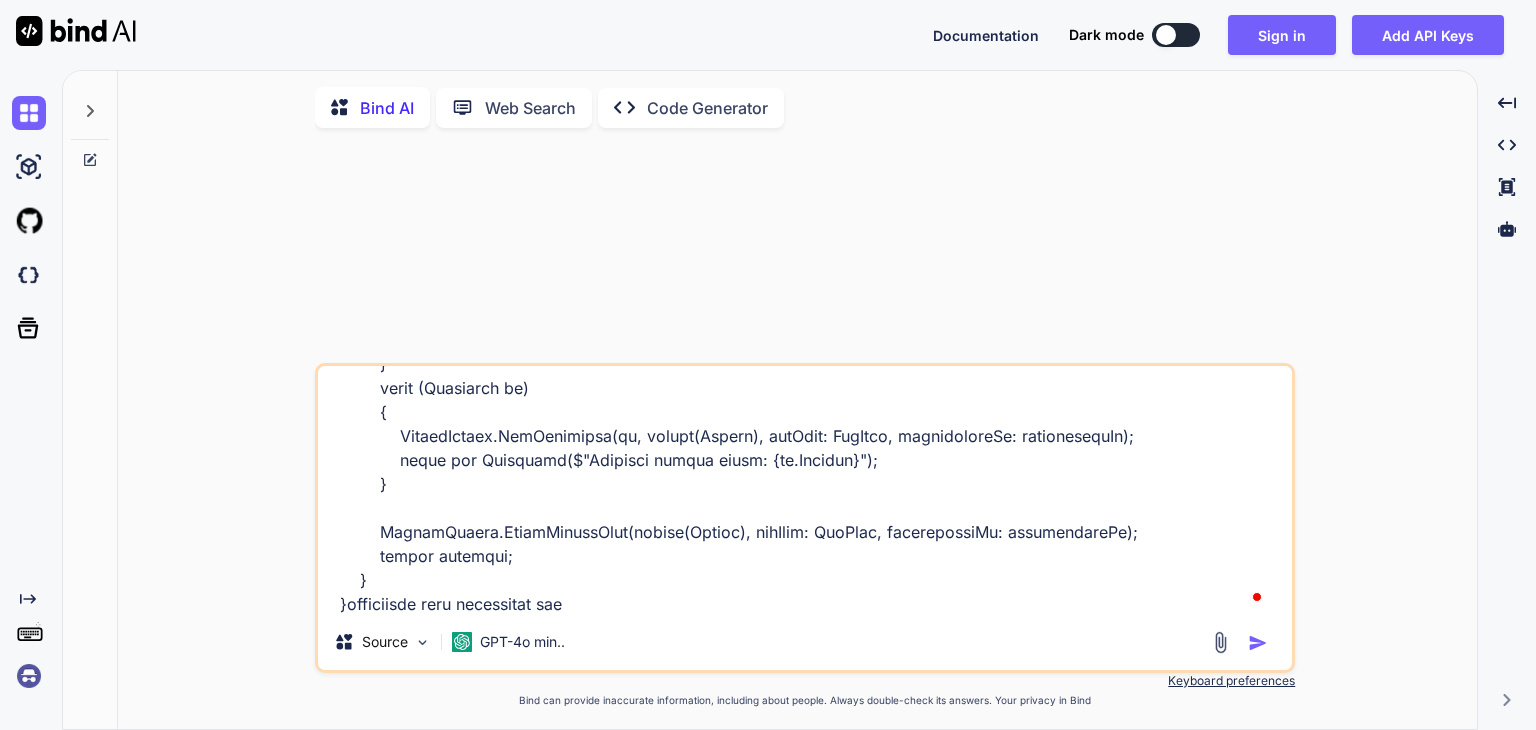 type on "[Route("api/couponloyalty")]
[ApiController]
public class CouponLoyaltyController : ControllerBase
{
private readonly IUriService _uriService;
private readonly ICouponLoyaltyService _couponLoyaltyService;
private const string ApiName = "CouponLoyalty";
public CouponLoyaltyController(ICouponLoyaltyService couponLoyaltyService, IUriService uriService)
{
_uriService = uriService;
_couponLoyaltyService = couponLoyaltyService;
}
private TokenDetails? GetUserManager()
{
var accessToken = Request.Headers[HeaderNames.Authorization].ToString();
if (!string.IsNullOrEmpty(accessToken) && accessToken.Contains("Bearer "))
accessToken = accessToken.Replace("Bearer ", "");
var userManager = new TokenDetails(accessToken);
return userManager?.Id != null ? userManager : null;
}
[HttpPost("create")]
public async Task<IActionResult> Create([FromBody] CouponLoyaltyConfiguration..." 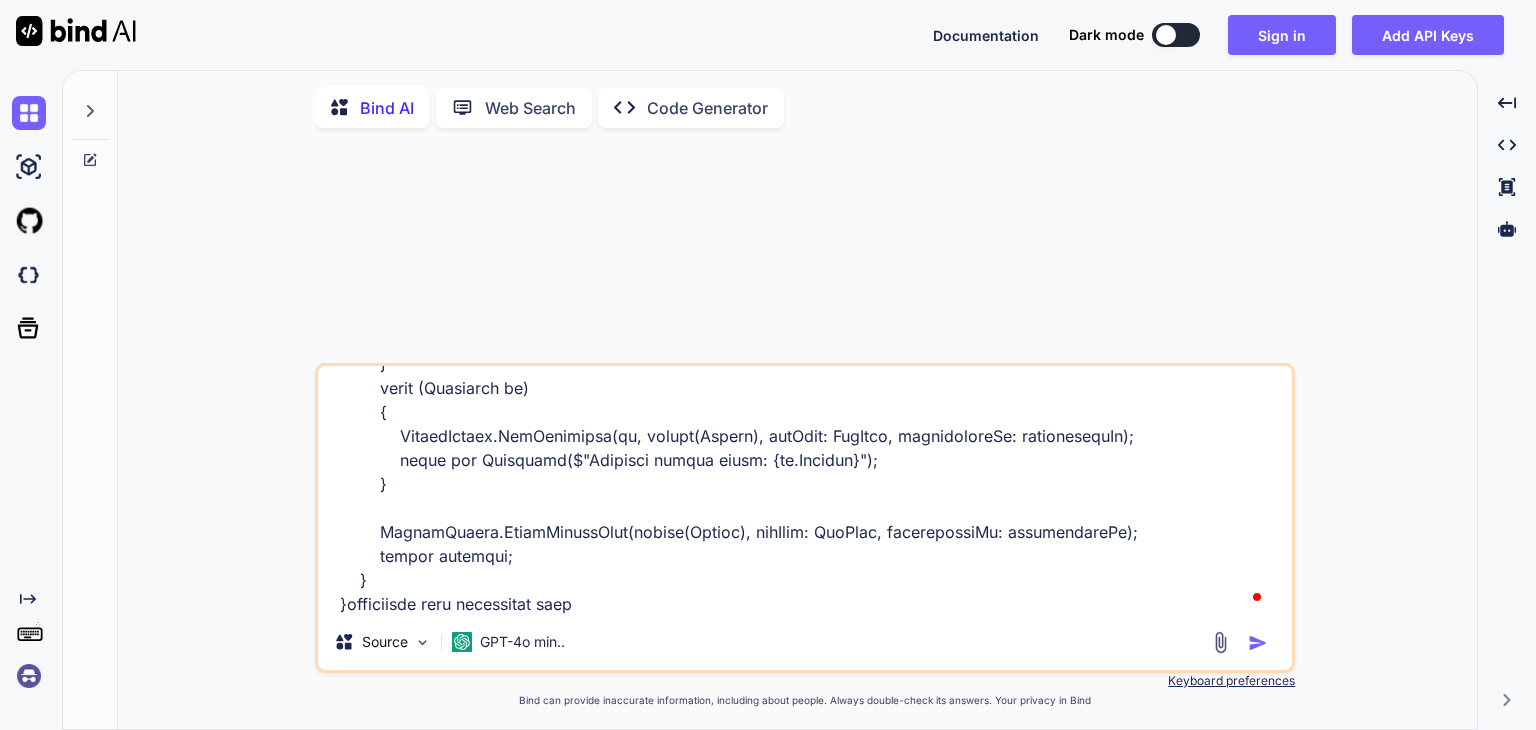 type on "[Route("api/couponloyalty")]
[ApiController]
public class CouponLoyaltyController : ControllerBase
{
private readonly IUriService _uriService;
private readonly ICouponLoyaltyService _couponLoyaltyService;
private const string ApiName = "CouponLoyalty";
public CouponLoyaltyController(ICouponLoyaltyService couponLoyaltyService, IUriService uriService)
{
_uriService = uriService;
_couponLoyaltyService = couponLoyaltyService;
}
private TokenDetails? GetUserManager()
{
var accessToken = Request.Headers[HeaderNames.Authorization].ToString();
if (!string.IsNullOrEmpty(accessToken) && accessToken.Contains("Bearer "))
accessToken = accessToken.Replace("Bearer ", "");
var userManager = new TokenDetails(accessToken);
return userManager?.Id != null ? userManager : null;
}
[HttpPost("create")]
public async Task<IActionResult> Create([FromBody] CouponLoyaltyConfiguration..." 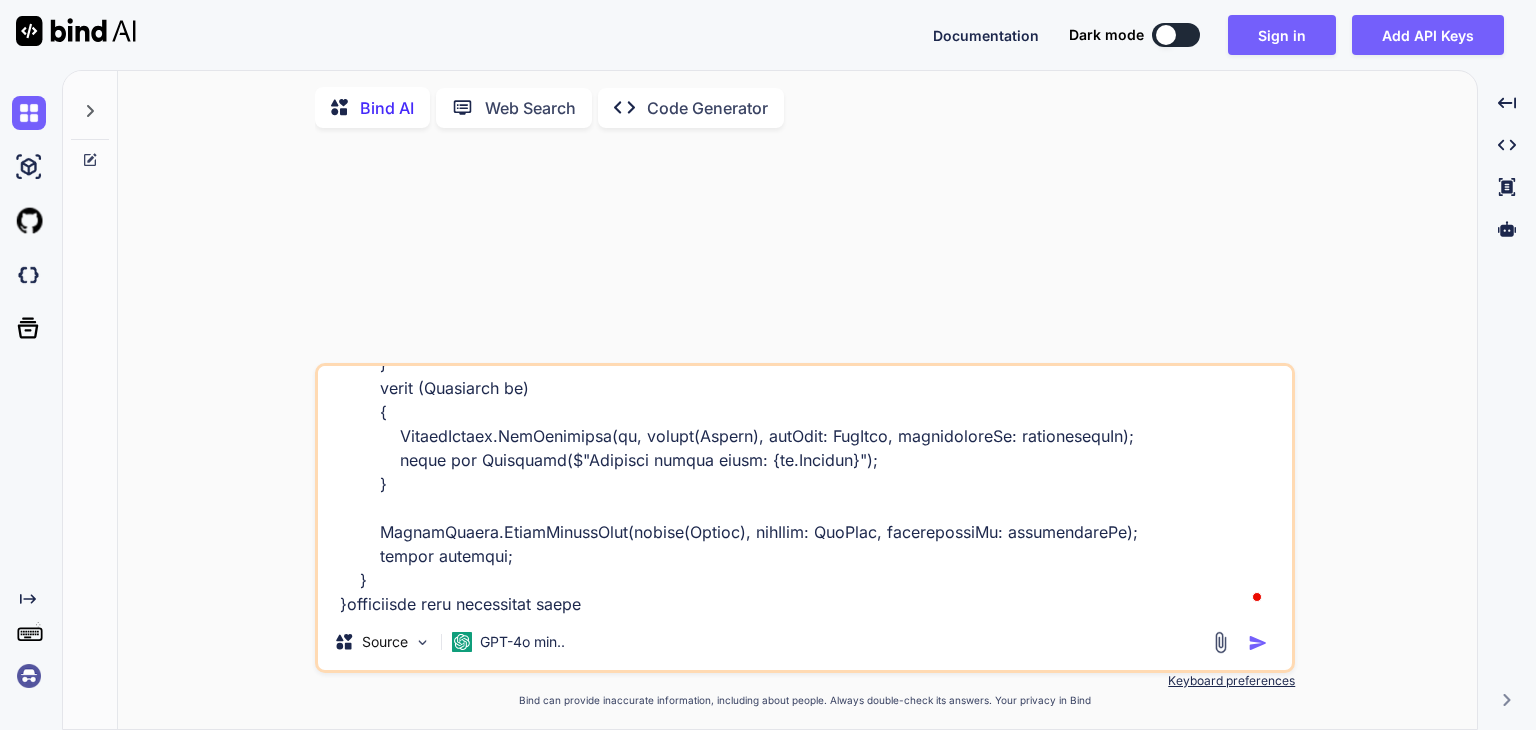 type on "[Route("api/couponloyalty")]
[ApiController]
public class CouponLoyaltyController : ControllerBase
{
private readonly IUriService _uriService;
private readonly ICouponLoyaltyService _couponLoyaltyService;
private const string ApiName = "CouponLoyalty";
public CouponLoyaltyController(ICouponLoyaltyService couponLoyaltyService, IUriService uriService)
{
_uriService = uriService;
_couponLoyaltyService = couponLoyaltyService;
}
private TokenDetails? GetUserManager()
{
var accessToken = Request.Headers[HeaderNames.Authorization].ToString();
if (!string.IsNullOrEmpty(accessToken) && accessToken.Contains("Bearer "))
accessToken = accessToken.Replace("Bearer ", "");
var userManager = new TokenDetails(accessToken);
return userManager?.Id != null ? userManager : null;
}
[HttpPost("create")]
public async Task<IActionResult> Create([FromBody] CouponLoyaltyConfiguration..." 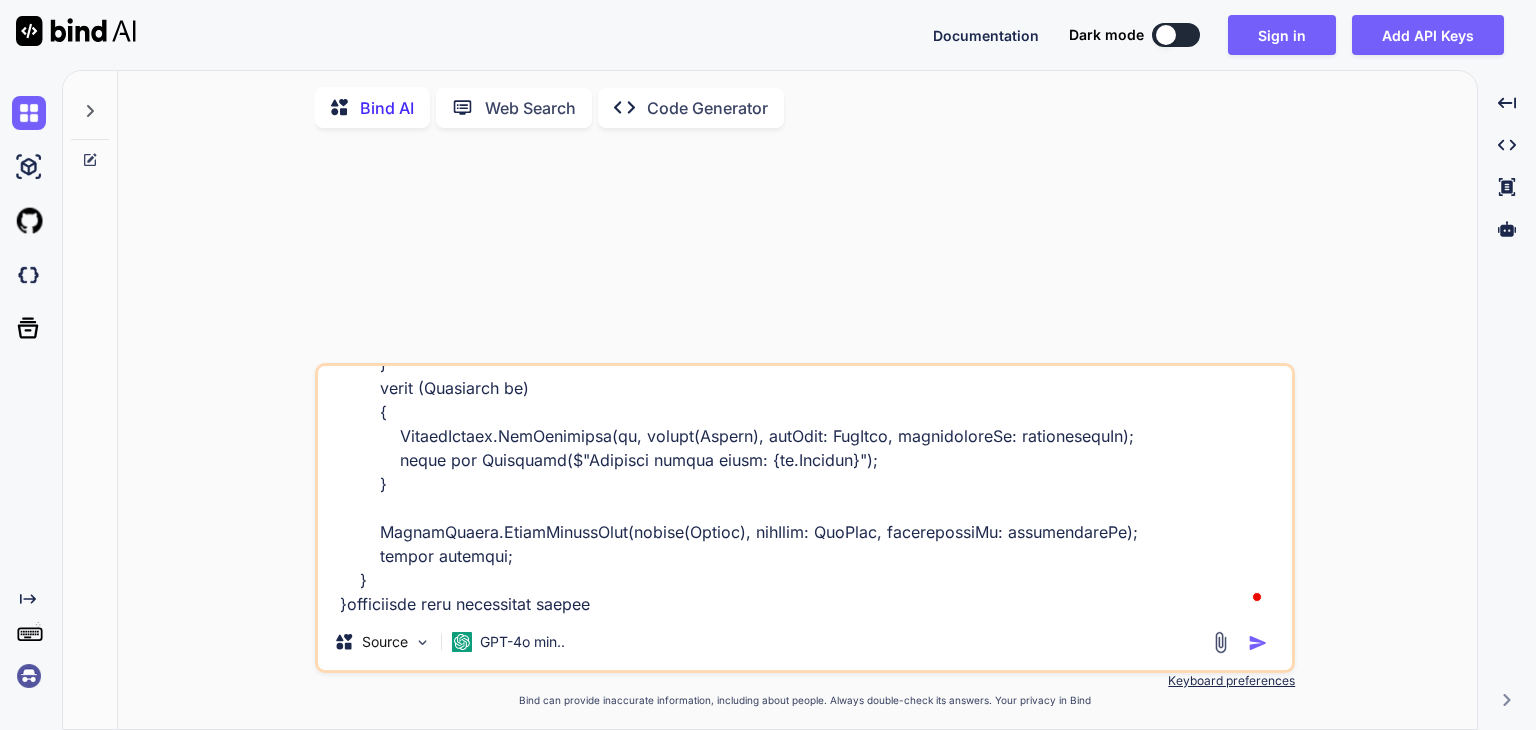 type on "[Route("api/couponloyalty")]
[ApiController]
public class CouponLoyaltyController : ControllerBase
{
private readonly IUriService _uriService;
private readonly ICouponLoyaltyService _couponLoyaltyService;
private const string ApiName = "CouponLoyalty";
public CouponLoyaltyController(ICouponLoyaltyService couponLoyaltyService, IUriService uriService)
{
_uriService = uriService;
_couponLoyaltyService = couponLoyaltyService;
}
private TokenDetails? GetUserManager()
{
var accessToken = Request.Headers[HeaderNames.Authorization].ToString();
if (!string.IsNullOrEmpty(accessToken) && accessToken.Contains("Bearer "))
accessToken = accessToken.Replace("Bearer ", "");
var userManager = new TokenDetails(accessToken);
return userManager?.Id != null ? userManager : null;
}
[HttpPost("create")]
public async Task<IActionResult> Create([FromBody] CouponLoyaltyConfiguration..." 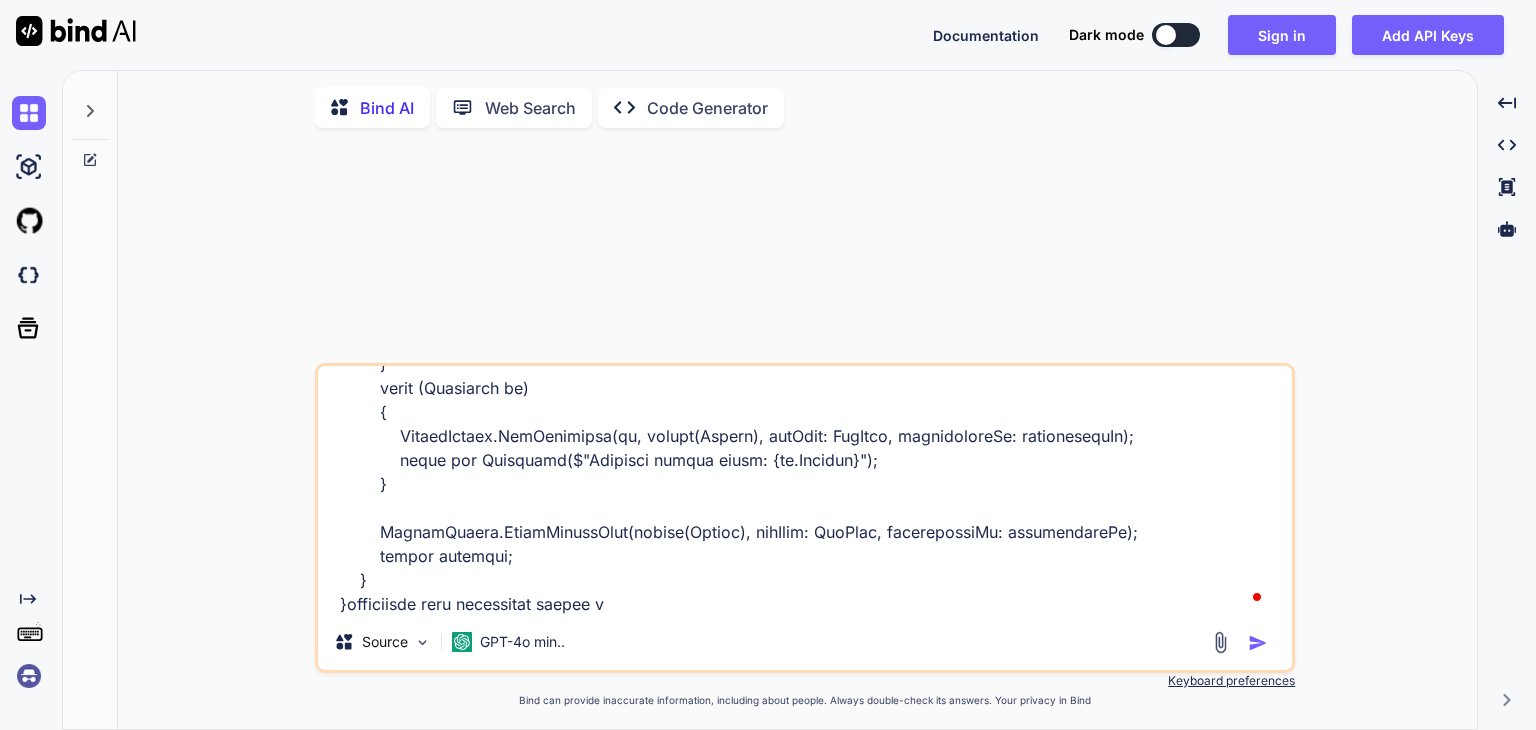 type on "[Route("api/couponloyalty")]
[ApiController]
public class CouponLoyaltyController : ControllerBase
{
private readonly IUriService _uriService;
private readonly ICouponLoyaltyService _couponLoyaltyService;
private const string ApiName = "CouponLoyalty";
public CouponLoyaltyController(ICouponLoyaltyService couponLoyaltyService, IUriService uriService)
{
_uriService = uriService;
_couponLoyaltyService = couponLoyaltyService;
}
private TokenDetails? GetUserManager()
{
var accessToken = Request.Headers[HeaderNames.Authorization].ToString();
if (!string.IsNullOrEmpty(accessToken) && accessToken.Contains("Bearer "))
accessToken = accessToken.Replace("Bearer ", "");
var userManager = new TokenDetails(accessToken);
return userManager?.Id != null ? userManager : null;
}
[HttpPost("create")]
public async Task<IActionResult> Create([FromBody] CouponLoyaltyConfiguration..." 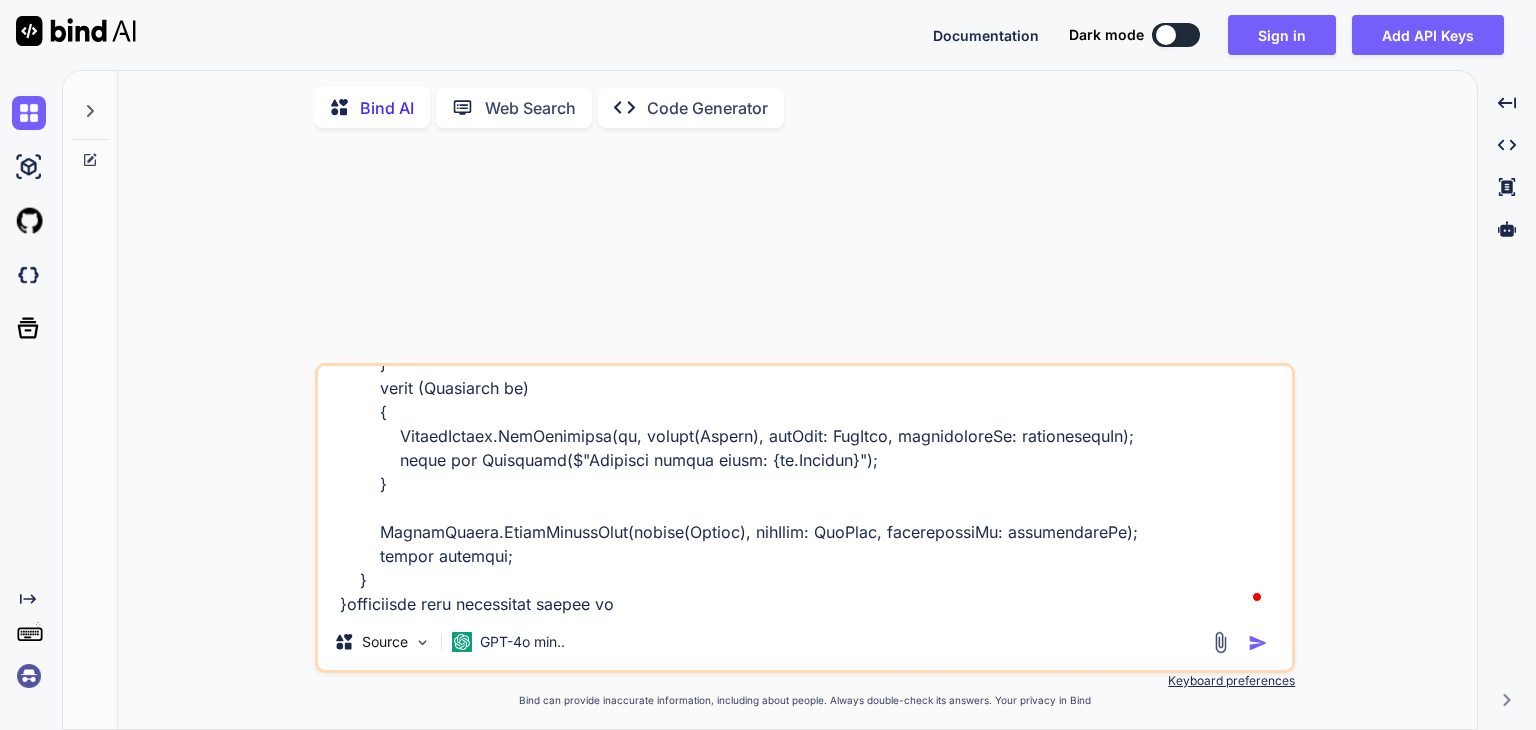 type on "[Route("api/couponloyalty")]
[ApiController]
public class CouponLoyaltyController : ControllerBase
{
private readonly IUriService _uriService;
private readonly ICouponLoyaltyService _couponLoyaltyService;
private const string ApiName = "CouponLoyalty";
public CouponLoyaltyController(ICouponLoyaltyService couponLoyaltyService, IUriService uriService)
{
_uriService = uriService;
_couponLoyaltyService = couponLoyaltyService;
}
private TokenDetails? GetUserManager()
{
var accessToken = Request.Headers[HeaderNames.Authorization].ToString();
if (!string.IsNullOrEmpty(accessToken) && accessToken.Contains("Bearer "))
accessToken = accessToken.Replace("Bearer ", "");
var userManager = new TokenDetails(accessToken);
return userManager?.Id != null ? userManager : null;
}
[HttpPost("create")]
public async Task<IActionResult> Create([FromBody] CouponLoyaltyConfiguration..." 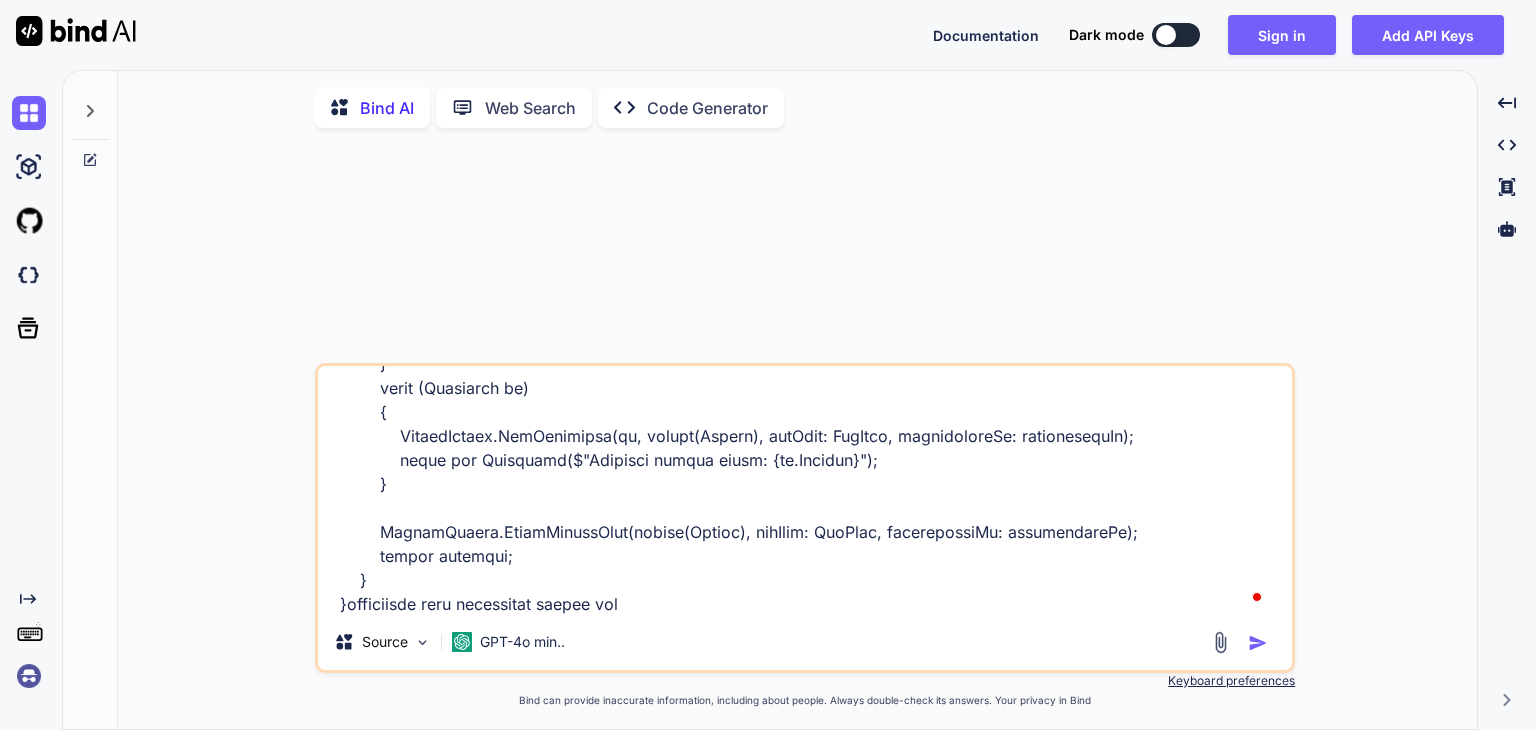 type on "[Route("api/couponloyalty")]
[ApiController]
public class CouponLoyaltyController : ControllerBase
{
private readonly IUriService _uriService;
private readonly ICouponLoyaltyService _couponLoyaltyService;
private const string ApiName = "CouponLoyalty";
public CouponLoyaltyController(ICouponLoyaltyService couponLoyaltyService, IUriService uriService)
{
_uriService = uriService;
_couponLoyaltyService = couponLoyaltyService;
}
private TokenDetails? GetUserManager()
{
var accessToken = Request.Headers[HeaderNames.Authorization].ToString();
if (!string.IsNullOrEmpty(accessToken) && accessToken.Contains("Bearer "))
accessToken = accessToken.Replace("Bearer ", "");
var userManager = new TokenDetails(accessToken);
return userManager?.Id != null ? userManager : null;
}
[HttpPost("create")]
public async Task<IActionResult> Create([FromBody] CouponLoyaltyConfiguration..." 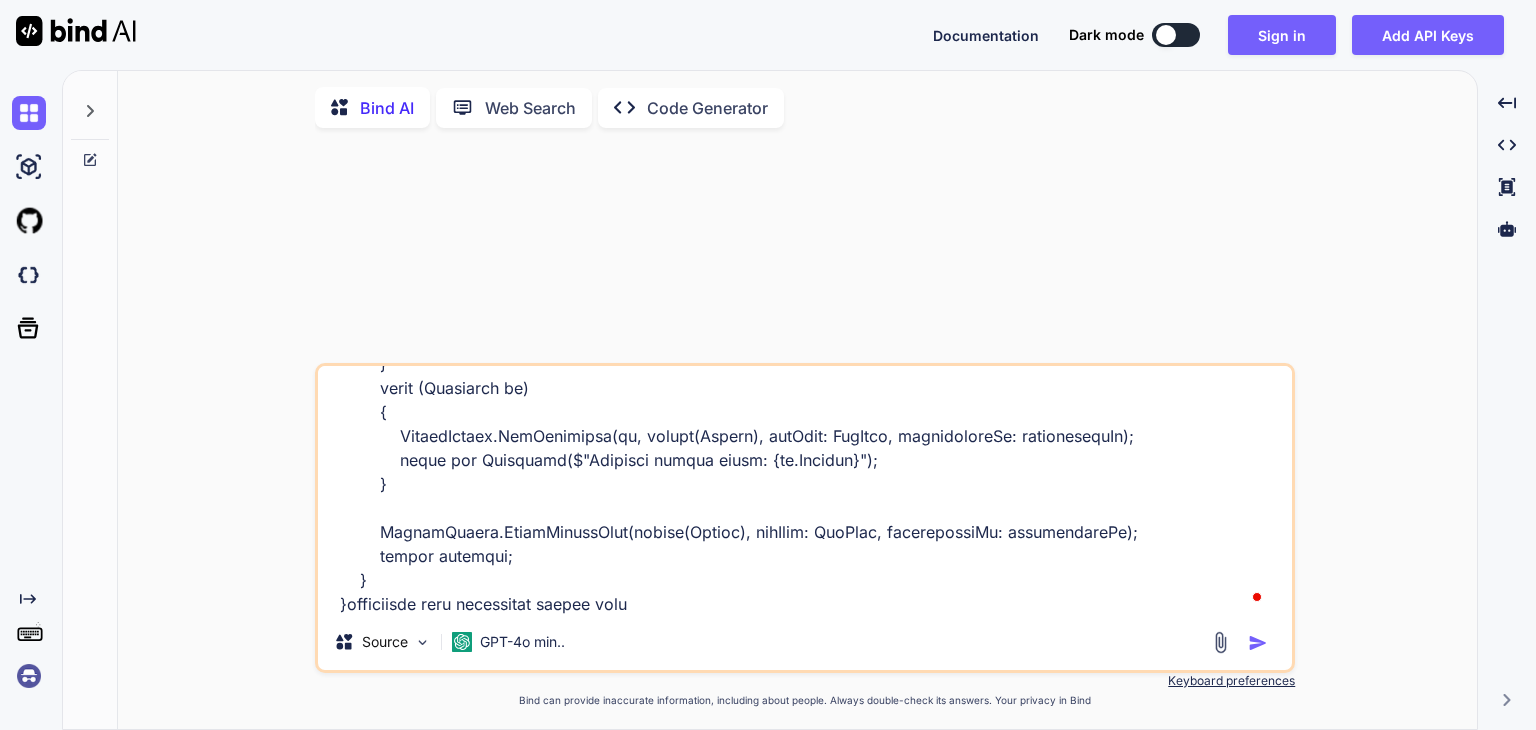 type on "[Route("api/couponloyalty")]
[ApiController]
public class CouponLoyaltyController : ControllerBase
{
private readonly IUriService _uriService;
private readonly ICouponLoyaltyService _couponLoyaltyService;
private const string ApiName = "CouponLoyalty";
public CouponLoyaltyController(ICouponLoyaltyService couponLoyaltyService, IUriService uriService)
{
_uriService = uriService;
_couponLoyaltyService = couponLoyaltyService;
}
private TokenDetails? GetUserManager()
{
var accessToken = Request.Headers[HeaderNames.Authorization].ToString();
if (!string.IsNullOrEmpty(accessToken) && accessToken.Contains("Bearer "))
accessToken = accessToken.Replace("Bearer ", "");
var userManager = new TokenDetails(accessToken);
return userManager?.Id != null ? userManager : null;
}
[HttpPost("create")]
public async Task<IActionResult> Create([FromBody] CouponLoyaltyConfiguration..." 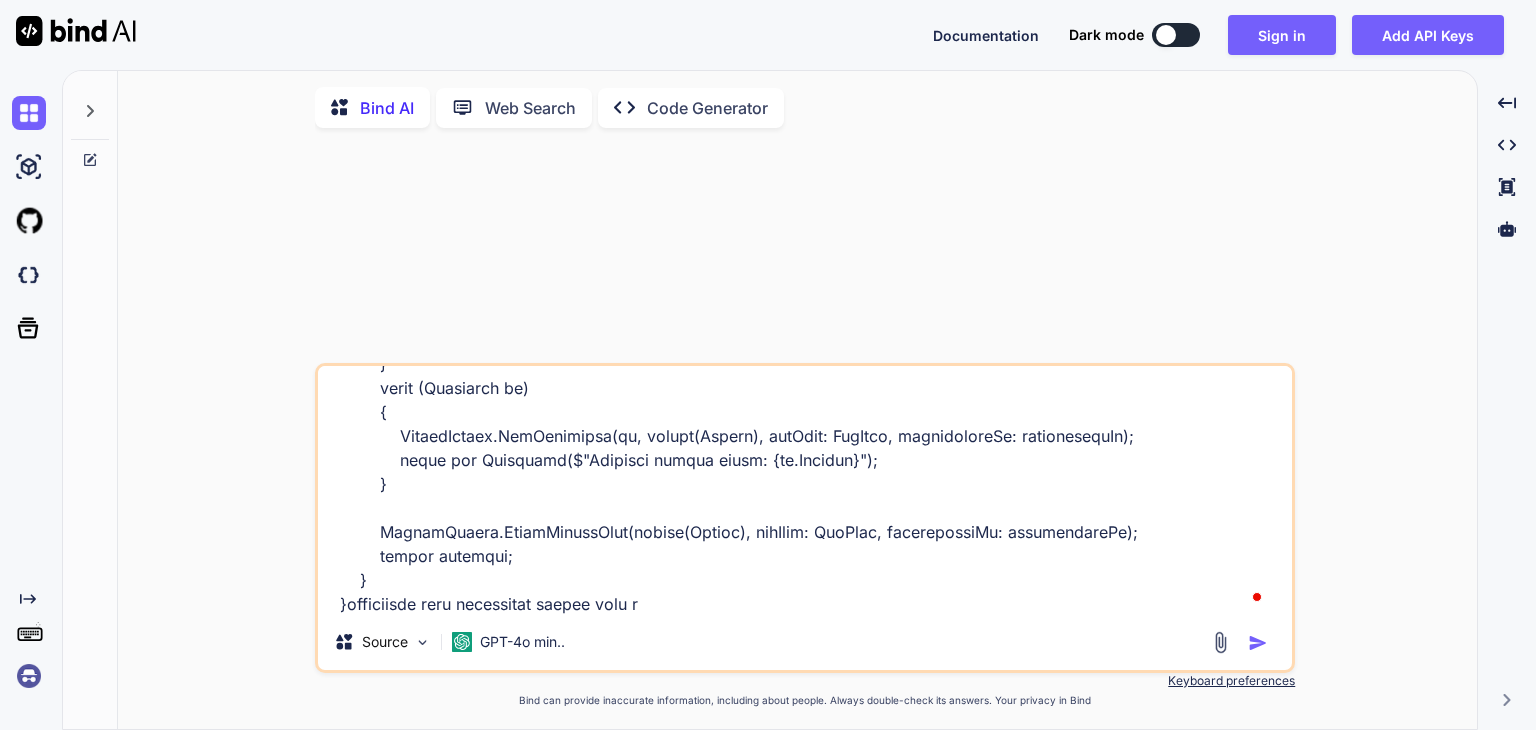 type on "[Route("api/couponloyalty")]
[ApiController]
public class CouponLoyaltyController : ControllerBase
{
private readonly IUriService _uriService;
private readonly ICouponLoyaltyService _couponLoyaltyService;
private const string ApiName = "CouponLoyalty";
public CouponLoyaltyController(ICouponLoyaltyService couponLoyaltyService, IUriService uriService)
{
_uriService = uriService;
_couponLoyaltyService = couponLoyaltyService;
}
private TokenDetails? GetUserManager()
{
var accessToken = Request.Headers[HeaderNames.Authorization].ToString();
if (!string.IsNullOrEmpty(accessToken) && accessToken.Contains("Bearer "))
accessToken = accessToken.Replace("Bearer ", "");
var userManager = new TokenDetails(accessToken);
return userManager?.Id != null ? userManager : null;
}
[HttpPost("create")]
public async Task<IActionResult> Create([FromBody] CouponLoyaltyConfiguration..." 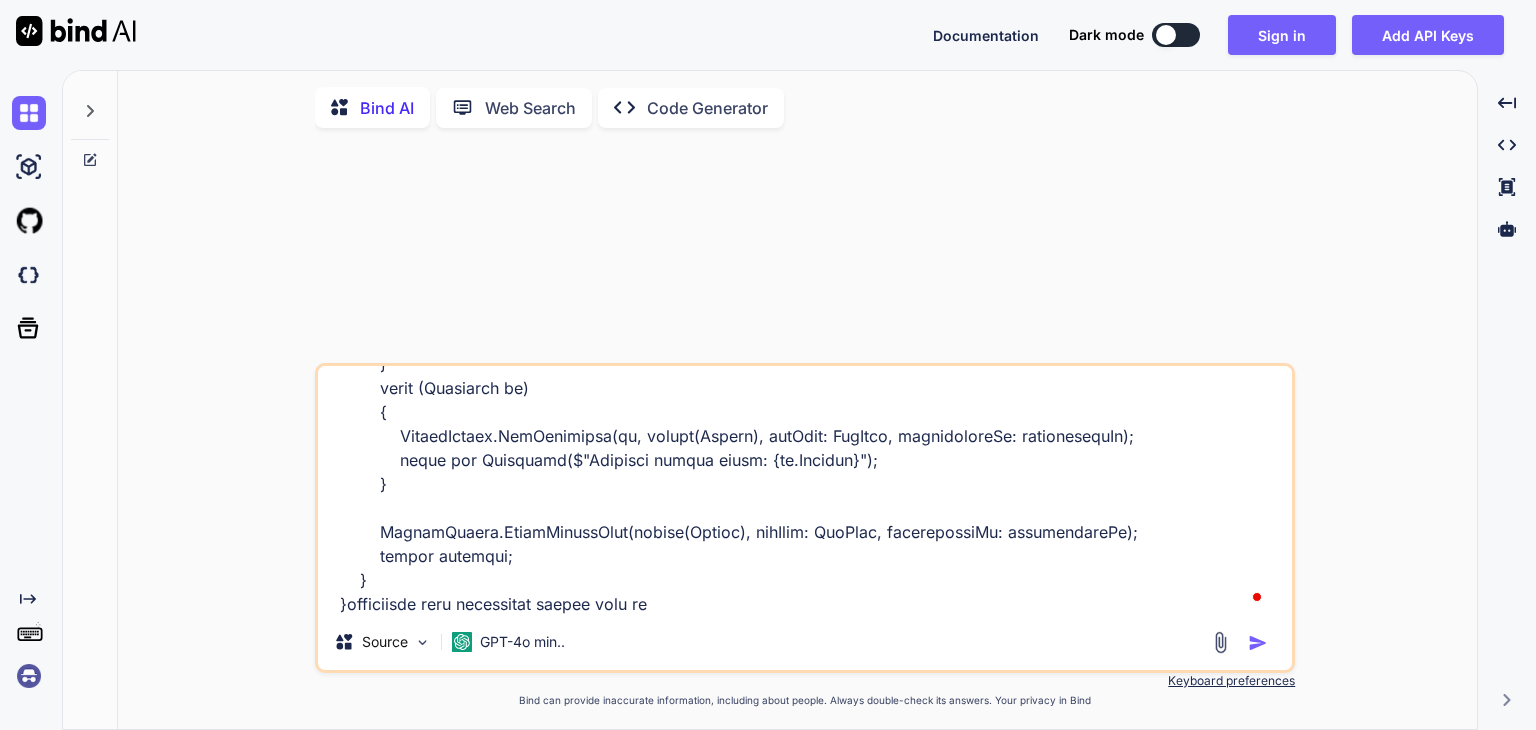 type on "[Route("api/couponloyalty")]
[ApiController]
public class CouponLoyaltyController : ControllerBase
{
private readonly IUriService _uriService;
private readonly ICouponLoyaltyService _couponLoyaltyService;
private const string ApiName = "CouponLoyalty";
public CouponLoyaltyController(ICouponLoyaltyService couponLoyaltyService, IUriService uriService)
{
_uriService = uriService;
_couponLoyaltyService = couponLoyaltyService;
}
private TokenDetails? GetUserManager()
{
var accessToken = Request.Headers[HeaderNames.Authorization].ToString();
if (!string.IsNullOrEmpty(accessToken) && accessToken.Contains("Bearer "))
accessToken = accessToken.Replace("Bearer ", "");
var userManager = new TokenDetails(accessToken);
return userManager?.Id != null ? userManager : null;
}
[HttpPost("create")]
public async Task<IActionResult> Create([FromBody] CouponLoyaltyConfiguration..." 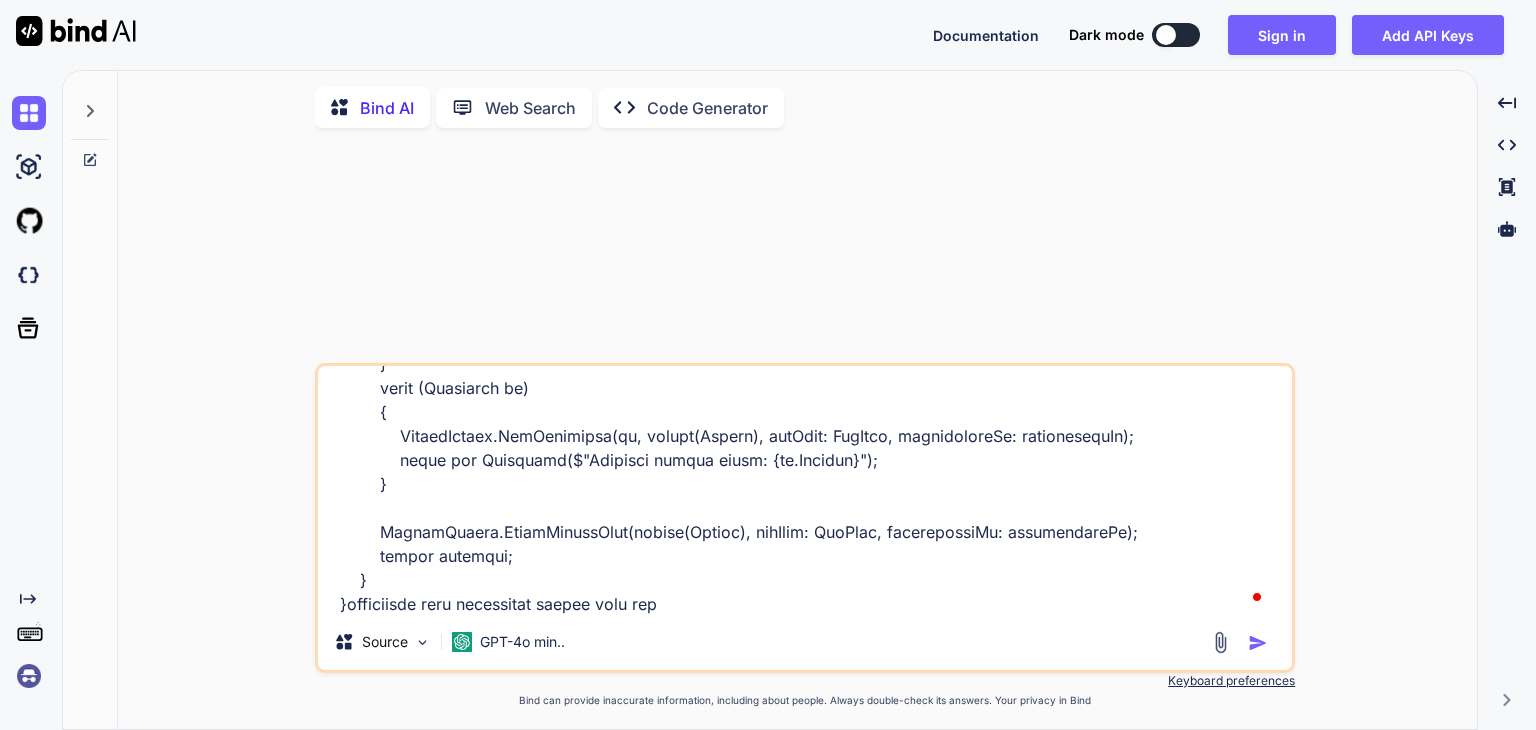 type on "[Route("api/couponloyalty")]
[ApiController]
public class CouponLoyaltyController : ControllerBase
{
private readonly IUriService _uriService;
private readonly ICouponLoyaltyService _couponLoyaltyService;
private const string ApiName = "CouponLoyalty";
public CouponLoyaltyController(ICouponLoyaltyService couponLoyaltyService, IUriService uriService)
{
_uriService = uriService;
_couponLoyaltyService = couponLoyaltyService;
}
private TokenDetails? GetUserManager()
{
var accessToken = Request.Headers[HeaderNames.Authorization].ToString();
if (!string.IsNullOrEmpty(accessToken) && accessToken.Contains("Bearer "))
accessToken = accessToken.Replace("Bearer ", "");
var userManager = new TokenDetails(accessToken);
return userManager?.Id != null ? userManager : null;
}
[HttpPost("create")]
public async Task<IActionResult> Create([FromBody] CouponLoyaltyConfiguration..." 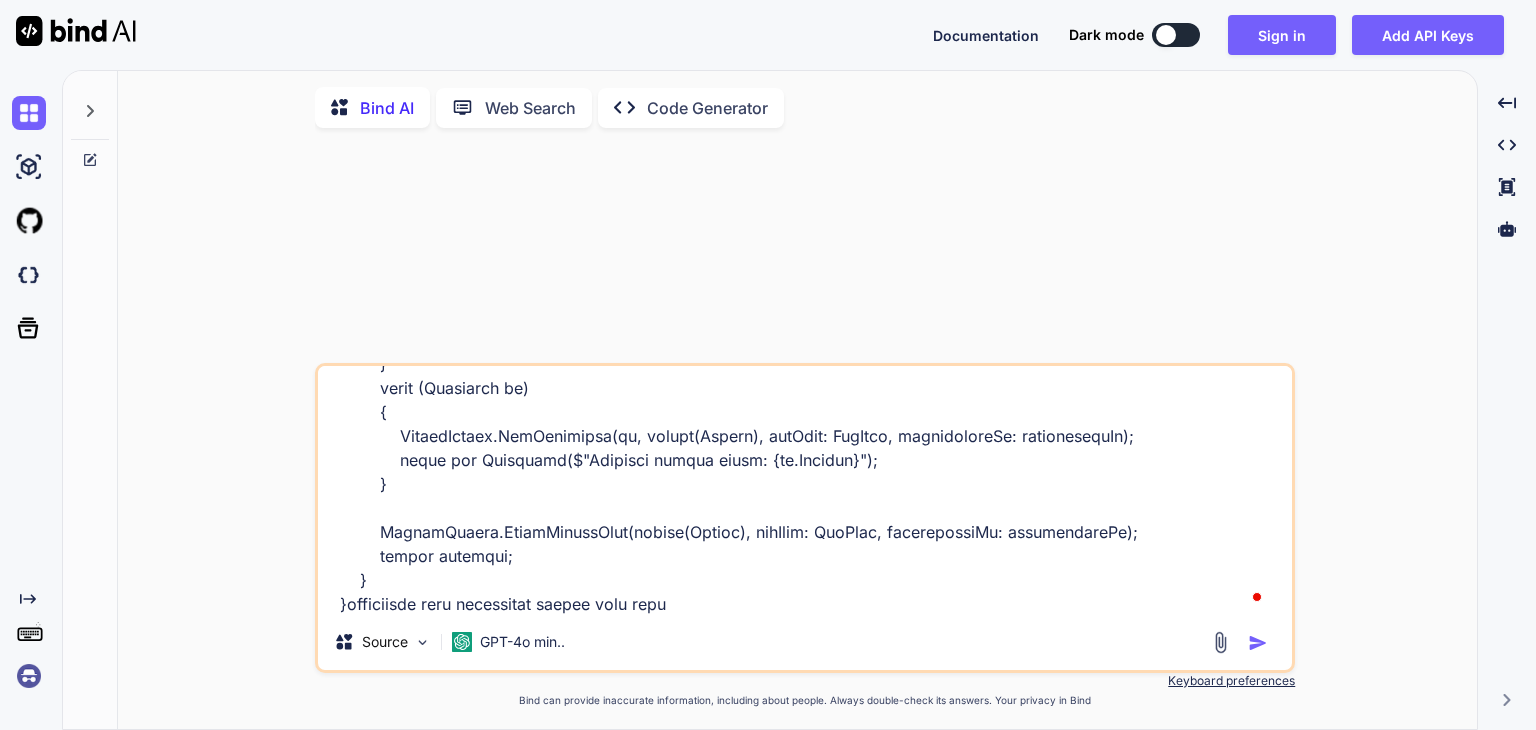 type on "[Route("api/couponloyalty")]
[ApiController]
public class CouponLoyaltyController : ControllerBase
{
private readonly IUriService _uriService;
private readonly ICouponLoyaltyService _couponLoyaltyService;
private const string ApiName = "CouponLoyalty";
public CouponLoyaltyController(ICouponLoyaltyService couponLoyaltyService, IUriService uriService)
{
_uriService = uriService;
_couponLoyaltyService = couponLoyaltyService;
}
private TokenDetails? GetUserManager()
{
var accessToken = Request.Headers[HeaderNames.Authorization].ToString();
if (!string.IsNullOrEmpty(accessToken) && accessToken.Contains("Bearer "))
accessToken = accessToken.Replace("Bearer ", "");
var userManager = new TokenDetails(accessToken);
return userManager?.Id != null ? userManager : null;
}
[HttpPost("create")]
public async Task<IActionResult> Create([FromBody] CouponLoyaltyConfiguration..." 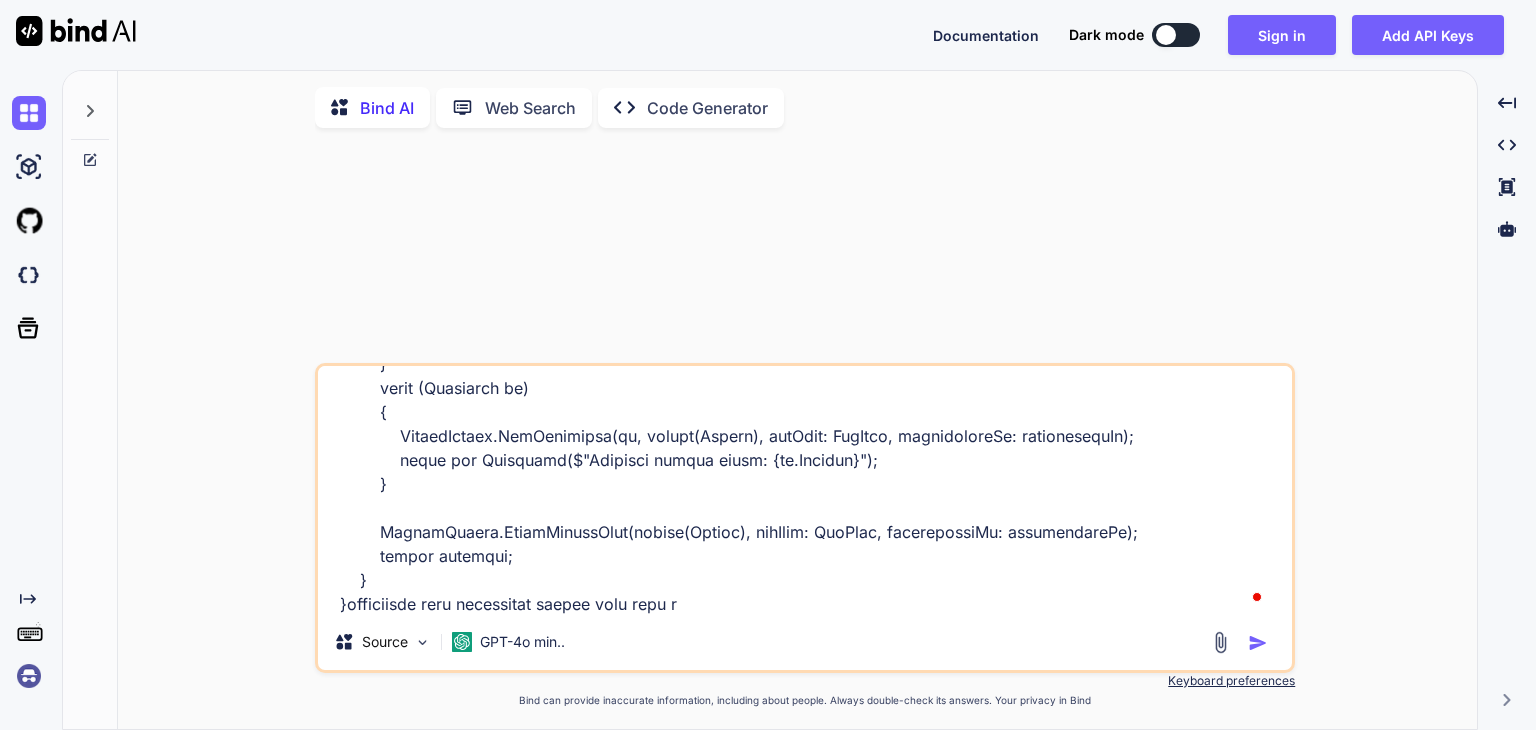 type on "[Route("api/couponloyalty")]
[ApiController]
public class CouponLoyaltyController : ControllerBase
{
private readonly IUriService _uriService;
private readonly ICouponLoyaltyService _couponLoyaltyService;
private const string ApiName = "CouponLoyalty";
public CouponLoyaltyController(ICouponLoyaltyService couponLoyaltyService, IUriService uriService)
{
_uriService = uriService;
_couponLoyaltyService = couponLoyaltyService;
}
private TokenDetails? GetUserManager()
{
var accessToken = Request.Headers[HeaderNames.Authorization].ToString();
if (!string.IsNullOrEmpty(accessToken) && accessToken.Contains("Bearer "))
accessToken = accessToken.Replace("Bearer ", "");
var userManager = new TokenDetails(accessToken);
return userManager?.Id != null ? userManager : null;
}
[HttpPost("create")]
public async Task<IActionResult> Create([FromBody] CouponLoyaltyConfiguration..." 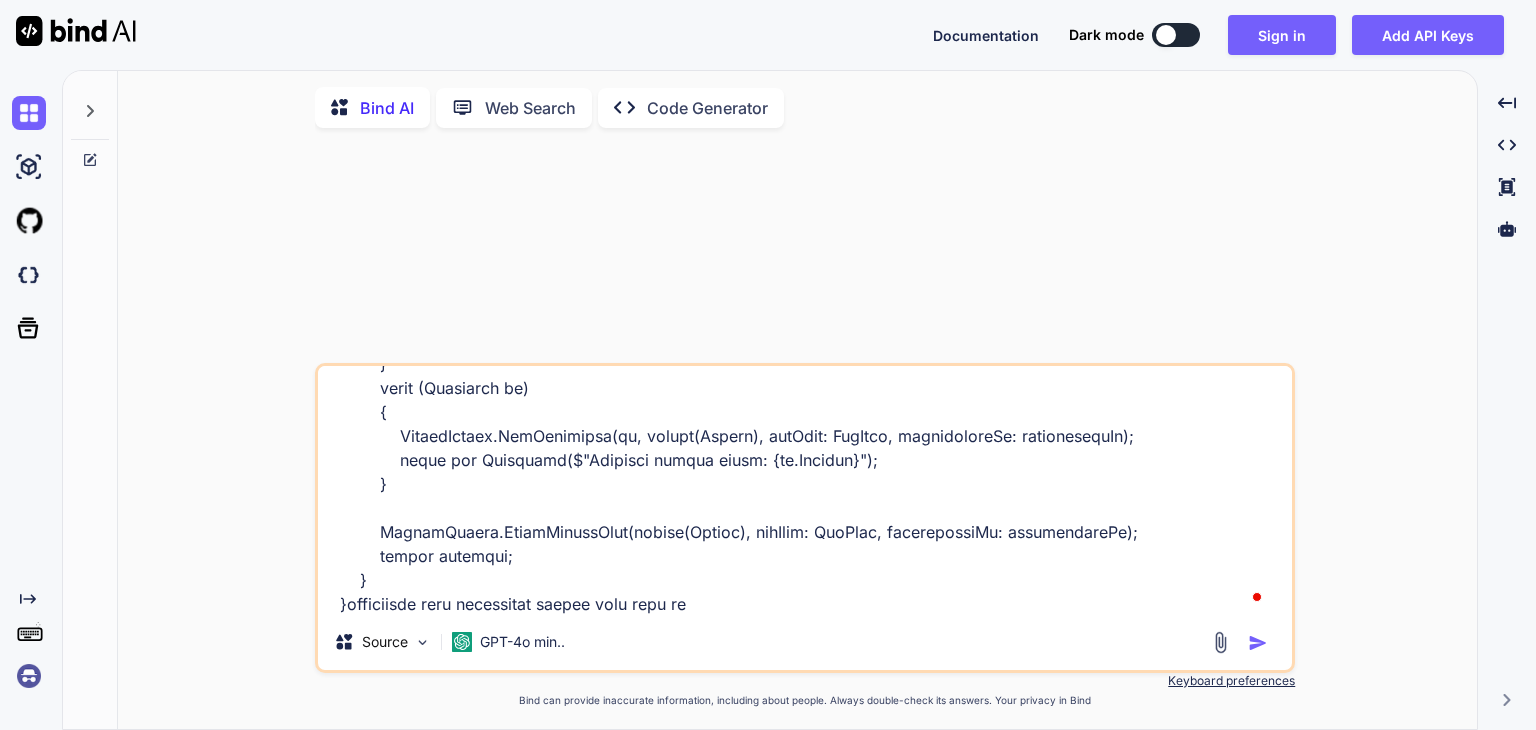 type on "[Route("api/couponloyalty")]
[ApiController]
public class CouponLoyaltyController : ControllerBase
{
private readonly IUriService _uriService;
private readonly ICouponLoyaltyService _couponLoyaltyService;
private const string ApiName = "CouponLoyalty";
public CouponLoyaltyController(ICouponLoyaltyService couponLoyaltyService, IUriService uriService)
{
_uriService = uriService;
_couponLoyaltyService = couponLoyaltyService;
}
private TokenDetails? GetUserManager()
{
var accessToken = Request.Headers[HeaderNames.Authorization].ToString();
if (!string.IsNullOrEmpty(accessToken) && accessToken.Contains("Bearer "))
accessToken = accessToken.Replace("Bearer ", "");
var userManager = new TokenDetails(accessToken);
return userManager?.Id != null ? userManager : null;
}
[HttpPost("create")]
public async Task<IActionResult> Create([FromBody] CouponLoyaltyConfiguration..." 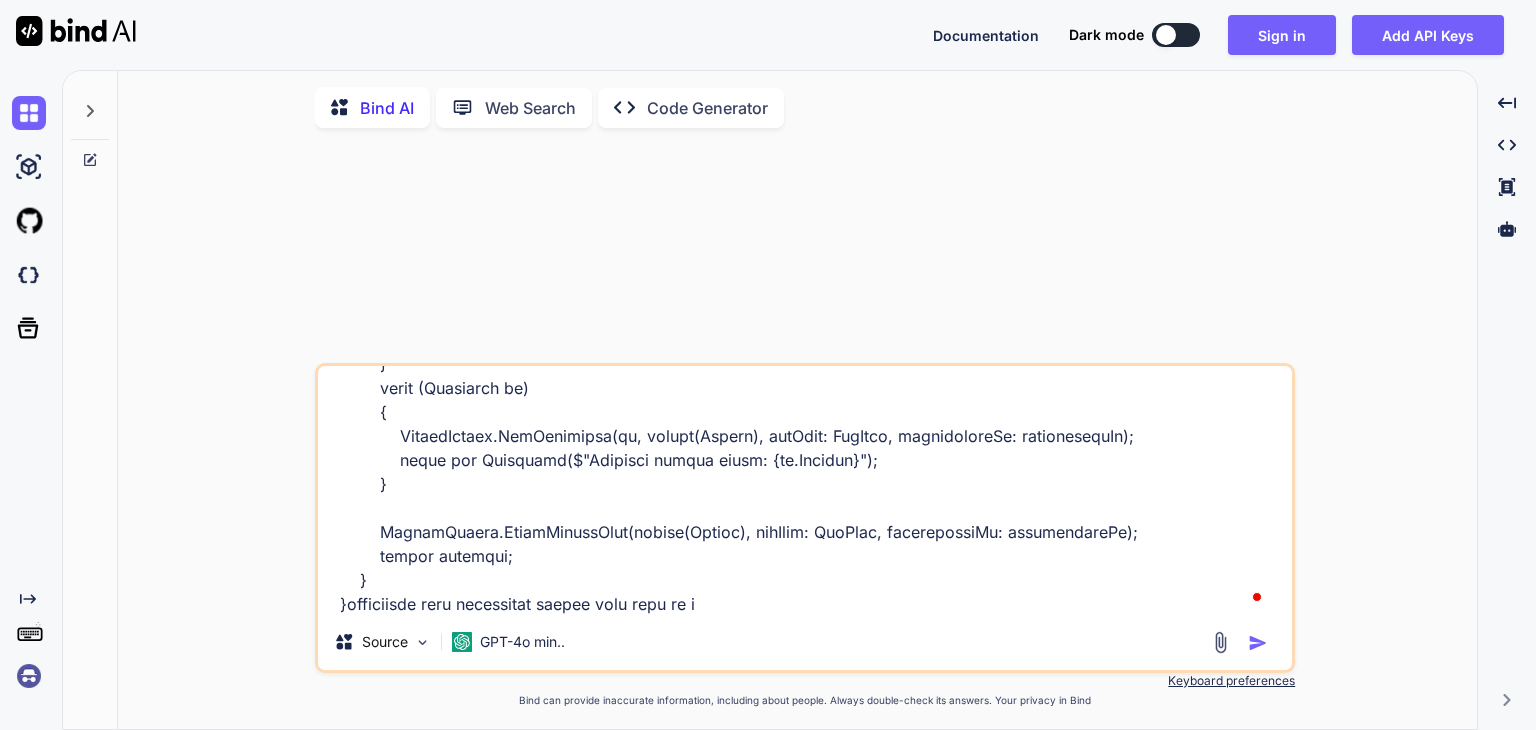 type on "[Route("api/couponloyalty")]
[ApiController]
public class CouponLoyaltyController : ControllerBase
{
private readonly IUriService _uriService;
private readonly ICouponLoyaltyService _couponLoyaltyService;
private const string ApiName = "CouponLoyalty";
public CouponLoyaltyController(ICouponLoyaltyService couponLoyaltyService, IUriService uriService)
{
_uriService = uriService;
_couponLoyaltyService = couponLoyaltyService;
}
private TokenDetails? GetUserManager()
{
var accessToken = Request.Headers[HeaderNames.Authorization].ToString();
if (!string.IsNullOrEmpty(accessToken) && accessToken.Contains("Bearer "))
accessToken = accessToken.Replace("Bearer ", "");
var userManager = new TokenDetails(accessToken);
return userManager?.Id != null ? userManager : null;
}
[HttpPost("create")]
public async Task<IActionResult> Create([FromBody] CouponLoyaltyConfiguration..." 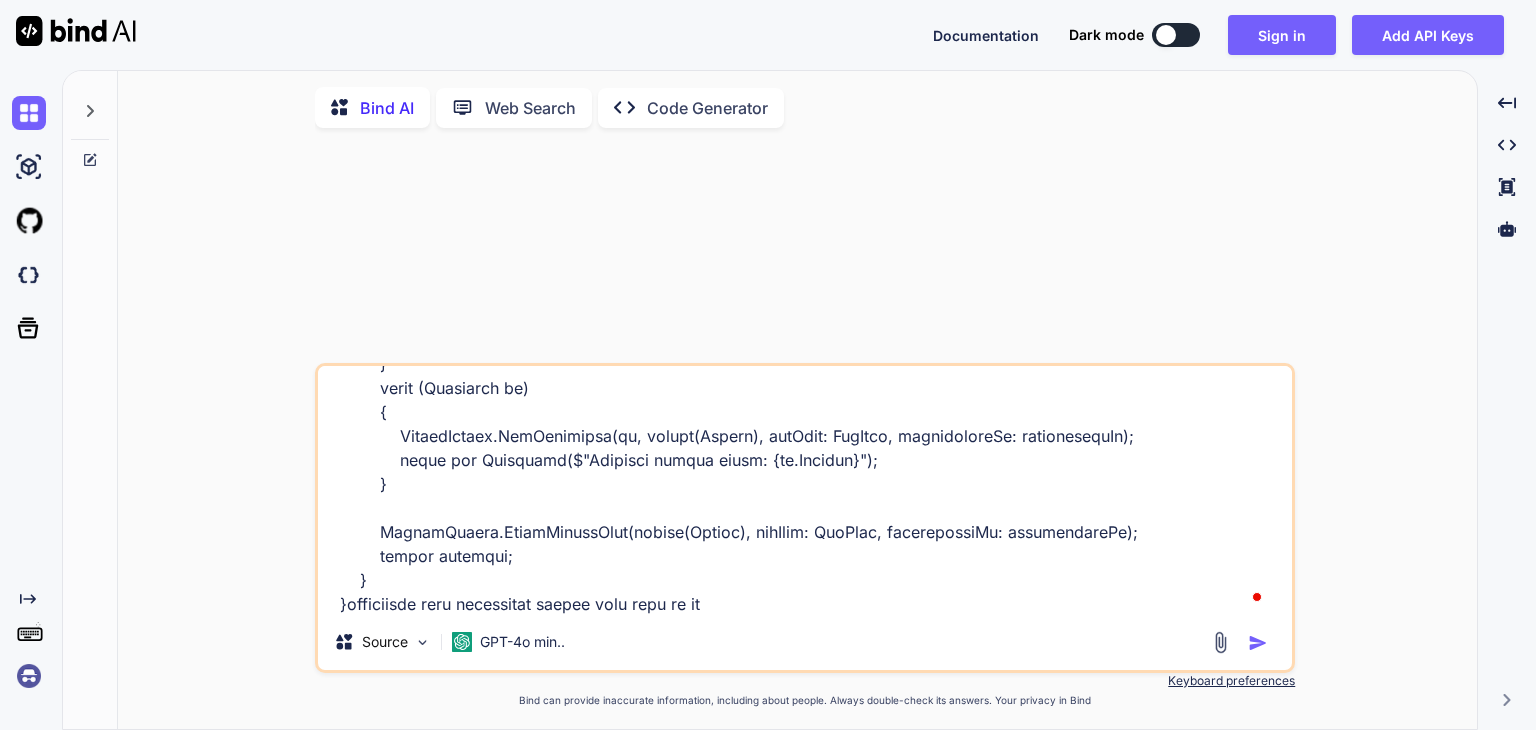 type on "[Route("api/couponloyalty")]
[ApiController]
public class CouponLoyaltyController : ControllerBase
{
private readonly IUriService _uriService;
private readonly ICouponLoyaltyService _couponLoyaltyService;
private const string ApiName = "CouponLoyalty";
public CouponLoyaltyController(ICouponLoyaltyService couponLoyaltyService, IUriService uriService)
{
_uriService = uriService;
_couponLoyaltyService = couponLoyaltyService;
}
private TokenDetails? GetUserManager()
{
var accessToken = Request.Headers[HeaderNames.Authorization].ToString();
if (!string.IsNullOrEmpty(accessToken) && accessToken.Contains("Bearer "))
accessToken = accessToken.Replace("Bearer ", "");
var userManager = new TokenDetails(accessToken);
return userManager?.Id != null ? userManager : null;
}
[HttpPost("create")]
public async Task<IActionResult> Create([FromBody] CouponLoyaltyConfiguration..." 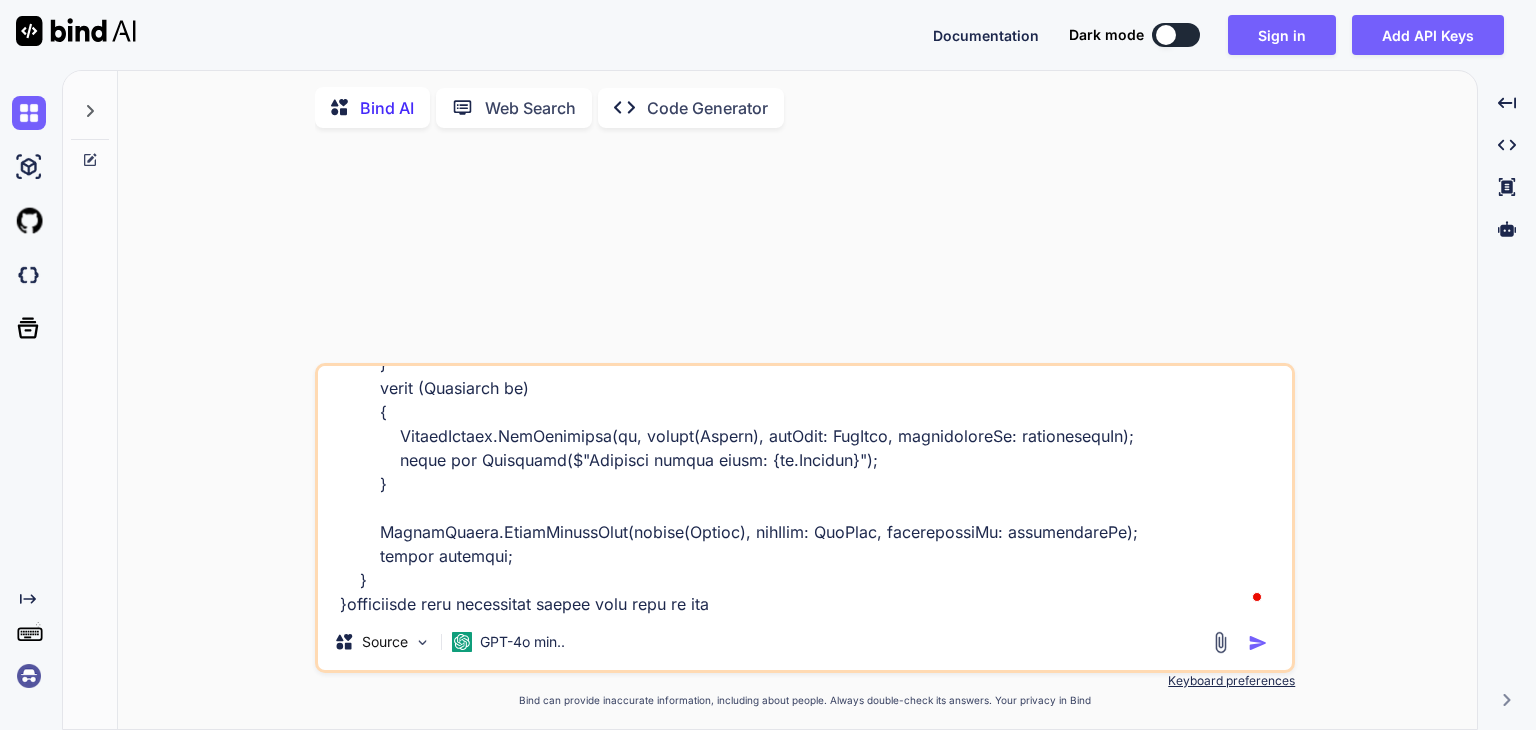 type on "[Route("api/couponloyalty")]
[ApiController]
public class CouponLoyaltyController : ControllerBase
{
private readonly IUriService _uriService;
private readonly ICouponLoyaltyService _couponLoyaltyService;
private const string ApiName = "CouponLoyalty";
public CouponLoyaltyController(ICouponLoyaltyService couponLoyaltyService, IUriService uriService)
{
_uriService = uriService;
_couponLoyaltyService = couponLoyaltyService;
}
private TokenDetails? GetUserManager()
{
var accessToken = Request.Headers[HeaderNames.Authorization].ToString();
if (!string.IsNullOrEmpty(accessToken) && accessToken.Contains("Bearer "))
accessToken = accessToken.Replace("Bearer ", "");
var userManager = new TokenDetails(accessToken);
return userManager?.Id != null ? userManager : null;
}
[HttpPost("create")]
public async Task<IActionResult> Create([FromBody] CouponLoyaltyConfiguration..." 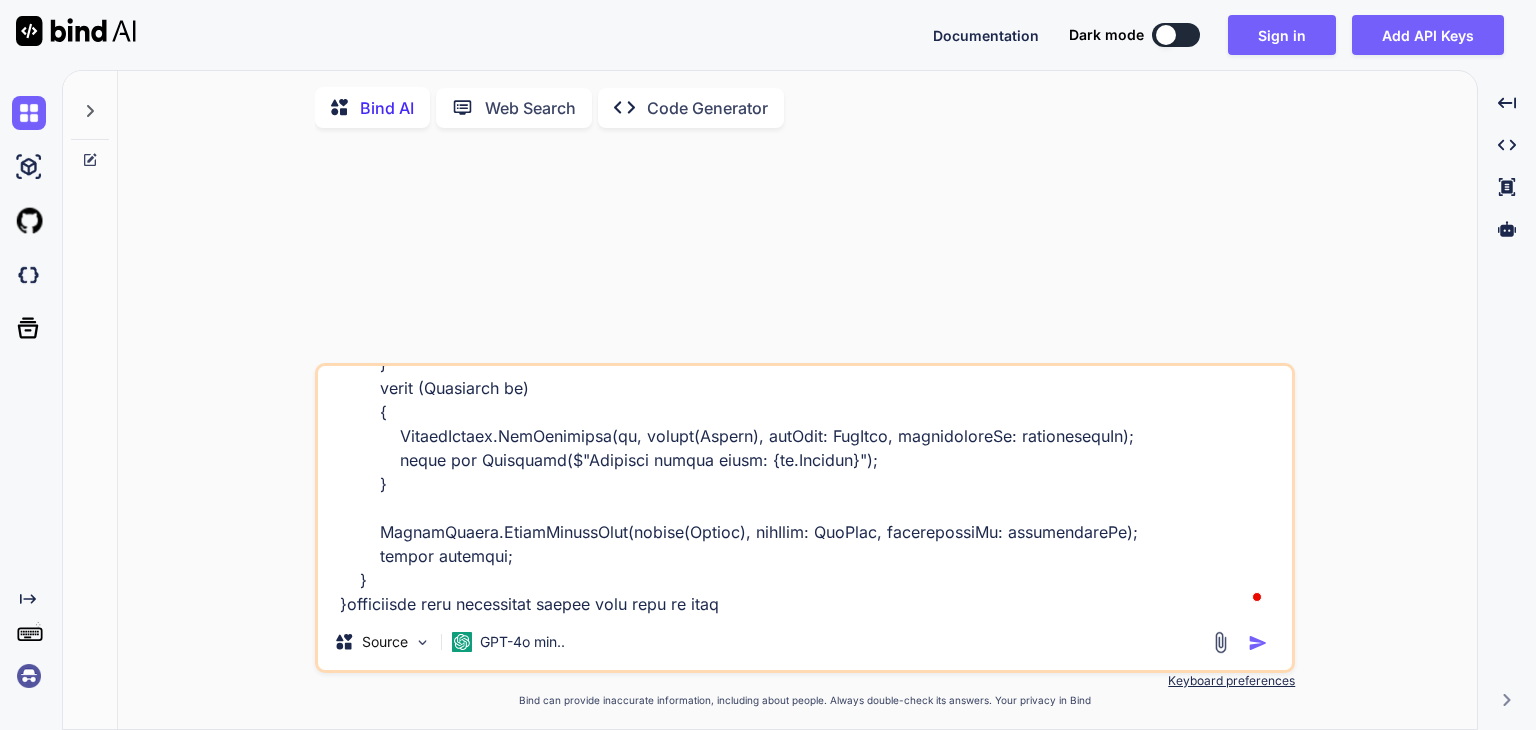 type on "[Route("api/couponloyalty")]
[ApiController]
public class CouponLoyaltyController : ControllerBase
{
private readonly IUriService _uriService;
private readonly ICouponLoyaltyService _couponLoyaltyService;
private const string ApiName = "CouponLoyalty";
public CouponLoyaltyController(ICouponLoyaltyService couponLoyaltyService, IUriService uriService)
{
_uriService = uriService;
_couponLoyaltyService = couponLoyaltyService;
}
private TokenDetails? GetUserManager()
{
var accessToken = Request.Headers[HeaderNames.Authorization].ToString();
if (!string.IsNullOrEmpty(accessToken) && accessToken.Contains("Bearer "))
accessToken = accessToken.Replace("Bearer ", "");
var userManager = new TokenDetails(accessToken);
return userManager?.Id != null ? userManager : null;
}
[HttpPost("create")]
public async Task<IActionResult> Create([FromBody] CouponLoyaltyConfiguration..." 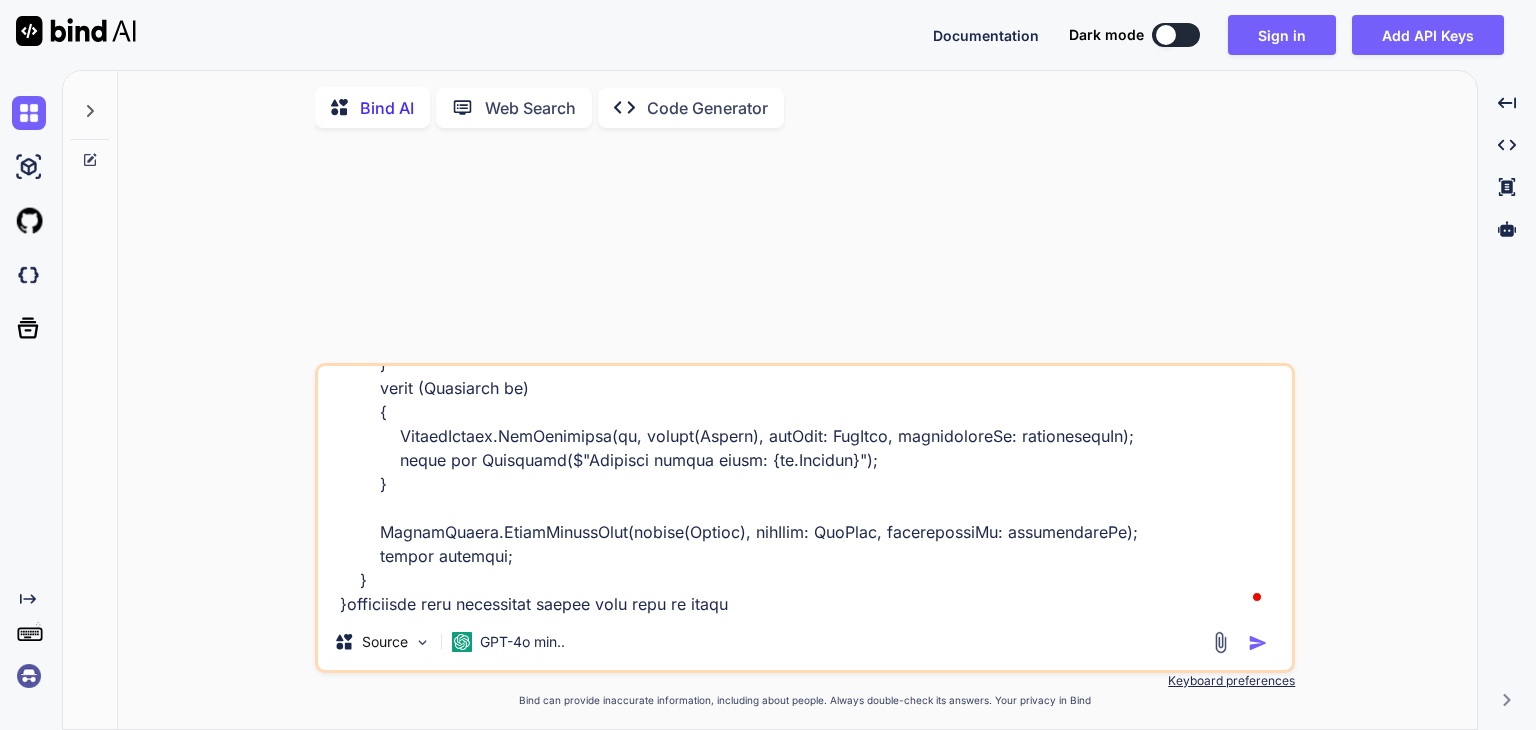type on "[Route("api/couponloyalty")]
[ApiController]
public class CouponLoyaltyController : ControllerBase
{
private readonly IUriService _uriService;
private readonly ICouponLoyaltyService _couponLoyaltyService;
private const string ApiName = "CouponLoyalty";
public CouponLoyaltyController(ICouponLoyaltyService couponLoyaltyService, IUriService uriService)
{
_uriService = uriService;
_couponLoyaltyService = couponLoyaltyService;
}
private TokenDetails? GetUserManager()
{
var accessToken = Request.Headers[HeaderNames.Authorization].ToString();
if (!string.IsNullOrEmpty(accessToken) && accessToken.Contains("Bearer "))
accessToken = accessToken.Replace("Bearer ", "");
var userManager = new TokenDetails(accessToken);
return userManager?.Id != null ? userManager : null;
}
[HttpPost("create")]
public async Task<IActionResult> Create([FromBody] CouponLoyaltyConfiguration..." 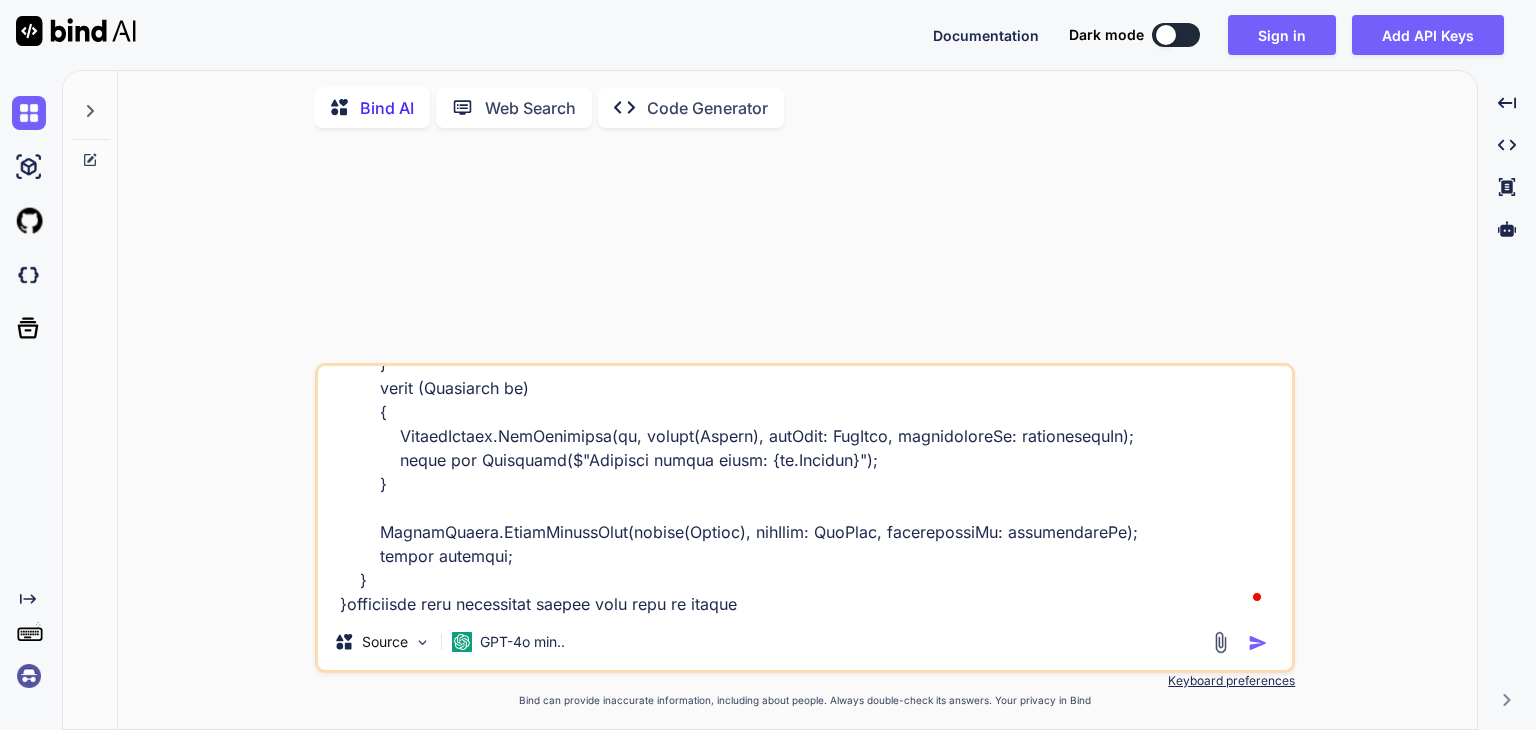 type on "[Route("api/couponloyalty")]
[ApiController]
public class CouponLoyaltyController : ControllerBase
{
private readonly IUriService _uriService;
private readonly ICouponLoyaltyService _couponLoyaltyService;
private const string ApiName = "CouponLoyalty";
public CouponLoyaltyController(ICouponLoyaltyService couponLoyaltyService, IUriService uriService)
{
_uriService = uriService;
_couponLoyaltyService = couponLoyaltyService;
}
private TokenDetails? GetUserManager()
{
var accessToken = Request.Headers[HeaderNames.Authorization].ToString();
if (!string.IsNullOrEmpty(accessToken) && accessToken.Contains("Bearer "))
accessToken = accessToken.Replace("Bearer ", "");
var userManager = new TokenDetails(accessToken);
return userManager?.Id != null ? userManager : null;
}
[HttpPost("create")]
public async Task<IActionResult> Create([FromBody] CouponLoyaltyConfiguration..." 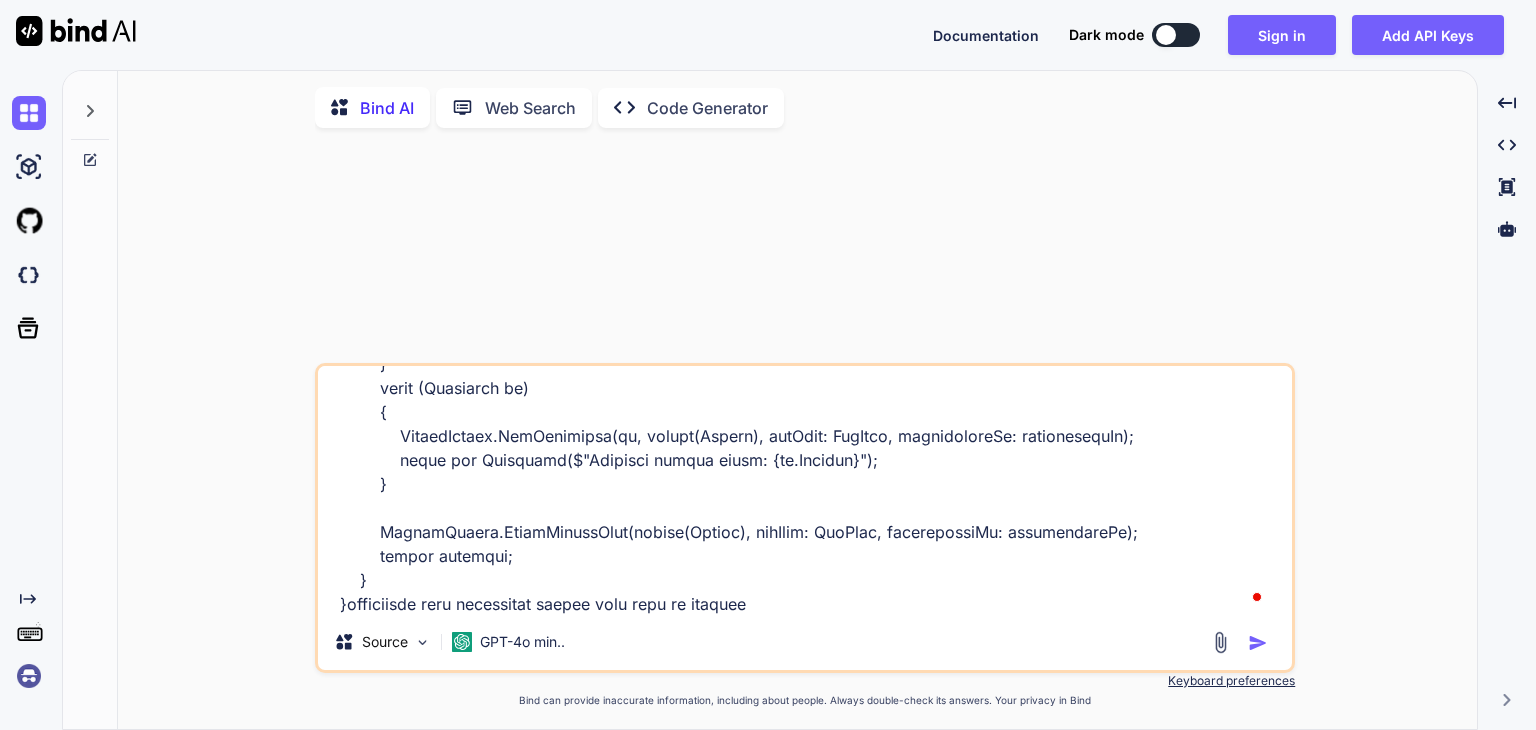type on "[Route("api/couponloyalty")]
[ApiController]
public class CouponLoyaltyController : ControllerBase
{
private readonly IUriService _uriService;
private readonly ICouponLoyaltyService _couponLoyaltyService;
private const string ApiName = "CouponLoyalty";
public CouponLoyaltyController(ICouponLoyaltyService couponLoyaltyService, IUriService uriService)
{
_uriService = uriService;
_couponLoyaltyService = couponLoyaltyService;
}
private TokenDetails? GetUserManager()
{
var accessToken = Request.Headers[HeaderNames.Authorization].ToString();
if (!string.IsNullOrEmpty(accessToken) && accessToken.Contains("Bearer "))
accessToken = accessToken.Replace("Bearer ", "");
var userManager = new TokenDetails(accessToken);
return userManager?.Id != null ? userManager : null;
}
[HttpPost("create")]
public async Task<IActionResult> Create([FromBody] CouponLoyaltyConfiguration..." 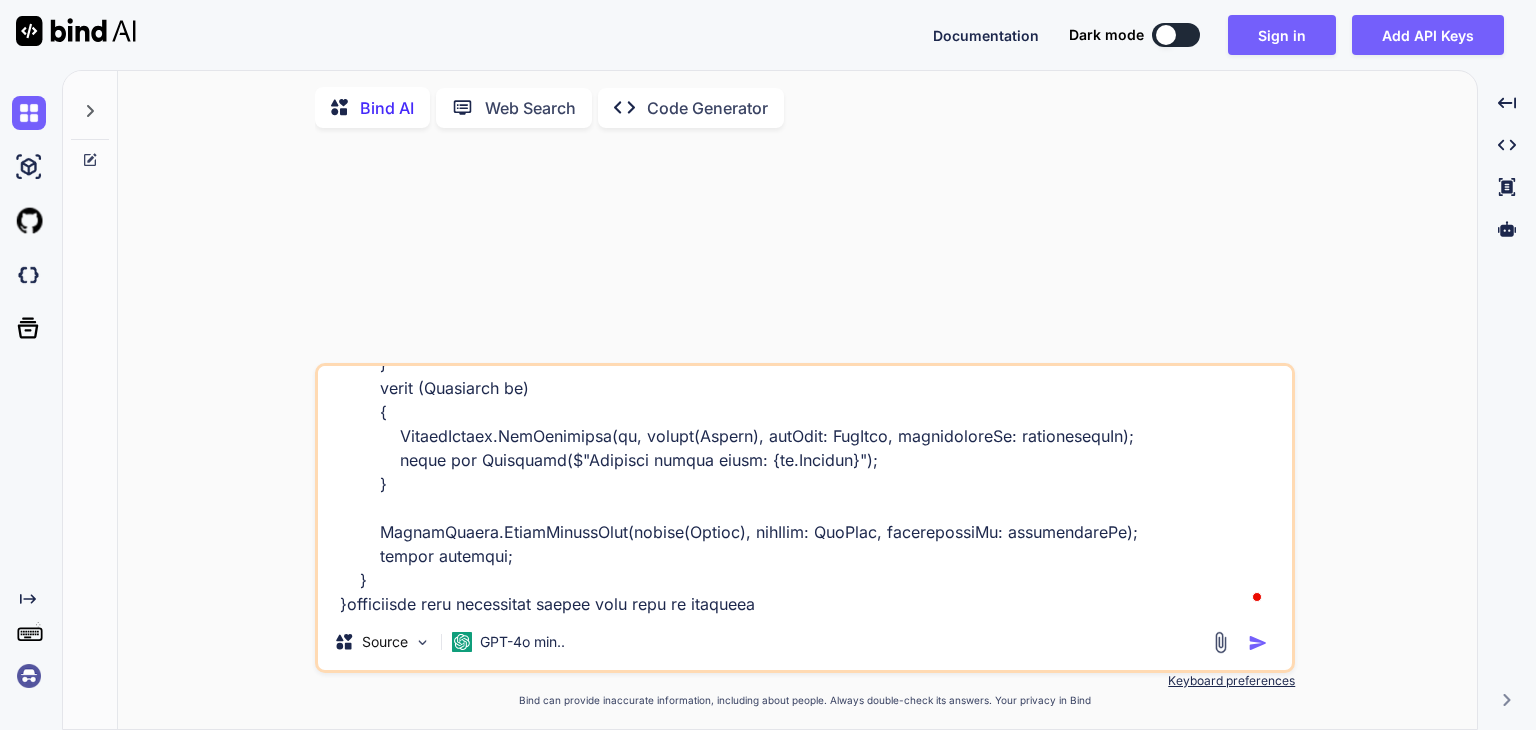 type on "[Route("api/couponloyalty")]
[ApiController]
public class CouponLoyaltyController : ControllerBase
{
private readonly IUriService _uriService;
private readonly ICouponLoyaltyService _couponLoyaltyService;
private const string ApiName = "CouponLoyalty";
public CouponLoyaltyController(ICouponLoyaltyService couponLoyaltyService, IUriService uriService)
{
_uriService = uriService;
_couponLoyaltyService = couponLoyaltyService;
}
private TokenDetails? GetUserManager()
{
var accessToken = Request.Headers[HeaderNames.Authorization].ToString();
if (!string.IsNullOrEmpty(accessToken) && accessToken.Contains("Bearer "))
accessToken = accessToken.Replace("Bearer ", "");
var userManager = new TokenDetails(accessToken);
return userManager?.Id != null ? userManager : null;
}
[HttpPost("create")]
public async Task<IActionResult> Create([FromBody] CouponLoyaltyConfiguration..." 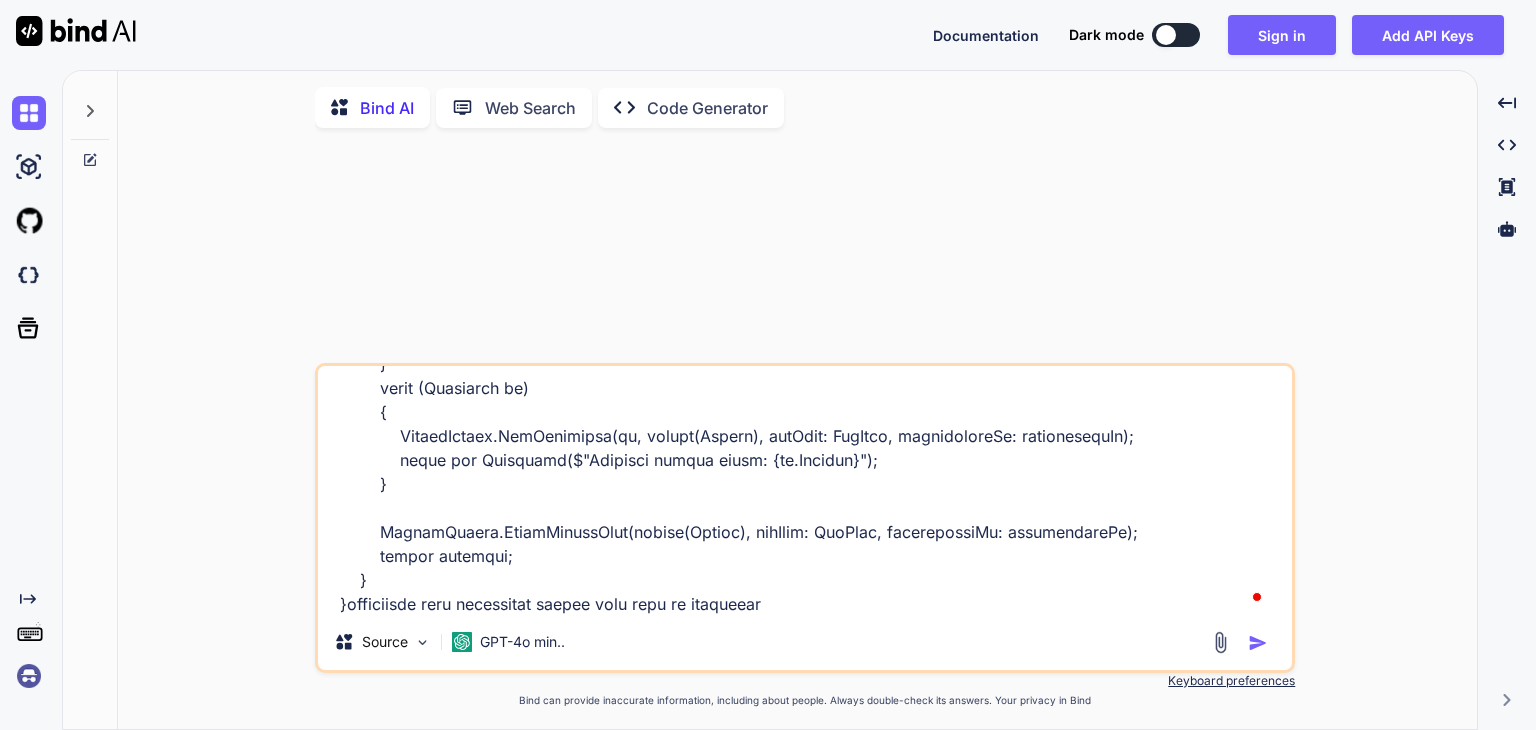 type on "[Route("api/couponloyalty")]
[ApiController]
public class CouponLoyaltyController : ControllerBase
{
private readonly IUriService _uriService;
private readonly ICouponLoyaltyService _couponLoyaltyService;
private const string ApiName = "CouponLoyalty";
public CouponLoyaltyController(ICouponLoyaltyService couponLoyaltyService, IUriService uriService)
{
_uriService = uriService;
_couponLoyaltyService = couponLoyaltyService;
}
private TokenDetails? GetUserManager()
{
var accessToken = Request.Headers[HeaderNames.Authorization].ToString();
if (!string.IsNullOrEmpty(accessToken) && accessToken.Contains("Bearer "))
accessToken = accessToken.Replace("Bearer ", "");
var userManager = new TokenDetails(accessToken);
return userManager?.Id != null ? userManager : null;
}
[HttpPost("create")]
public async Task<IActionResult> Create([FromBody] CouponLoyaltyConfiguration..." 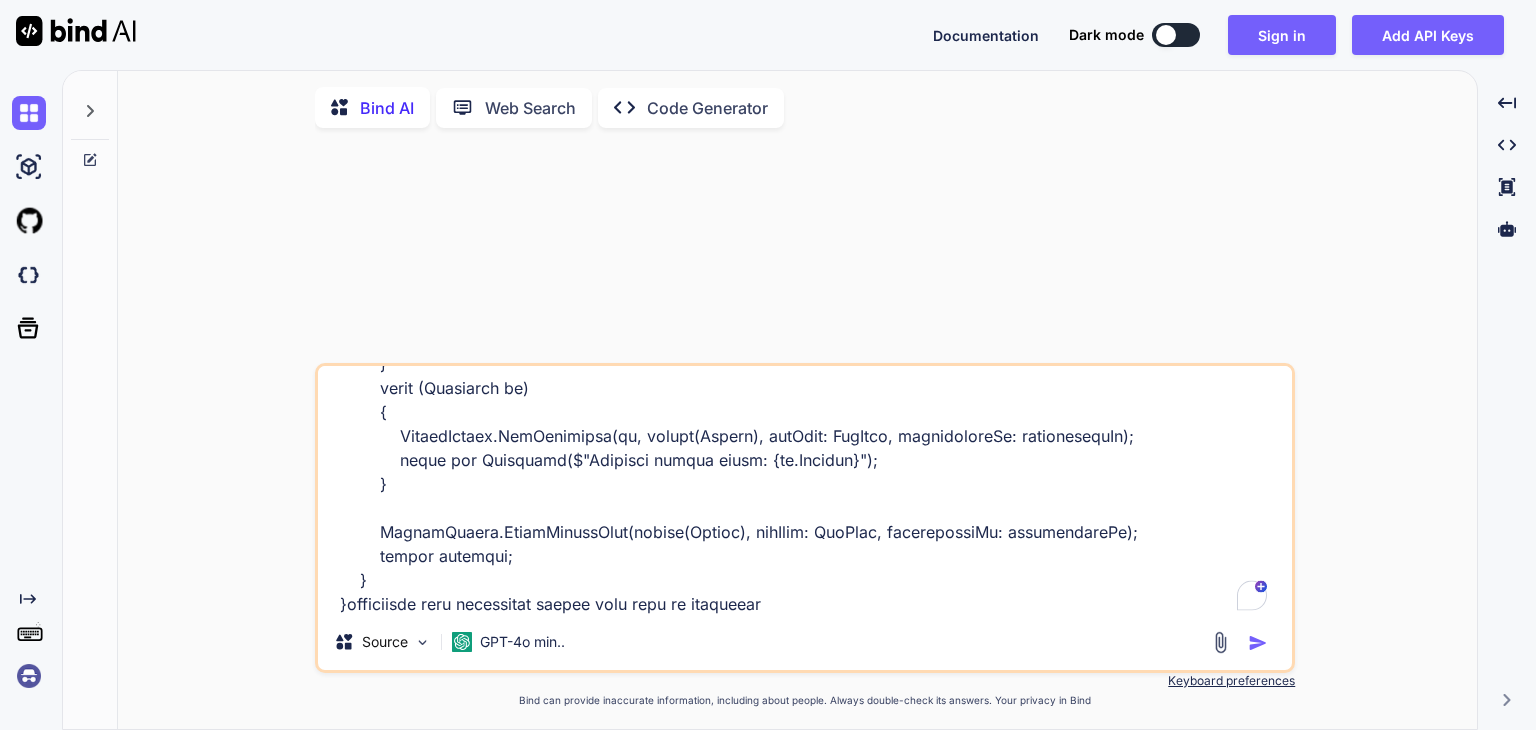 type on "[Route("api/couponloyalty")]
[ApiController]
public class CouponLoyaltyController : ControllerBase
{
private readonly IUriService _uriService;
private readonly ICouponLoyaltyService _couponLoyaltyService;
private const string ApiName = "CouponLoyalty";
public CouponLoyaltyController(ICouponLoyaltyService couponLoyaltyService, IUriService uriService)
{
_uriService = uriService;
_couponLoyaltyService = couponLoyaltyService;
}
private TokenDetails? GetUserManager()
{
var accessToken = Request.Headers[HeaderNames.Authorization].ToString();
if (!string.IsNullOrEmpty(accessToken) && accessToken.Contains("Bearer "))
accessToken = accessToken.Replace("Bearer ", "");
var userManager = new TokenDetails(accessToken);
return userManager?.Id != null ? userManager : null;
}
[HttpPost("create")]
public async Task<IActionResult> Create([FromBody] CouponLoyaltyConfiguration..." 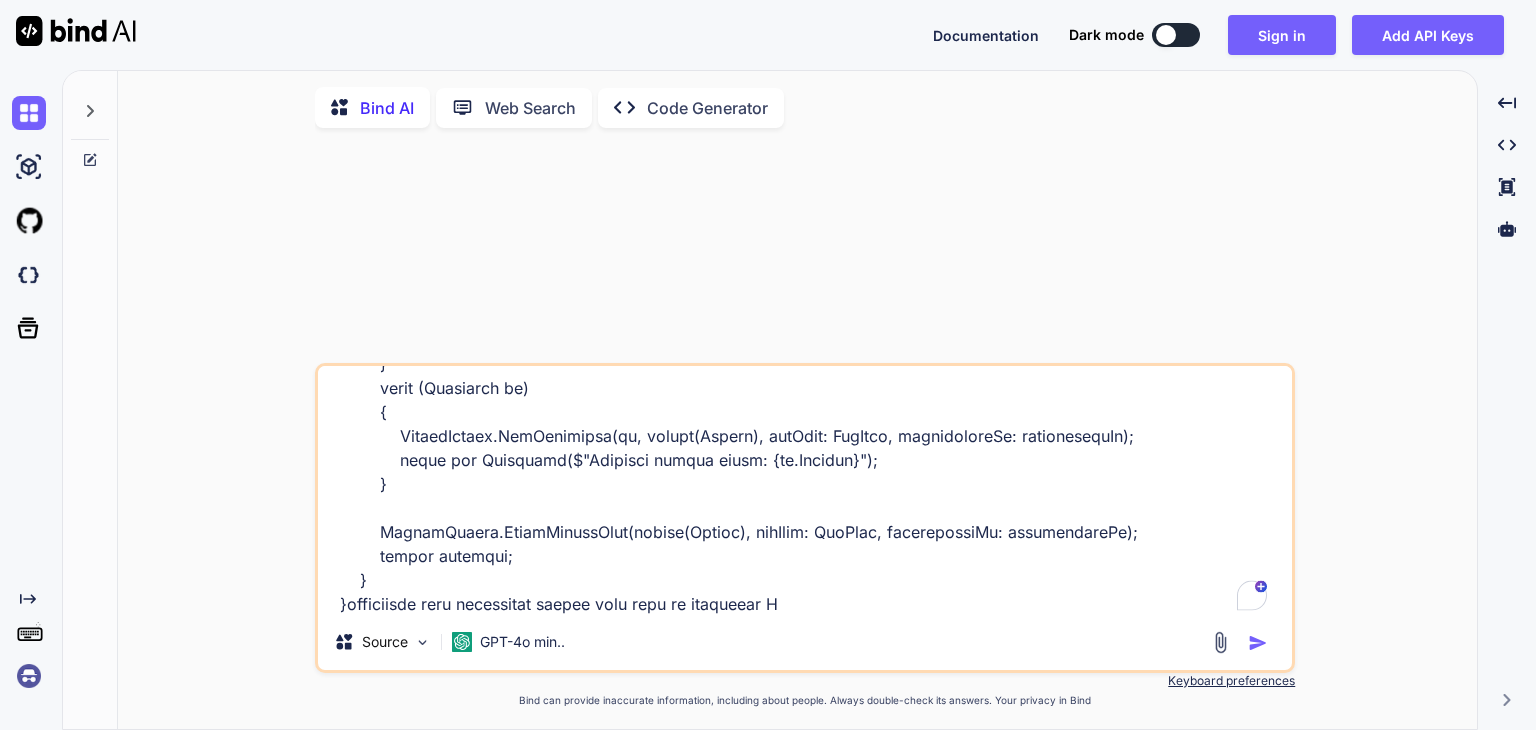 type on "[Route("api/couponloyalty")]
[ApiController]
public class CouponLoyaltyController : ControllerBase
{
private readonly IUriService _uriService;
private readonly ICouponLoyaltyService _couponLoyaltyService;
private const string ApiName = "CouponLoyalty";
public CouponLoyaltyController(ICouponLoyaltyService couponLoyaltyService, IUriService uriService)
{
_uriService = uriService;
_couponLoyaltyService = couponLoyaltyService;
}
private TokenDetails? GetUserManager()
{
var accessToken = Request.Headers[HeaderNames.Authorization].ToString();
if (!string.IsNullOrEmpty(accessToken) && accessToken.Contains("Bearer "))
accessToken = accessToken.Replace("Bearer ", "");
var userManager = new TokenDetails(accessToken);
return userManager?.Id != null ? userManager : null;
}
[HttpPost("create")]
public async Task<IActionResult> Create([FromBody] CouponLoyaltyConfiguration..." 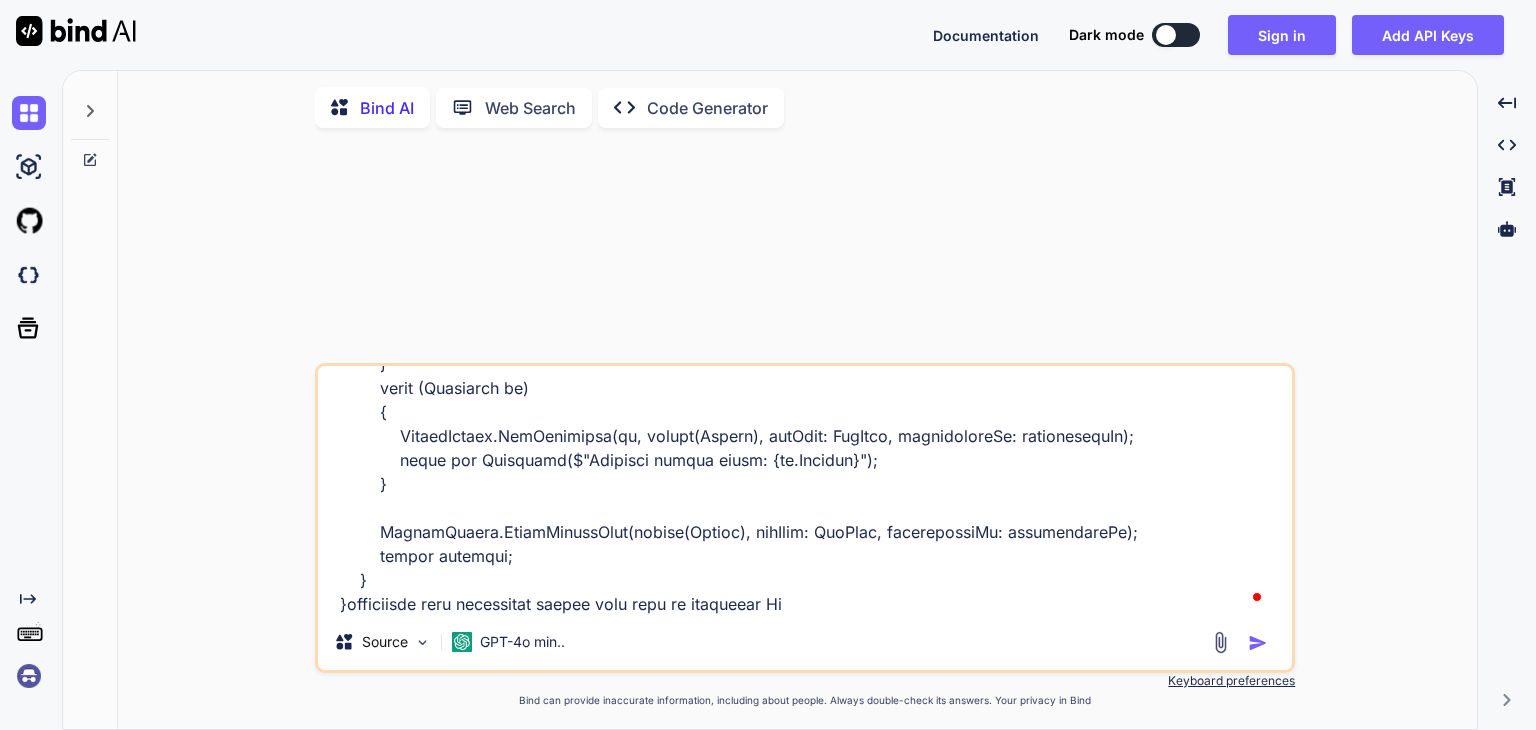 type on "[Route("api/couponloyalty")]
[ApiController]
public class CouponLoyaltyController : ControllerBase
{
private readonly IUriService _uriService;
private readonly ICouponLoyaltyService _couponLoyaltyService;
private const string ApiName = "CouponLoyalty";
public CouponLoyaltyController(ICouponLoyaltyService couponLoyaltyService, IUriService uriService)
{
_uriService = uriService;
_couponLoyaltyService = couponLoyaltyService;
}
private TokenDetails? GetUserManager()
{
var accessToken = Request.Headers[HeaderNames.Authorization].ToString();
if (!string.IsNullOrEmpty(accessToken) && accessToken.Contains("Bearer "))
accessToken = accessToken.Replace("Bearer ", "");
var userManager = new TokenDetails(accessToken);
return userManager?.Id != null ? userManager : null;
}
[HttpPost("create")]
public async Task<IActionResult> Create([FromBody] CouponLoyaltyConfiguration..." 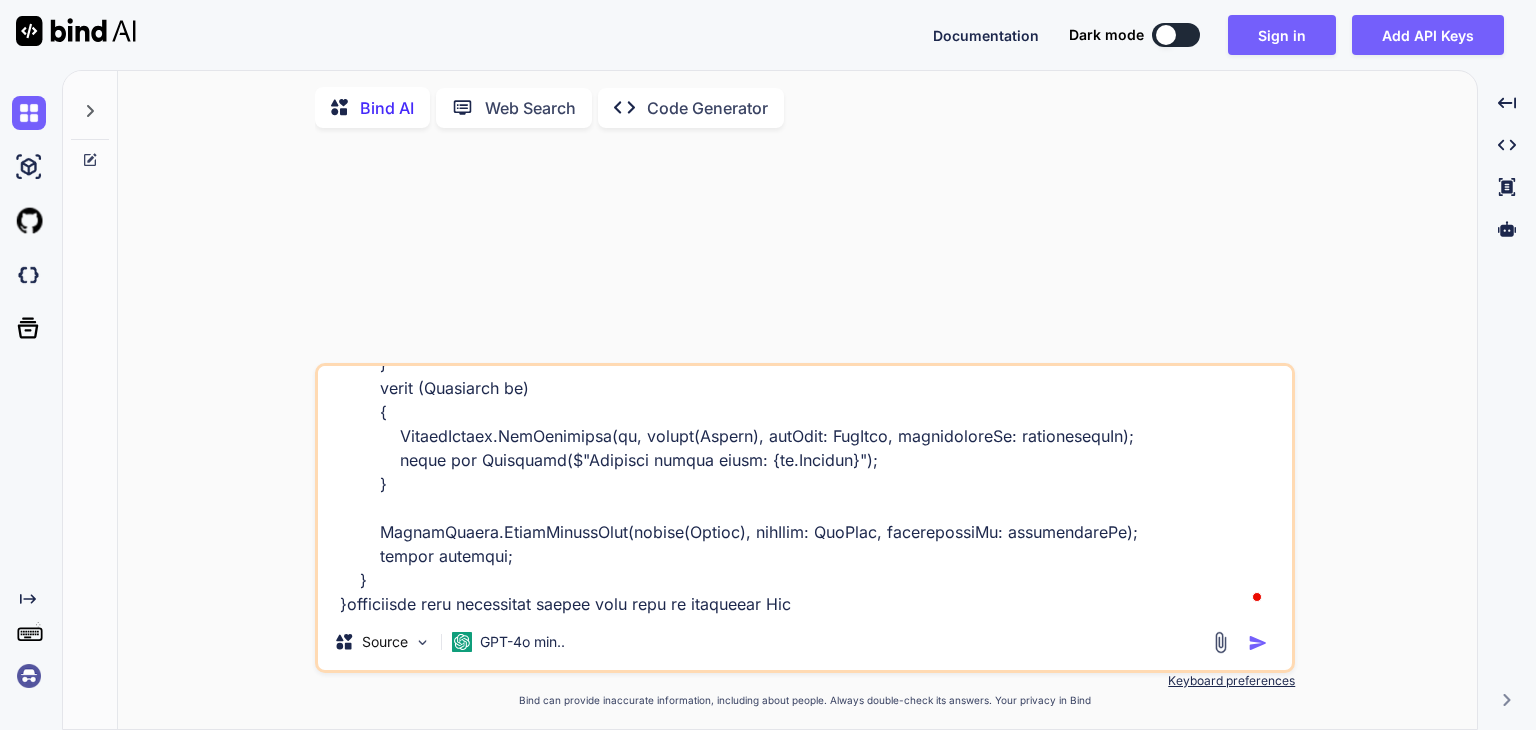 type on "[Route("api/couponloyalty")]
[ApiController]
public class CouponLoyaltyController : ControllerBase
{
private readonly IUriService _uriService;
private readonly ICouponLoyaltyService _couponLoyaltyService;
private const string ApiName = "CouponLoyalty";
public CouponLoyaltyController(ICouponLoyaltyService couponLoyaltyService, IUriService uriService)
{
_uriService = uriService;
_couponLoyaltyService = couponLoyaltyService;
}
private TokenDetails? GetUserManager()
{
var accessToken = Request.Headers[HeaderNames.Authorization].ToString();
if (!string.IsNullOrEmpty(accessToken) && accessToken.Contains("Bearer "))
accessToken = accessToken.Replace("Bearer ", "");
var userManager = new TokenDetails(accessToken);
return userManager?.Id != null ? userManager : null;
}
[HttpPost("create")]
public async Task<IActionResult> Create([FromBody] CouponLoyaltyConfiguration..." 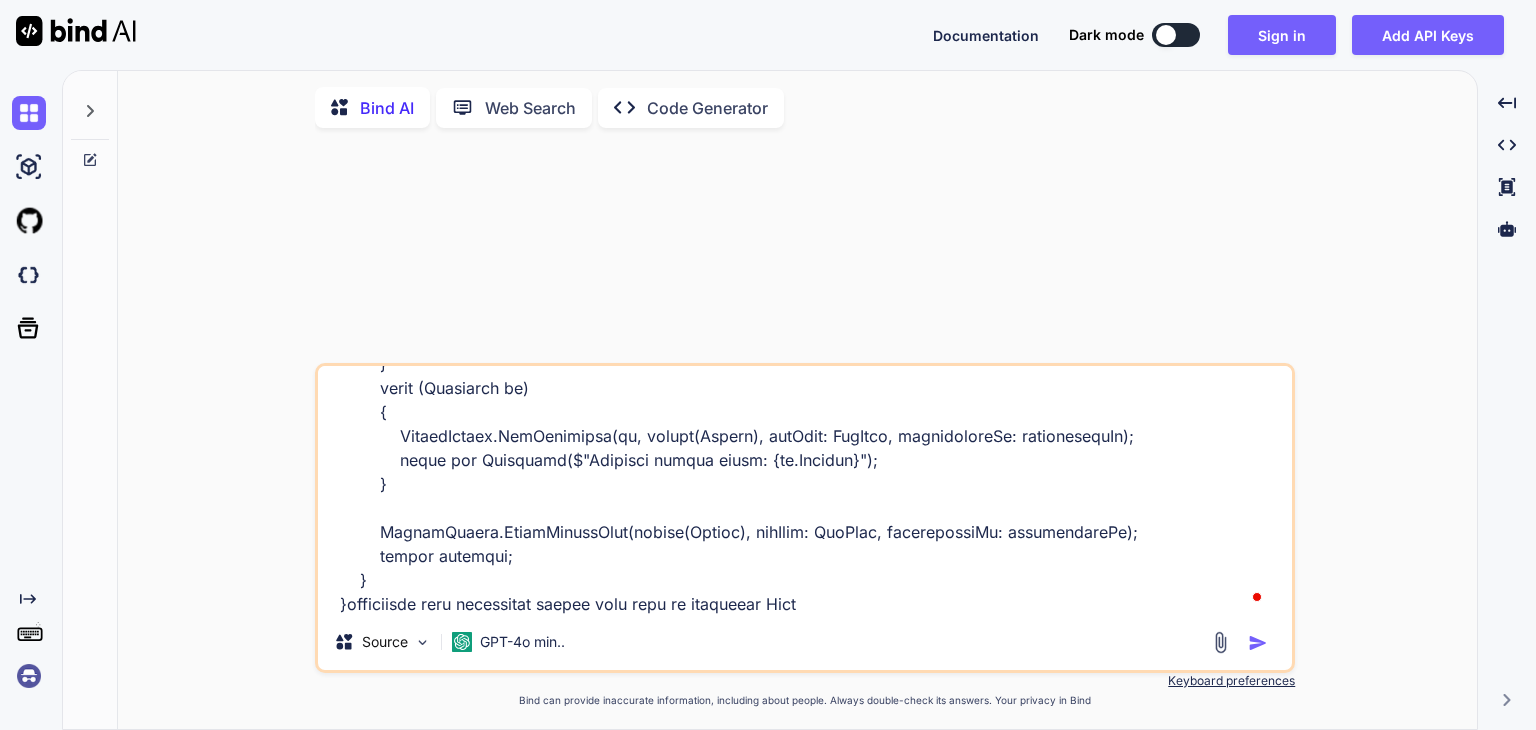 type on "[Route("api/couponloyalty")]
[ApiController]
public class CouponLoyaltyController : ControllerBase
{
private readonly IUriService _uriService;
private readonly ICouponLoyaltyService _couponLoyaltyService;
private const string ApiName = "CouponLoyalty";
public CouponLoyaltyController(ICouponLoyaltyService couponLoyaltyService, IUriService uriService)
{
_uriService = uriService;
_couponLoyaltyService = couponLoyaltyService;
}
private TokenDetails? GetUserManager()
{
var accessToken = Request.Headers[HeaderNames.Authorization].ToString();
if (!string.IsNullOrEmpty(accessToken) && accessToken.Contains("Bearer "))
accessToken = accessToken.Replace("Bearer ", "");
var userManager = new TokenDetails(accessToken);
return userManager?.Id != null ? userManager : null;
}
[HttpPost("create")]
public async Task<IActionResult> Create([FromBody] CouponLoyaltyConfiguration..." 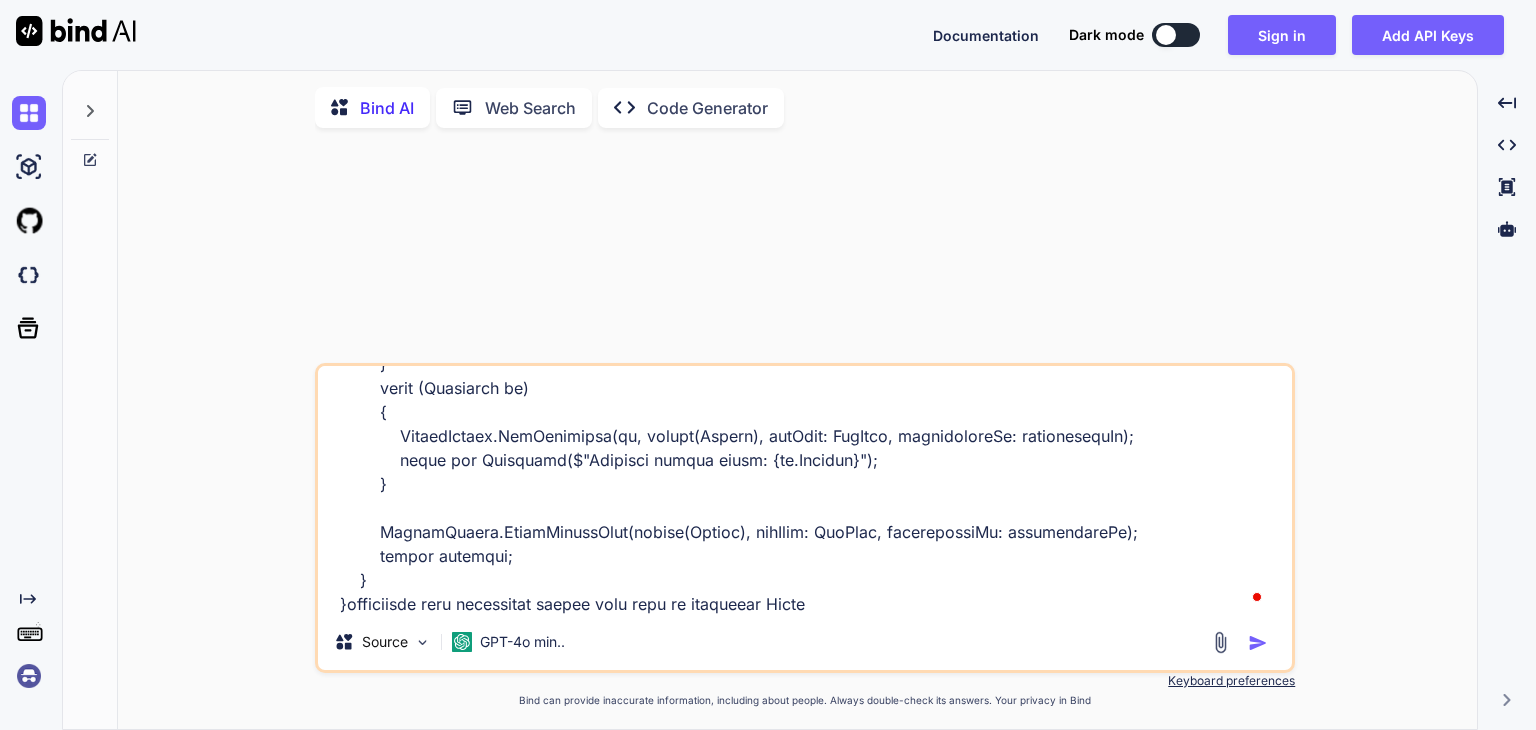 type on "[Route("api/couponloyalty")]
[ApiController]
public class CouponLoyaltyController : ControllerBase
{
private readonly IUriService _uriService;
private readonly ICouponLoyaltyService _couponLoyaltyService;
private const string ApiName = "CouponLoyalty";
public CouponLoyaltyController(ICouponLoyaltyService couponLoyaltyService, IUriService uriService)
{
_uriService = uriService;
_couponLoyaltyService = couponLoyaltyService;
}
private TokenDetails? GetUserManager()
{
var accessToken = Request.Headers[HeaderNames.Authorization].ToString();
if (!string.IsNullOrEmpty(accessToken) && accessToken.Contains("Bearer "))
accessToken = accessToken.Replace("Bearer ", "");
var userManager = new TokenDetails(accessToken);
return userManager?.Id != null ? userManager : null;
}
[HttpPost("create")]
public async Task<IActionResult> Create([FromBody] CouponLoyaltyConfiguration..." 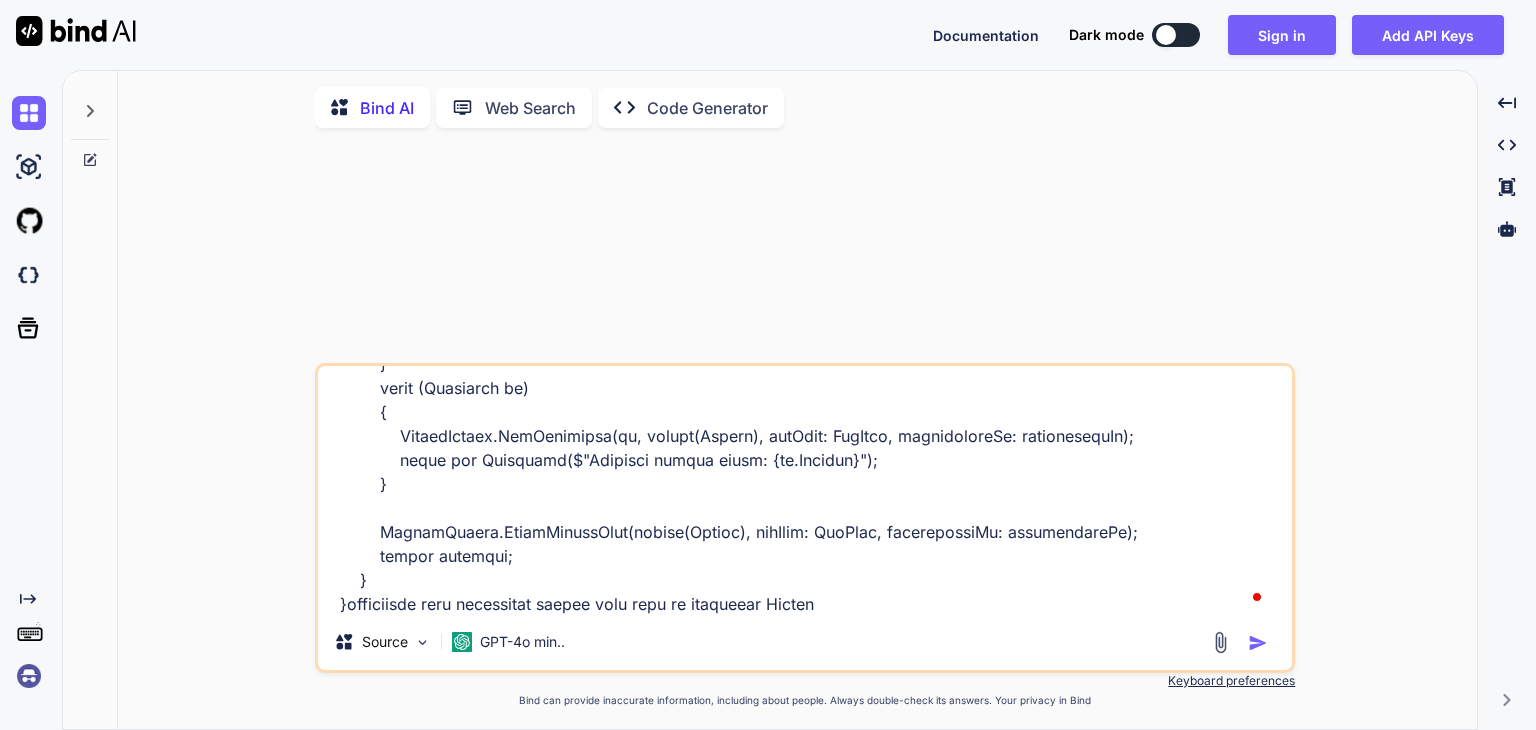 type on "[Route("api/couponloyalty")]
[ApiController]
public class CouponLoyaltyController : ControllerBase
{
private readonly IUriService _uriService;
private readonly ICouponLoyaltyService _couponLoyaltyService;
private const string ApiName = "CouponLoyalty";
public CouponLoyaltyController(ICouponLoyaltyService couponLoyaltyService, IUriService uriService)
{
_uriService = uriService;
_couponLoyaltyService = couponLoyaltyService;
}
private TokenDetails? GetUserManager()
{
var accessToken = Request.Headers[HeaderNames.Authorization].ToString();
if (!string.IsNullOrEmpty(accessToken) && accessToken.Contains("Bearer "))
accessToken = accessToken.Replace("Bearer ", "");
var userManager = new TokenDetails(accessToken);
return userManager?.Id != null ? userManager : null;
}
[HttpPost("create")]
public async Task<IActionResult> Create([FromBody] CouponLoyaltyConfiguration..." 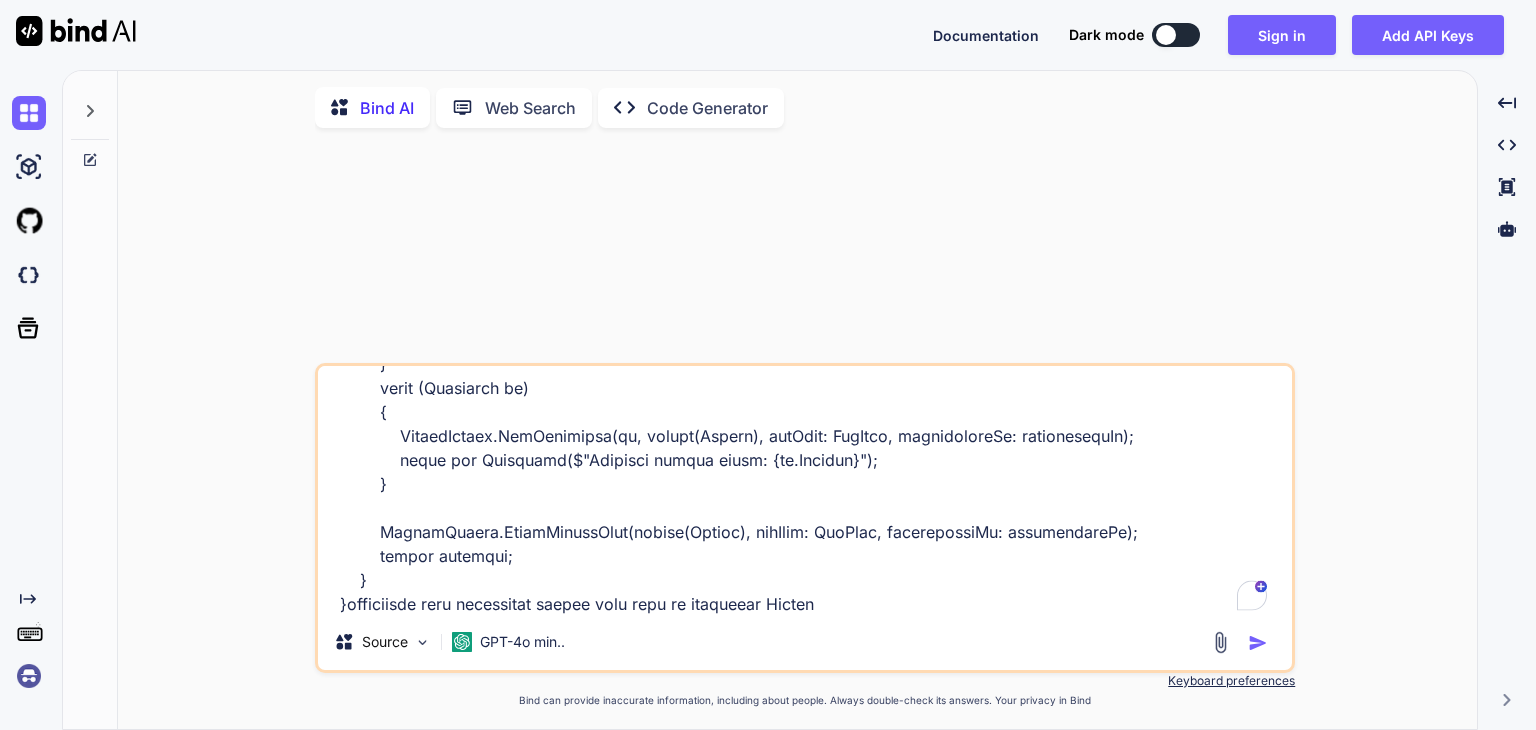 type on "[Route("api/couponloyalty")]
[ApiController]
public class CouponLoyaltyController : ControllerBase
{
private readonly IUriService _uriService;
private readonly ICouponLoyaltyService _couponLoyaltyService;
private const string ApiName = "CouponLoyalty";
public CouponLoyaltyController(ICouponLoyaltyService couponLoyaltyService, IUriService uriService)
{
_uriService = uriService;
_couponLoyaltyService = couponLoyaltyService;
}
private TokenDetails? GetUserManager()
{
var accessToken = Request.Headers[HeaderNames.Authorization].ToString();
if (!string.IsNullOrEmpty(accessToken) && accessToken.Contains("Bearer "))
accessToken = accessToken.Replace("Bearer ", "");
var userManager = new TokenDetails(accessToken);
return userManager?.Id != null ? userManager : null;
}
[HttpPost("create")]
public async Task<IActionResult> Create([FromBody] CouponLoyaltyConfiguration..." 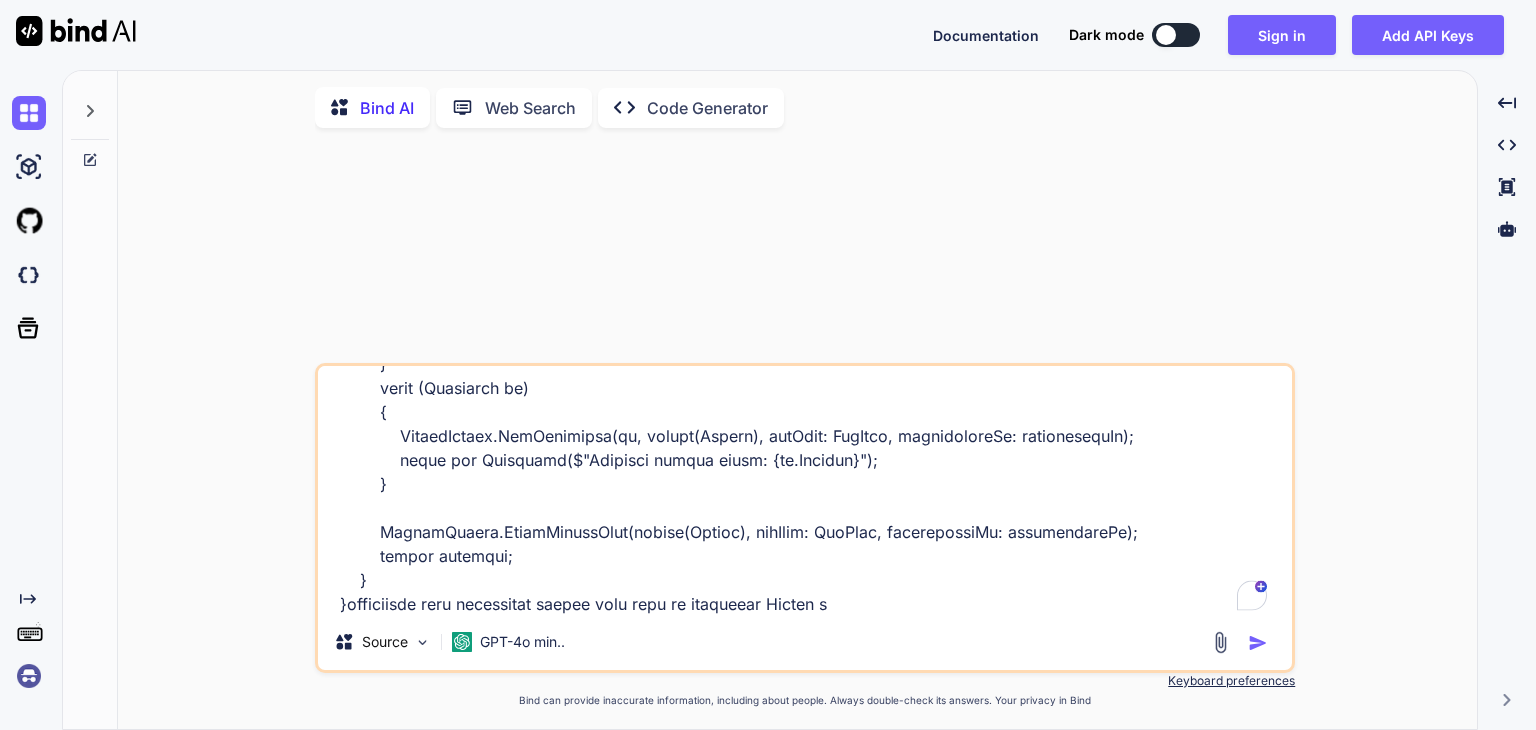 type on "[Route("api/couponloyalty")]
[ApiController]
public class CouponLoyaltyController : ControllerBase
{
private readonly IUriService _uriService;
private readonly ICouponLoyaltyService _couponLoyaltyService;
private const string ApiName = "CouponLoyalty";
public CouponLoyaltyController(ICouponLoyaltyService couponLoyaltyService, IUriService uriService)
{
_uriService = uriService;
_couponLoyaltyService = couponLoyaltyService;
}
private TokenDetails? GetUserManager()
{
var accessToken = Request.Headers[HeaderNames.Authorization].ToString();
if (!string.IsNullOrEmpty(accessToken) && accessToken.Contains("Bearer "))
accessToken = accessToken.Replace("Bearer ", "");
var userManager = new TokenDetails(accessToken);
return userManager?.Id != null ? userManager : null;
}
[HttpPost("create")]
public async Task<IActionResult> Create([FromBody] CouponLoyaltyConfiguration..." 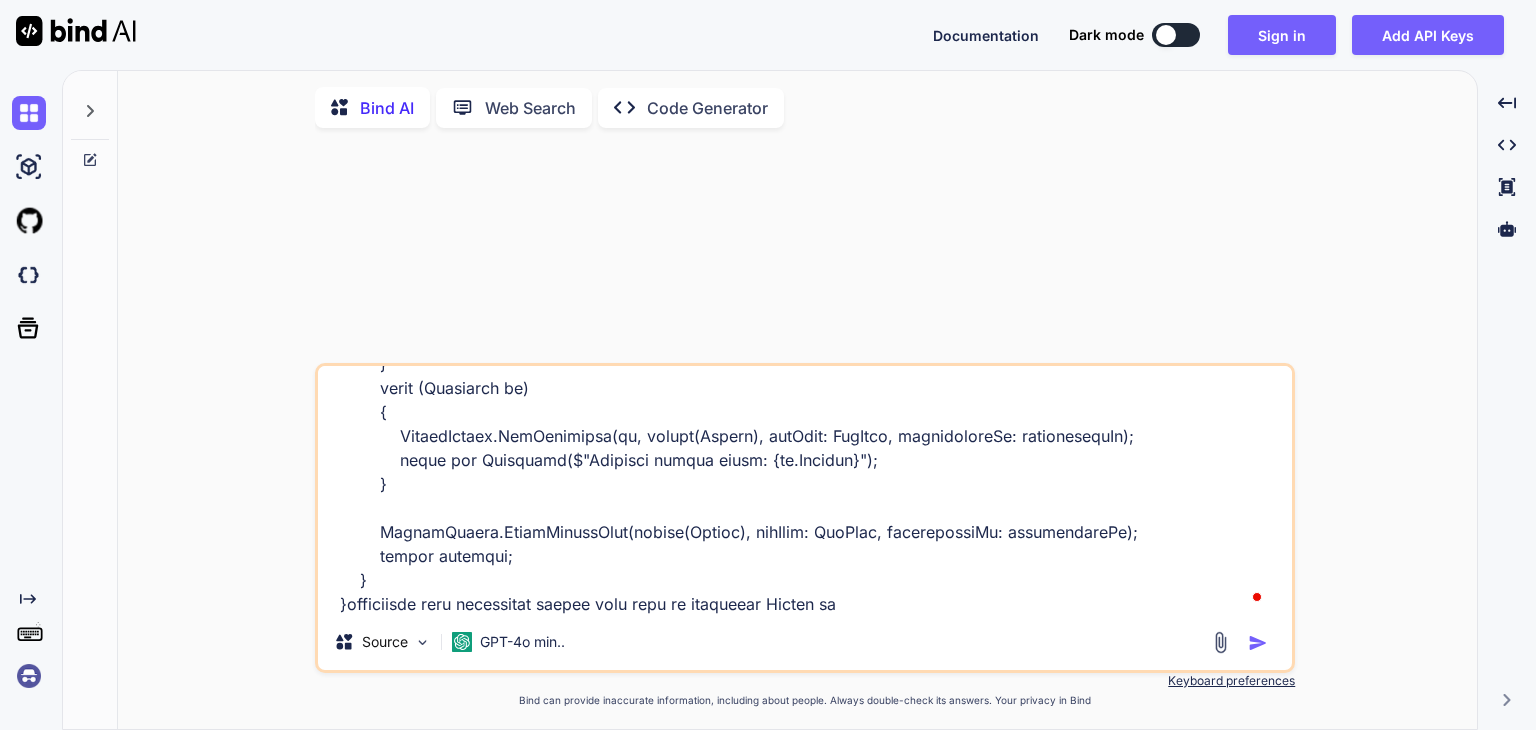 type on "[Route("api/couponloyalty")]
[ApiController]
public class CouponLoyaltyController : ControllerBase
{
private readonly IUriService _uriService;
private readonly ICouponLoyaltyService _couponLoyaltyService;
private const string ApiName = "CouponLoyalty";
public CouponLoyaltyController(ICouponLoyaltyService couponLoyaltyService, IUriService uriService)
{
_uriService = uriService;
_couponLoyaltyService = couponLoyaltyService;
}
private TokenDetails? GetUserManager()
{
var accessToken = Request.Headers[HeaderNames.Authorization].ToString();
if (!string.IsNullOrEmpty(accessToken) && accessToken.Contains("Bearer "))
accessToken = accessToken.Replace("Bearer ", "");
var userManager = new TokenDetails(accessToken);
return userManager?.Id != null ? userManager : null;
}
[HttpPost("create")]
public async Task<IActionResult> Create([FromBody] CouponLoyaltyConfiguration..." 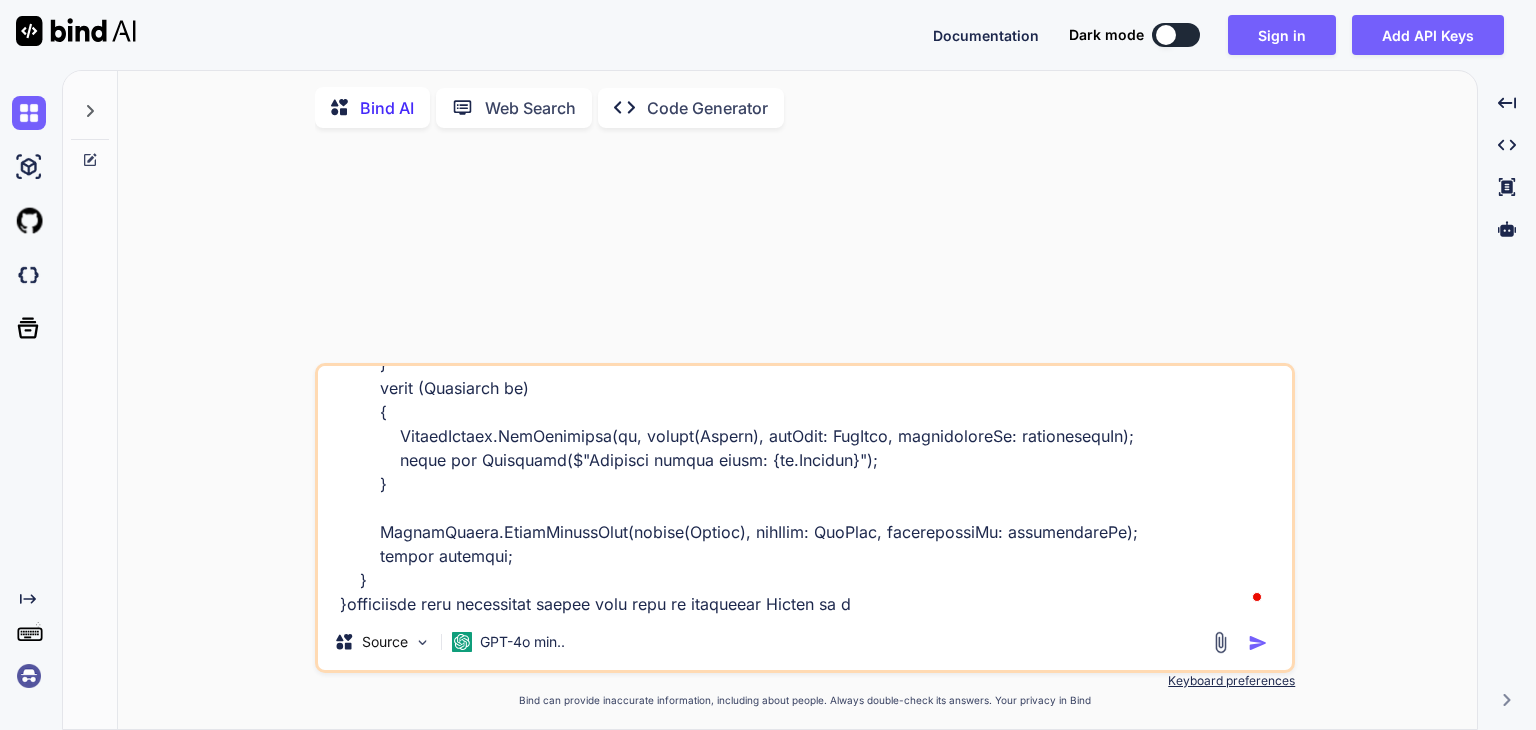 type on "[Route("api/couponloyalty")]
[ApiController]
public class CouponLoyaltyController : ControllerBase
{
private readonly IUriService _uriService;
private readonly ICouponLoyaltyService _couponLoyaltyService;
private const string ApiName = "CouponLoyalty";
public CouponLoyaltyController(ICouponLoyaltyService couponLoyaltyService, IUriService uriService)
{
_uriService = uriService;
_couponLoyaltyService = couponLoyaltyService;
}
private TokenDetails? GetUserManager()
{
var accessToken = Request.Headers[HeaderNames.Authorization].ToString();
if (!string.IsNullOrEmpty(accessToken) && accessToken.Contains("Bearer "))
accessToken = accessToken.Replace("Bearer ", "");
var userManager = new TokenDetails(accessToken);
return userManager?.Id != null ? userManager : null;
}
[HttpPost("create")]
public async Task<IActionResult> Create([FromBody] CouponLoyaltyConfiguration..." 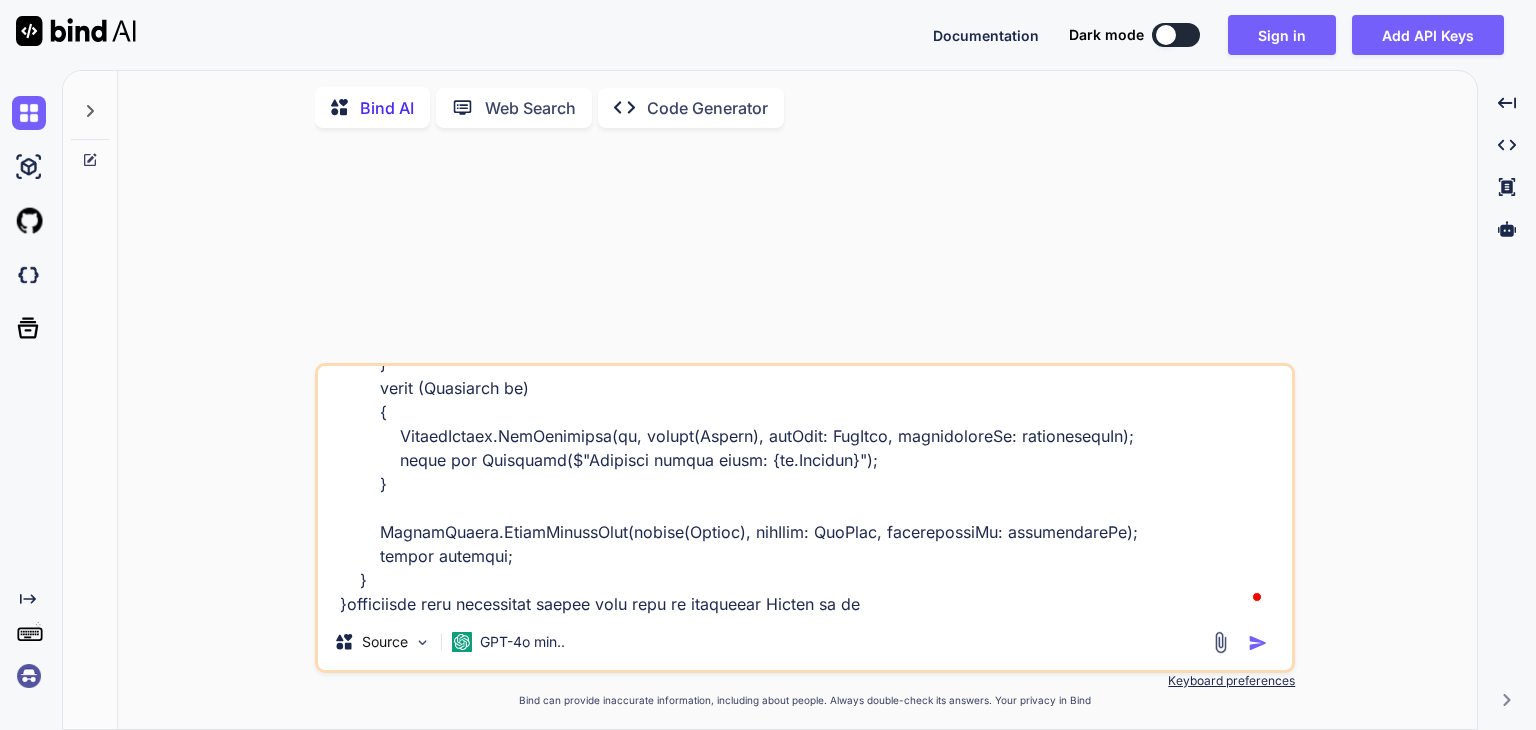 type on "[Route("api/couponloyalty")]
[ApiController]
public class CouponLoyaltyController : ControllerBase
{
private readonly IUriService _uriService;
private readonly ICouponLoyaltyService _couponLoyaltyService;
private const string ApiName = "CouponLoyalty";
public CouponLoyaltyController(ICouponLoyaltyService couponLoyaltyService, IUriService uriService)
{
_uriService = uriService;
_couponLoyaltyService = couponLoyaltyService;
}
private TokenDetails? GetUserManager()
{
var accessToken = Request.Headers[HeaderNames.Authorization].ToString();
if (!string.IsNullOrEmpty(accessToken) && accessToken.Contains("Bearer "))
accessToken = accessToken.Replace("Bearer ", "");
var userManager = new TokenDetails(accessToken);
return userManager?.Id != null ? userManager : null;
}
[HttpPost("create")]
public async Task<IActionResult> Create([FromBody] CouponLoyaltyConfiguration..." 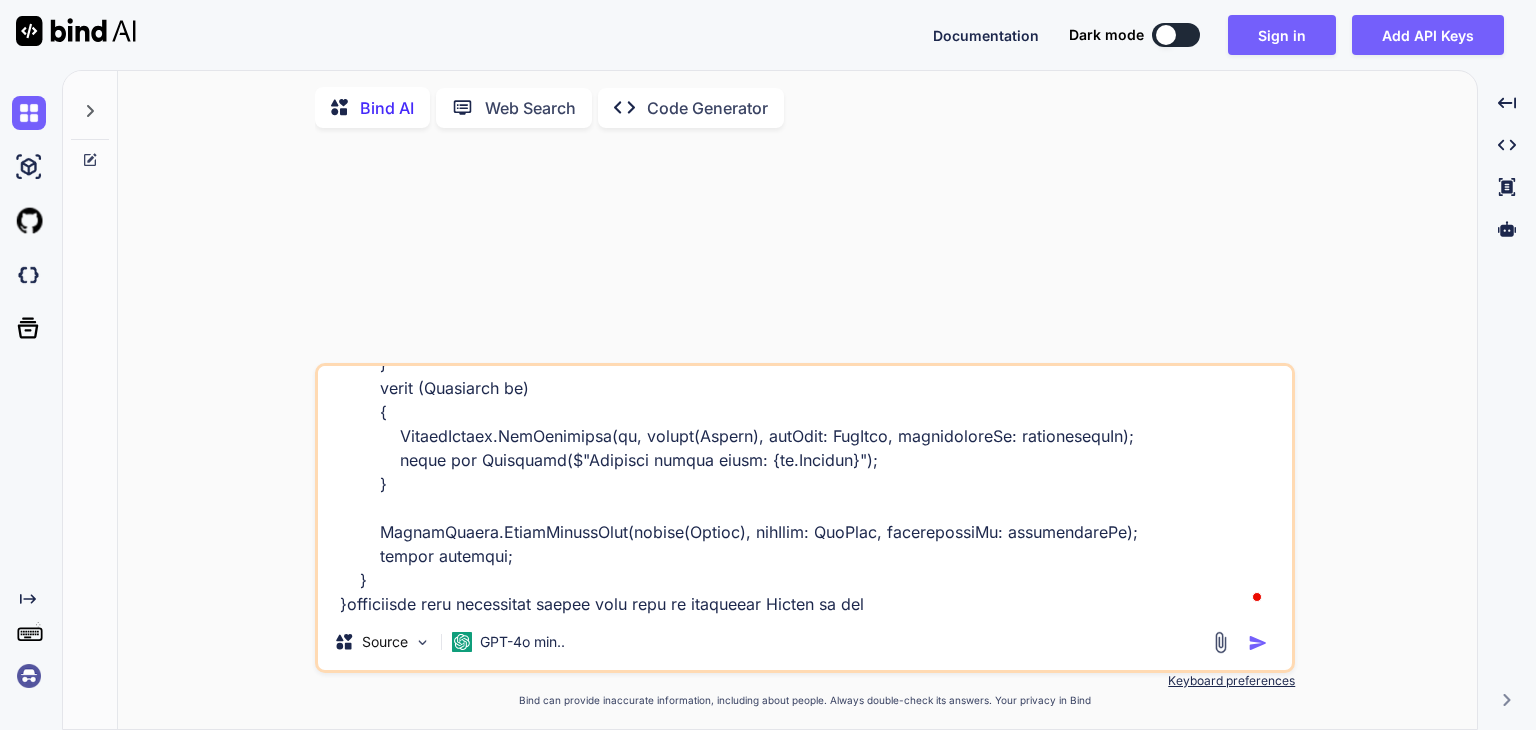 type on "[Route("api/couponloyalty")]
[ApiController]
public class CouponLoyaltyController : ControllerBase
{
private readonly IUriService _uriService;
private readonly ICouponLoyaltyService _couponLoyaltyService;
private const string ApiName = "CouponLoyalty";
public CouponLoyaltyController(ICouponLoyaltyService couponLoyaltyService, IUriService uriService)
{
_uriService = uriService;
_couponLoyaltyService = couponLoyaltyService;
}
private TokenDetails? GetUserManager()
{
var accessToken = Request.Headers[HeaderNames.Authorization].ToString();
if (!string.IsNullOrEmpty(accessToken) && accessToken.Contains("Bearer "))
accessToken = accessToken.Replace("Bearer ", "");
var userManager = new TokenDetails(accessToken);
return userManager?.Id != null ? userManager : null;
}
[HttpPost("create")]
public async Task<IActionResult> Create([FromBody] CouponLoyaltyConfiguration..." 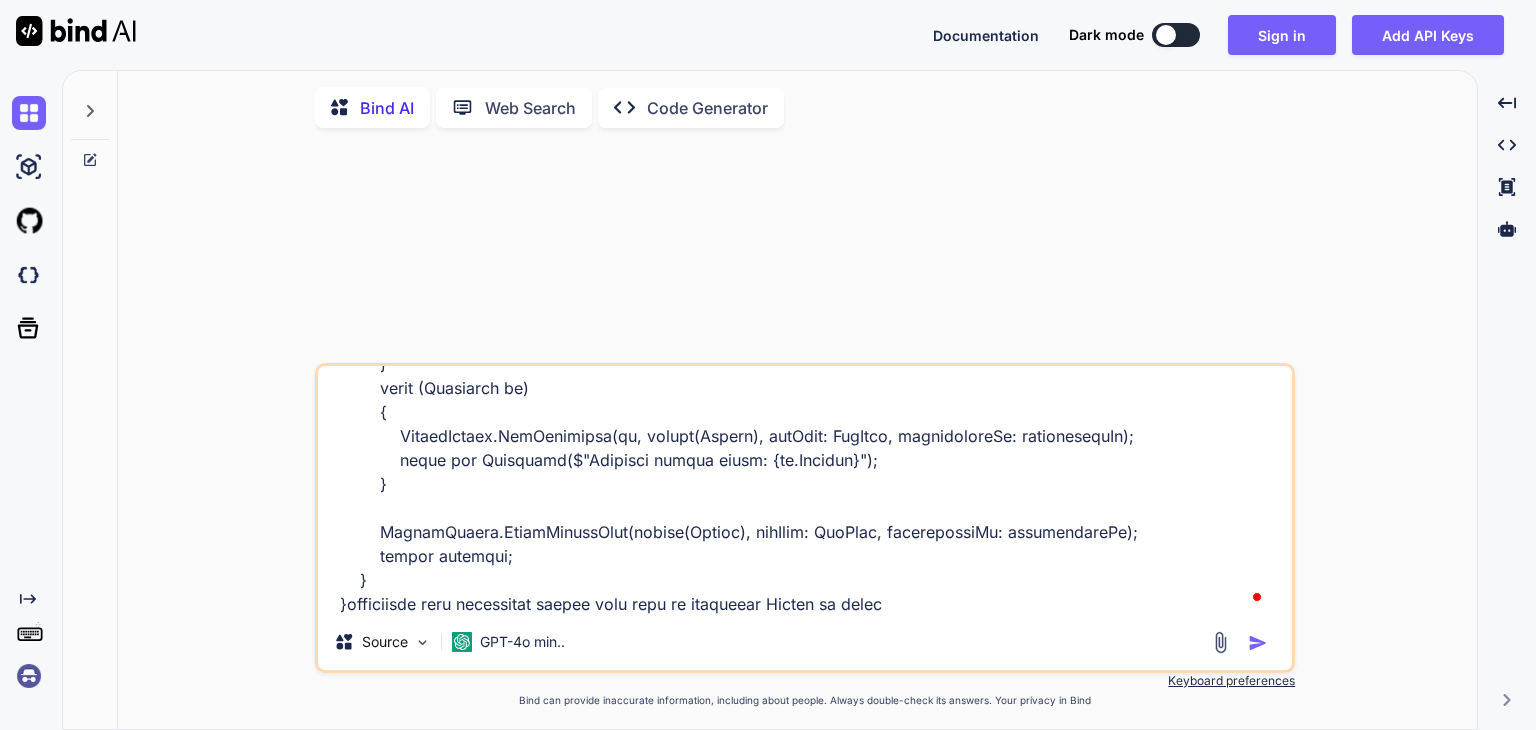 type on "[Route("api/couponloyalty")]
[ApiController]
public class CouponLoyaltyController : ControllerBase
{
private readonly IUriService _uriService;
private readonly ICouponLoyaltyService _couponLoyaltyService;
private const string ApiName = "CouponLoyalty";
public CouponLoyaltyController(ICouponLoyaltyService couponLoyaltyService, IUriService uriService)
{
_uriService = uriService;
_couponLoyaltyService = couponLoyaltyService;
}
private TokenDetails? GetUserManager()
{
var accessToken = Request.Headers[HeaderNames.Authorization].ToString();
if (!string.IsNullOrEmpty(accessToken) && accessToken.Contains("Bearer "))
accessToken = accessToken.Replace("Bearer ", "");
var userManager = new TokenDetails(accessToken);
return userManager?.Id != null ? userManager : null;
}
[HttpPost("create")]
public async Task<IActionResult> Create([FromBody] CouponLoyaltyConfiguration..." 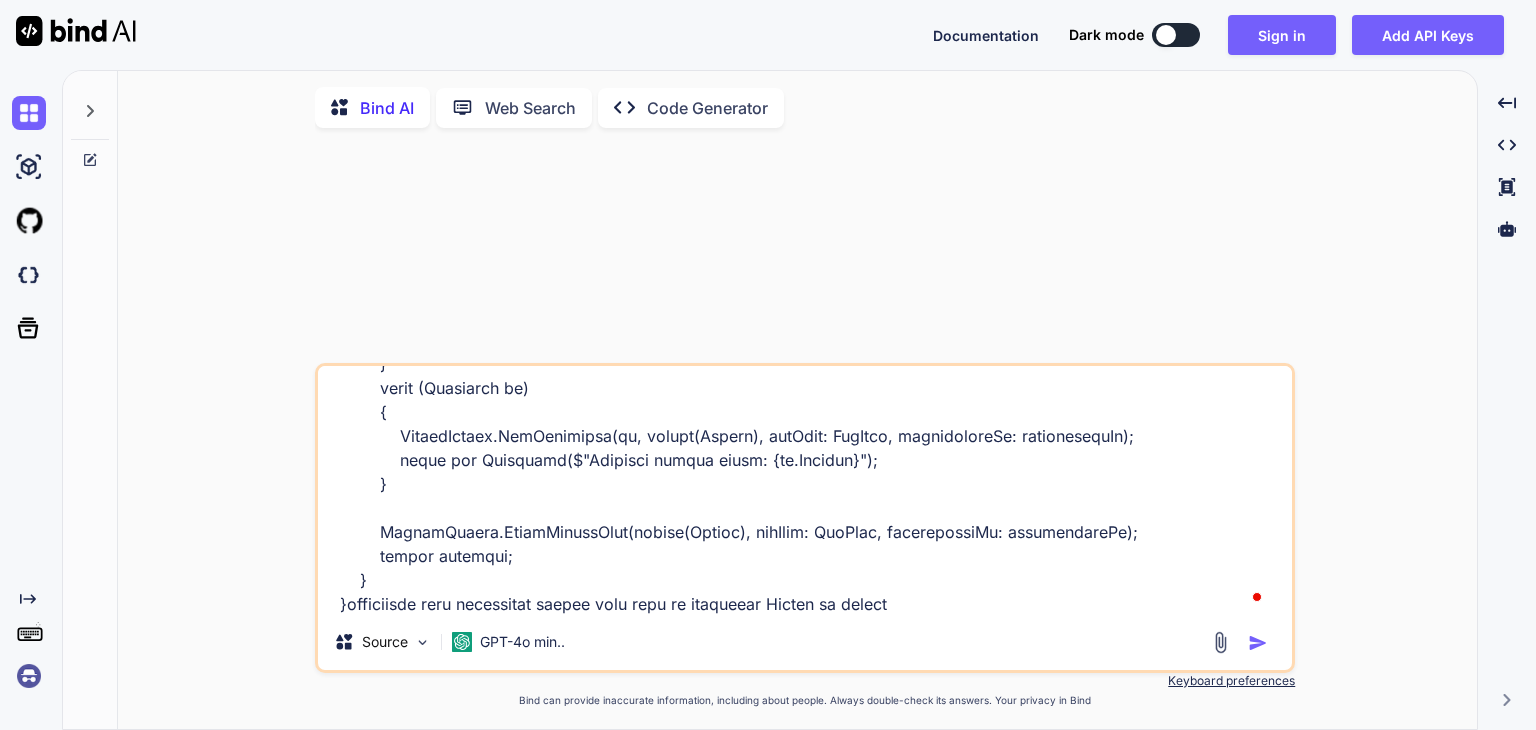 type on "[Route("api/couponloyalty")]
[ApiController]
public class CouponLoyaltyController : ControllerBase
{
private readonly IUriService _uriService;
private readonly ICouponLoyaltyService _couponLoyaltyService;
private const string ApiName = "CouponLoyalty";
public CouponLoyaltyController(ICouponLoyaltyService couponLoyaltyService, IUriService uriService)
{
_uriService = uriService;
_couponLoyaltyService = couponLoyaltyService;
}
private TokenDetails? GetUserManager()
{
var accessToken = Request.Headers[HeaderNames.Authorization].ToString();
if (!string.IsNullOrEmpty(accessToken) && accessToken.Contains("Bearer "))
accessToken = accessToken.Replace("Bearer ", "");
var userManager = new TokenDetails(accessToken);
return userManager?.Id != null ? userManager : null;
}
[HttpPost("create")]
public async Task<IActionResult> Create([FromBody] CouponLoyaltyConfiguration..." 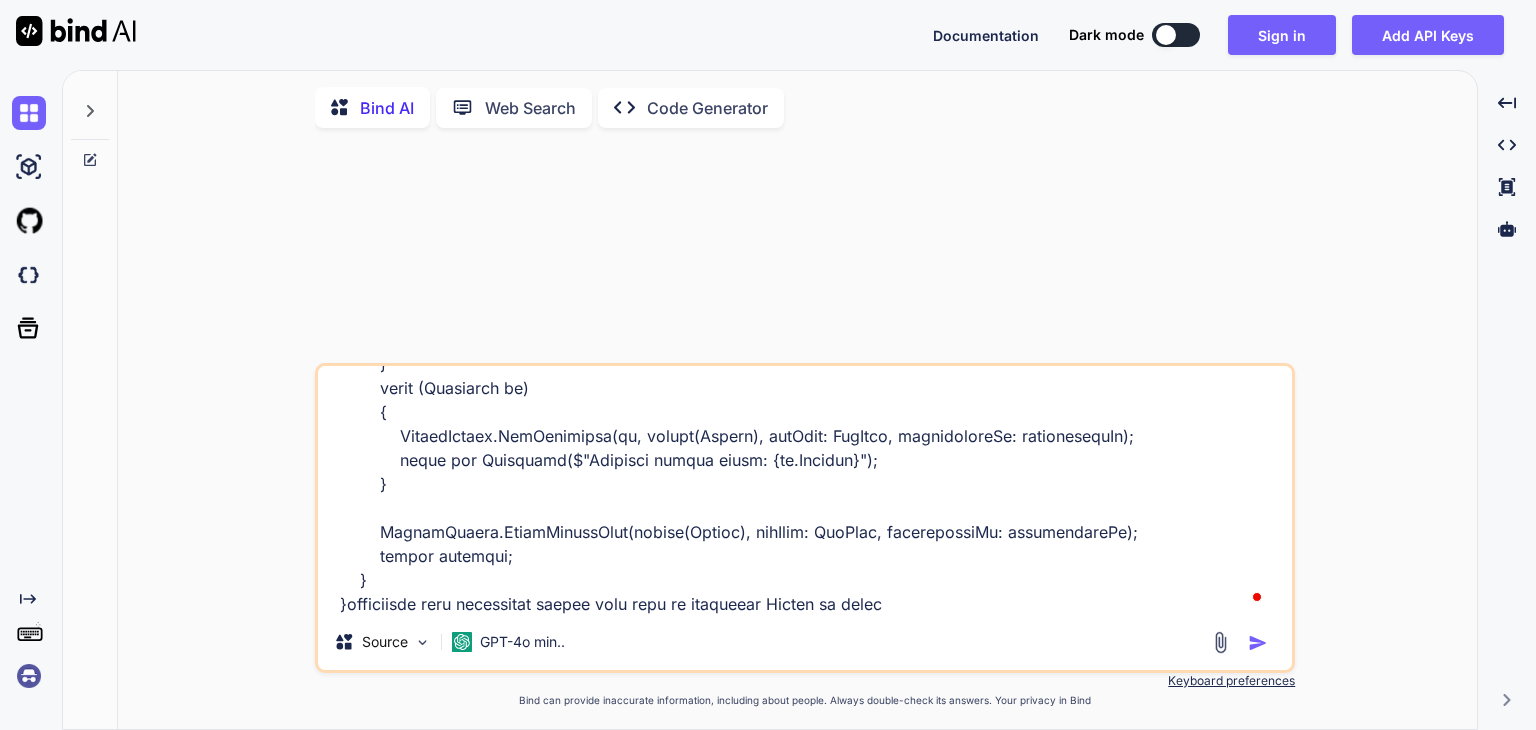 type on "[Route("api/couponloyalty")]
[ApiController]
public class CouponLoyaltyController : ControllerBase
{
private readonly IUriService _uriService;
private readonly ICouponLoyaltyService _couponLoyaltyService;
private const string ApiName = "CouponLoyalty";
public CouponLoyaltyController(ICouponLoyaltyService couponLoyaltyService, IUriService uriService)
{
_uriService = uriService;
_couponLoyaltyService = couponLoyaltyService;
}
private TokenDetails? GetUserManager()
{
var accessToken = Request.Headers[HeaderNames.Authorization].ToString();
if (!string.IsNullOrEmpty(accessToken) && accessToken.Contains("Bearer "))
accessToken = accessToken.Replace("Bearer ", "");
var userManager = new TokenDetails(accessToken);
return userManager?.Id != null ? userManager : null;
}
[HttpPost("create")]
public async Task<IActionResult> Create([FromBody] CouponLoyaltyConfiguration..." 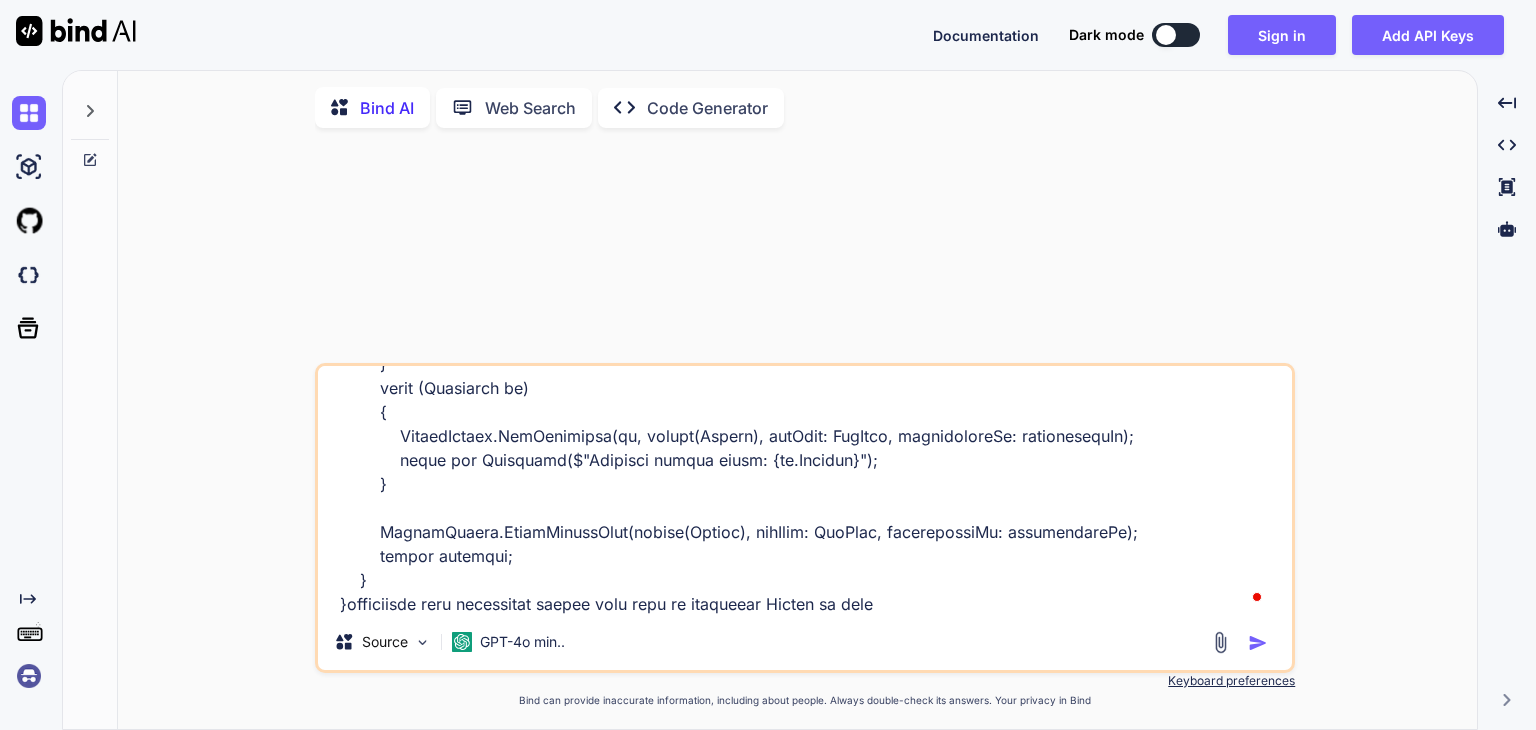 type on "[Route("api/couponloyalty")]
[ApiController]
public class CouponLoyaltyController : ControllerBase
{
private readonly IUriService _uriService;
private readonly ICouponLoyaltyService _couponLoyaltyService;
private const string ApiName = "CouponLoyalty";
public CouponLoyaltyController(ICouponLoyaltyService couponLoyaltyService, IUriService uriService)
{
_uriService = uriService;
_couponLoyaltyService = couponLoyaltyService;
}
private TokenDetails? GetUserManager()
{
var accessToken = Request.Headers[HeaderNames.Authorization].ToString();
if (!string.IsNullOrEmpty(accessToken) && accessToken.Contains("Bearer "))
accessToken = accessToken.Replace("Bearer ", "");
var userManager = new TokenDetails(accessToken);
return userManager?.Id != null ? userManager : null;
}
[HttpPost("create")]
public async Task<IActionResult> Create([FromBody] CouponLoyaltyConfiguration..." 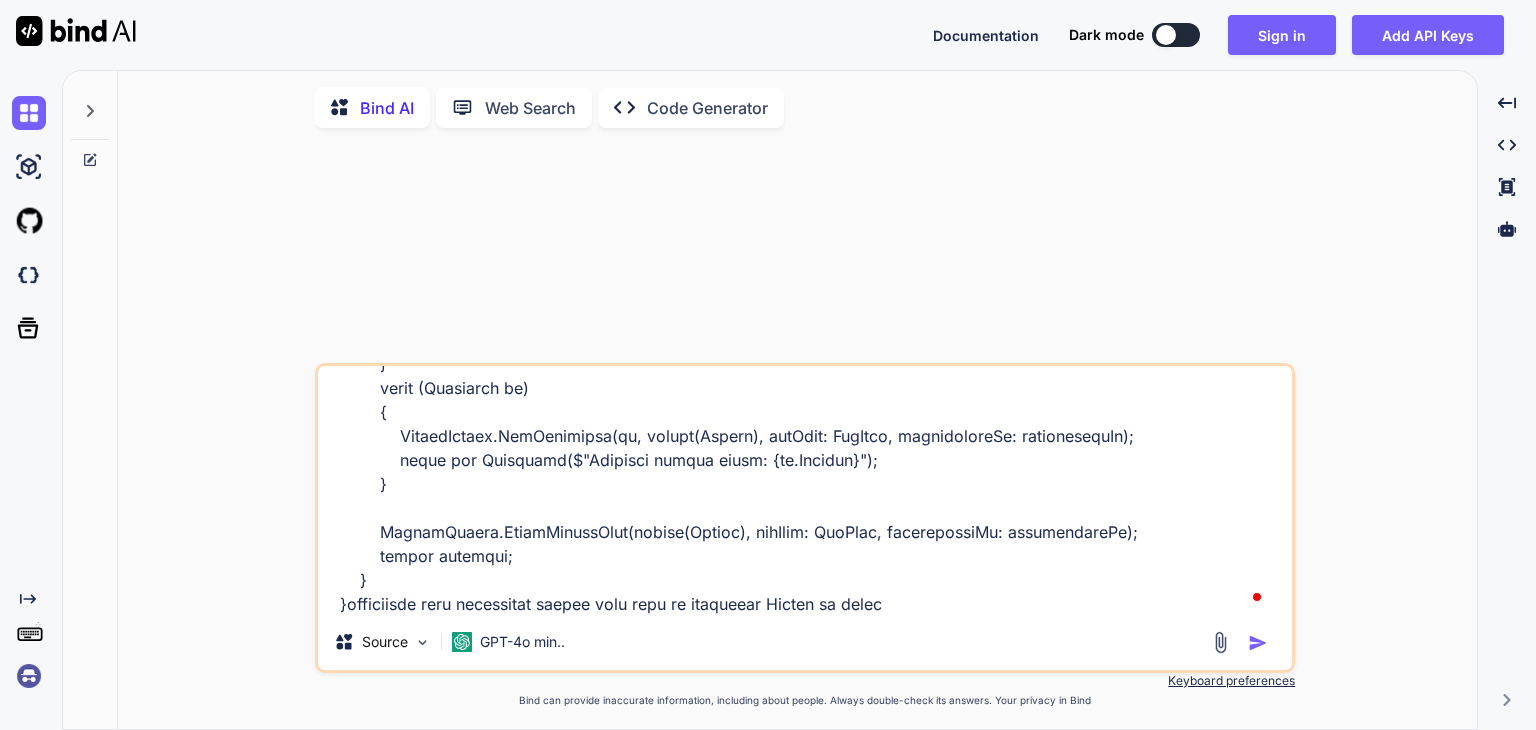 type on "[Route("api/couponloyalty")]
[ApiController]
public class CouponLoyaltyController : ControllerBase
{
private readonly IUriService _uriService;
private readonly ICouponLoyaltyService _couponLoyaltyService;
private const string ApiName = "CouponLoyalty";
public CouponLoyaltyController(ICouponLoyaltyService couponLoyaltyService, IUriService uriService)
{
_uriService = uriService;
_couponLoyaltyService = couponLoyaltyService;
}
private TokenDetails? GetUserManager()
{
var accessToken = Request.Headers[HeaderNames.Authorization].ToString();
if (!string.IsNullOrEmpty(accessToken) && accessToken.Contains("Bearer "))
accessToken = accessToken.Replace("Bearer ", "");
var userManager = new TokenDetails(accessToken);
return userManager?.Id != null ? userManager : null;
}
[HttpPost("create")]
public async Task<IActionResult> Create([FromBody] CouponLoyaltyConfiguration..." 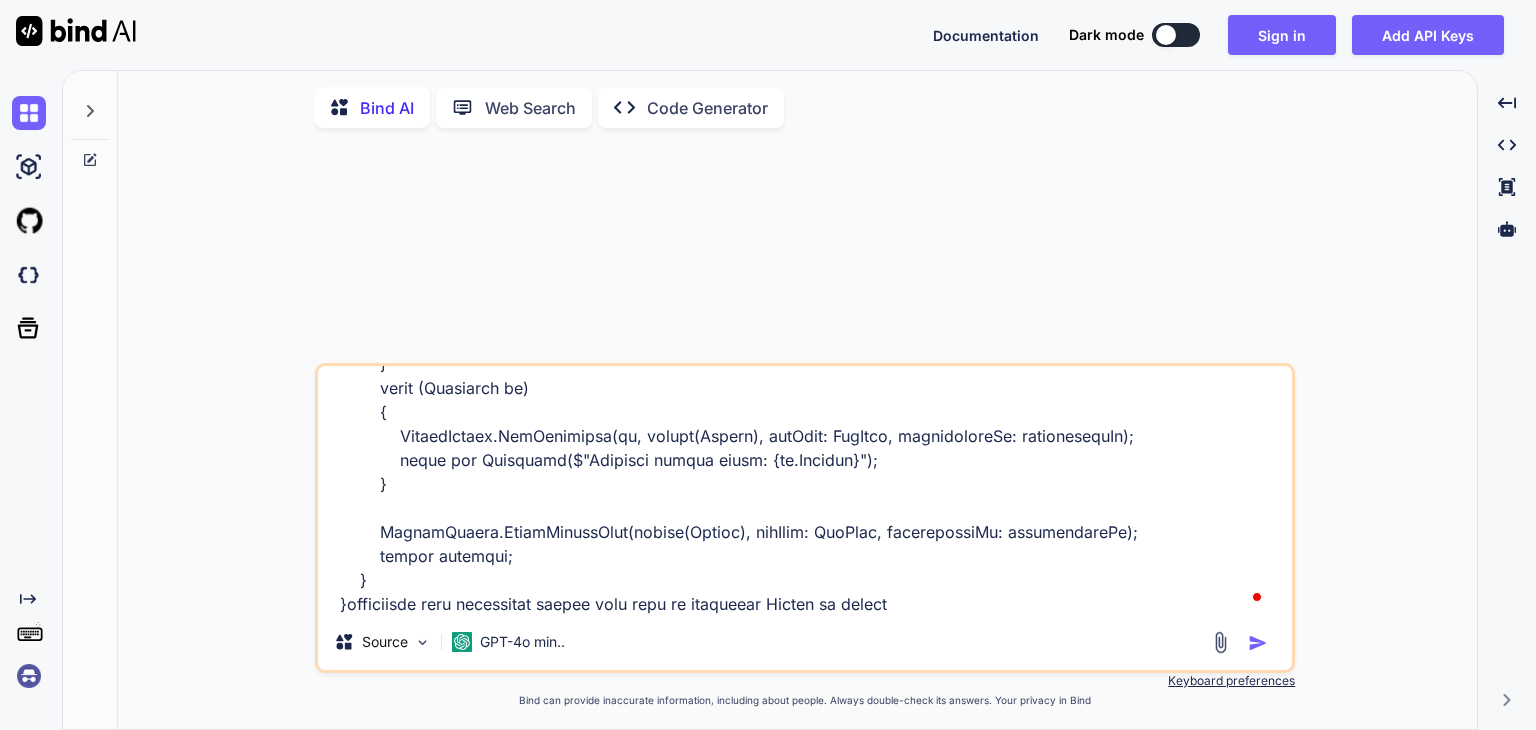 type on "[Route("api/couponloyalty")]
[ApiController]
public class CouponLoyaltyController : ControllerBase
{
private readonly IUriService _uriService;
private readonly ICouponLoyaltyService _couponLoyaltyService;
private const string ApiName = "CouponLoyalty";
public CouponLoyaltyController(ICouponLoyaltyService couponLoyaltyService, IUriService uriService)
{
_uriService = uriService;
_couponLoyaltyService = couponLoyaltyService;
}
private TokenDetails? GetUserManager()
{
var accessToken = Request.Headers[HeaderNames.Authorization].ToString();
if (!string.IsNullOrEmpty(accessToken) && accessToken.Contains("Bearer "))
accessToken = accessToken.Replace("Bearer ", "");
var userManager = new TokenDetails(accessToken);
return userManager?.Id != null ? userManager : null;
}
[HttpPost("create")]
public async Task<IActionResult> Create([FromBody] CouponLoyaltyConfiguration..." 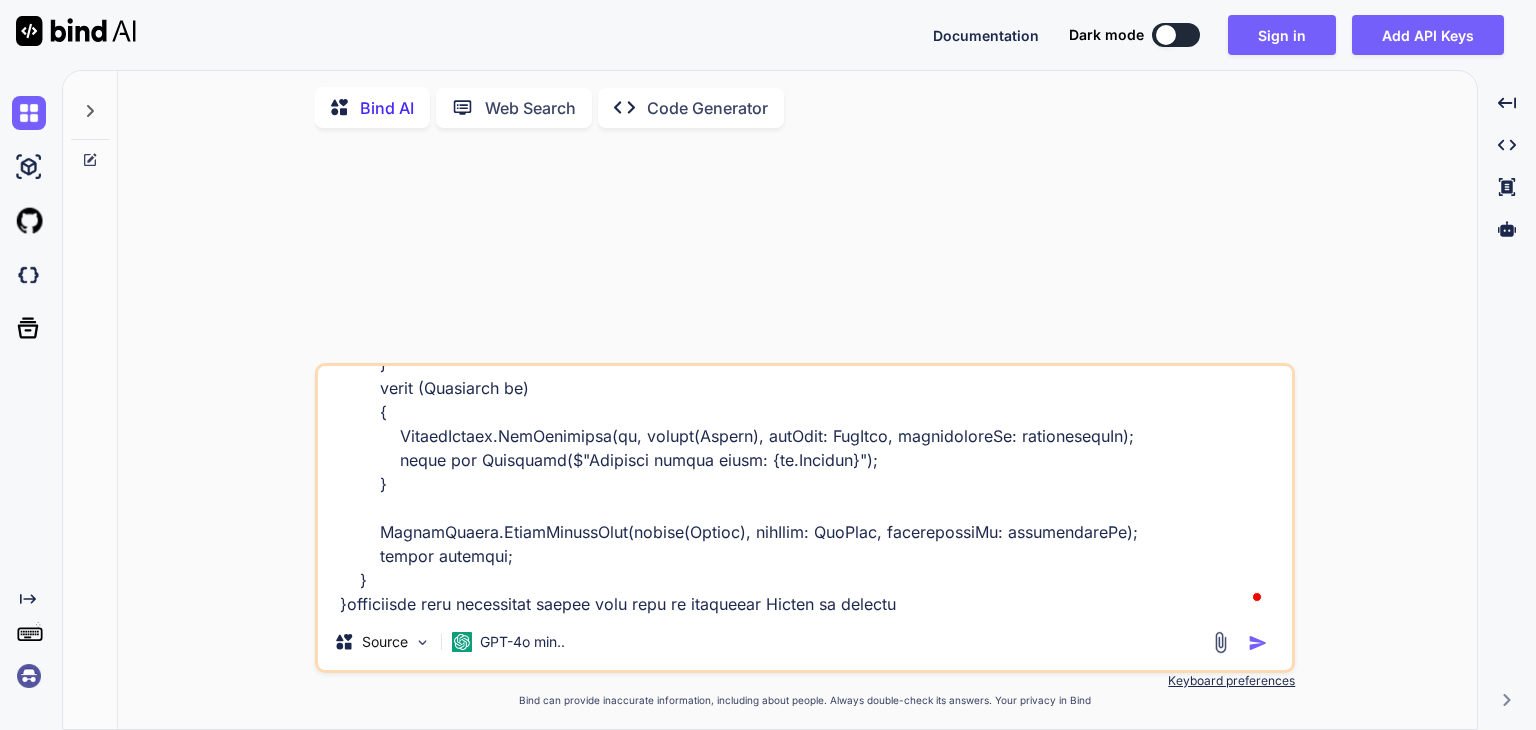 type on "[Route("api/couponloyalty")]
[ApiController]
public class CouponLoyaltyController : ControllerBase
{
private readonly IUriService _uriService;
private readonly ICouponLoyaltyService _couponLoyaltyService;
private const string ApiName = "CouponLoyalty";
public CouponLoyaltyController(ICouponLoyaltyService couponLoyaltyService, IUriService uriService)
{
_uriService = uriService;
_couponLoyaltyService = couponLoyaltyService;
}
private TokenDetails? GetUserManager()
{
var accessToken = Request.Headers[HeaderNames.Authorization].ToString();
if (!string.IsNullOrEmpty(accessToken) && accessToken.Contains("Bearer "))
accessToken = accessToken.Replace("Bearer ", "");
var userManager = new TokenDetails(accessToken);
return userManager?.Id != null ? userManager : null;
}
[HttpPost("create")]
public async Task<IActionResult> Create([FromBody] CouponLoyaltyConfiguration..." 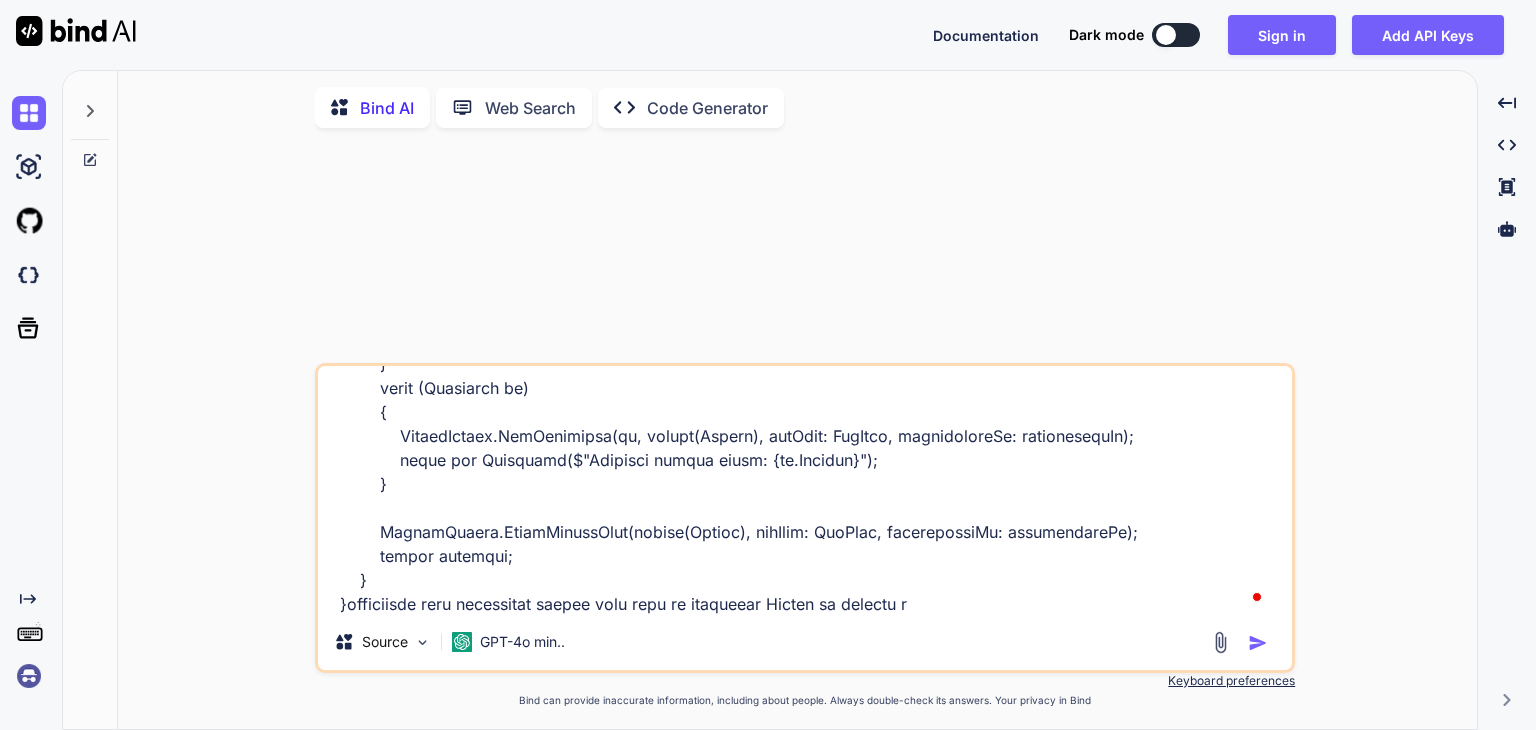 type on "[Route("api/couponloyalty")]
[ApiController]
public class CouponLoyaltyController : ControllerBase
{
private readonly IUriService _uriService;
private readonly ICouponLoyaltyService _couponLoyaltyService;
private const string ApiName = "CouponLoyalty";
public CouponLoyaltyController(ICouponLoyaltyService couponLoyaltyService, IUriService uriService)
{
_uriService = uriService;
_couponLoyaltyService = couponLoyaltyService;
}
private TokenDetails? GetUserManager()
{
var accessToken = Request.Headers[HeaderNames.Authorization].ToString();
if (!string.IsNullOrEmpty(accessToken) && accessToken.Contains("Bearer "))
accessToken = accessToken.Replace("Bearer ", "");
var userManager = new TokenDetails(accessToken);
return userManager?.Id != null ? userManager : null;
}
[HttpPost("create")]
public async Task<IActionResult> Create([FromBody] CouponLoyaltyConfiguration..." 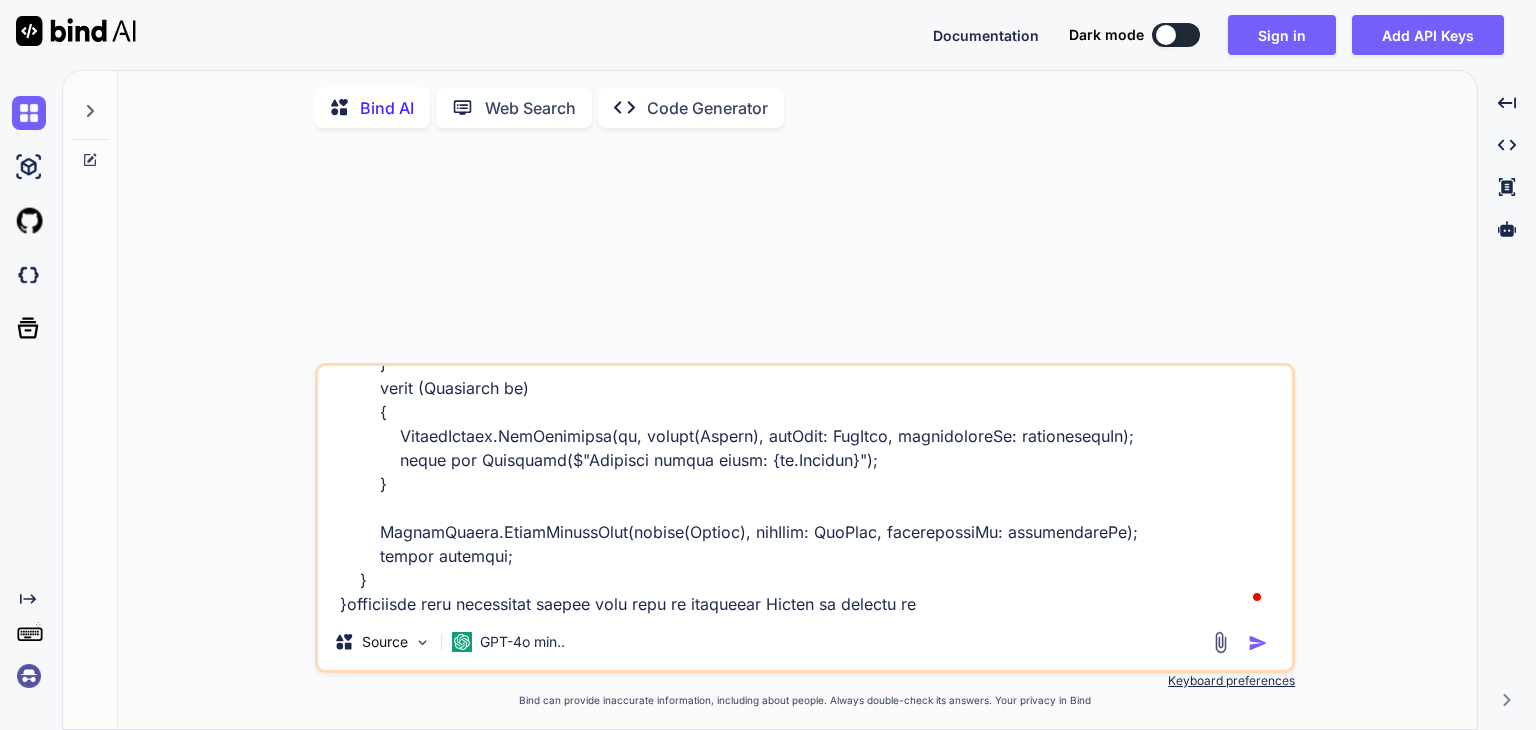 type on "[Route("api/couponloyalty")]
[ApiController]
public class CouponLoyaltyController : ControllerBase
{
private readonly IUriService _uriService;
private readonly ICouponLoyaltyService _couponLoyaltyService;
private const string ApiName = "CouponLoyalty";
public CouponLoyaltyController(ICouponLoyaltyService couponLoyaltyService, IUriService uriService)
{
_uriService = uriService;
_couponLoyaltyService = couponLoyaltyService;
}
private TokenDetails? GetUserManager()
{
var accessToken = Request.Headers[HeaderNames.Authorization].ToString();
if (!string.IsNullOrEmpty(accessToken) && accessToken.Contains("Bearer "))
accessToken = accessToken.Replace("Bearer ", "");
var userManager = new TokenDetails(accessToken);
return userManager?.Id != null ? userManager : null;
}
[HttpPost("create")]
public async Task<IActionResult> Create([FromBody] CouponLoyaltyConfiguration..." 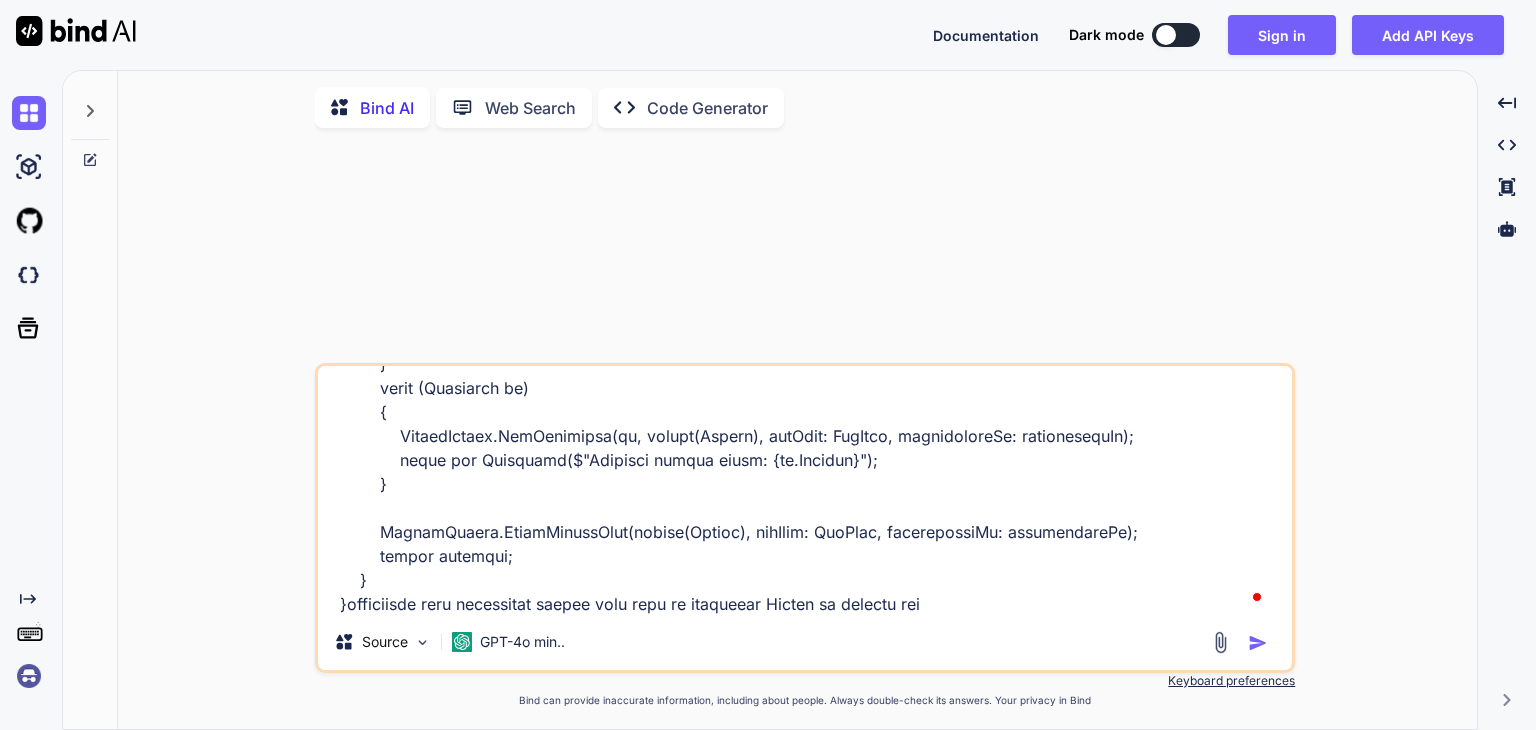 type on "[Route("api/couponloyalty")]
[ApiController]
public class CouponLoyaltyController : ControllerBase
{
private readonly IUriService _uriService;
private readonly ICouponLoyaltyService _couponLoyaltyService;
private const string ApiName = "CouponLoyalty";
public CouponLoyaltyController(ICouponLoyaltyService couponLoyaltyService, IUriService uriService)
{
_uriService = uriService;
_couponLoyaltyService = couponLoyaltyService;
}
private TokenDetails? GetUserManager()
{
var accessToken = Request.Headers[HeaderNames.Authorization].ToString();
if (!string.IsNullOrEmpty(accessToken) && accessToken.Contains("Bearer "))
accessToken = accessToken.Replace("Bearer ", "");
var userManager = new TokenDetails(accessToken);
return userManager?.Id != null ? userManager : null;
}
[HttpPost("create")]
public async Task<IActionResult> Create([FromBody] CouponLoyaltyConfiguration..." 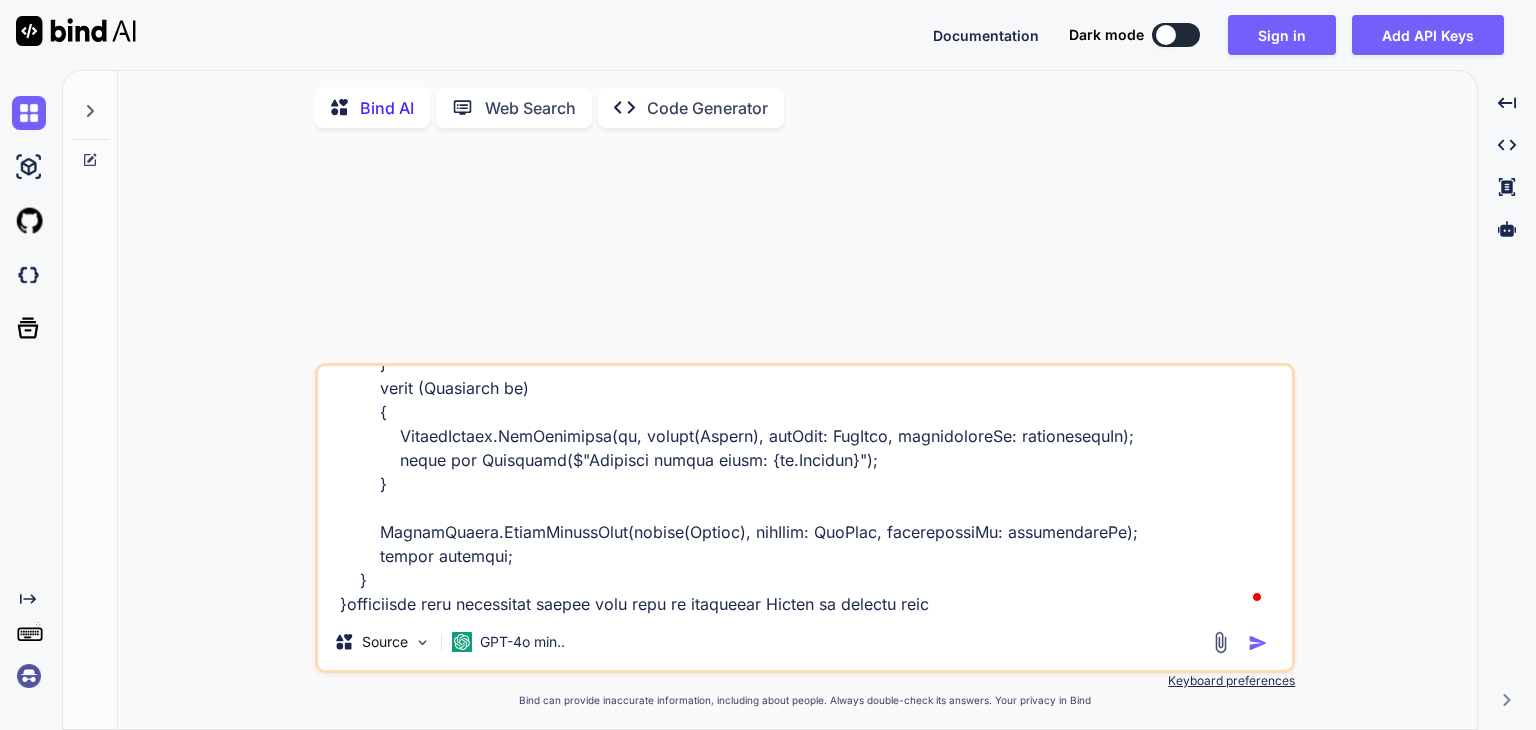 type on "[Route("api/couponloyalty")]
[ApiController]
public class CouponLoyaltyController : ControllerBase
{
private readonly IUriService _uriService;
private readonly ICouponLoyaltyService _couponLoyaltyService;
private const string ApiName = "CouponLoyalty";
public CouponLoyaltyController(ICouponLoyaltyService couponLoyaltyService, IUriService uriService)
{
_uriService = uriService;
_couponLoyaltyService = couponLoyaltyService;
}
private TokenDetails? GetUserManager()
{
var accessToken = Request.Headers[HeaderNames.Authorization].ToString();
if (!string.IsNullOrEmpty(accessToken) && accessToken.Contains("Bearer "))
accessToken = accessToken.Replace("Bearer ", "");
var userManager = new TokenDetails(accessToken);
return userManager?.Id != null ? userManager : null;
}
[HttpPost("create")]
public async Task<IActionResult> Create([FromBody] CouponLoyaltyConfiguration..." 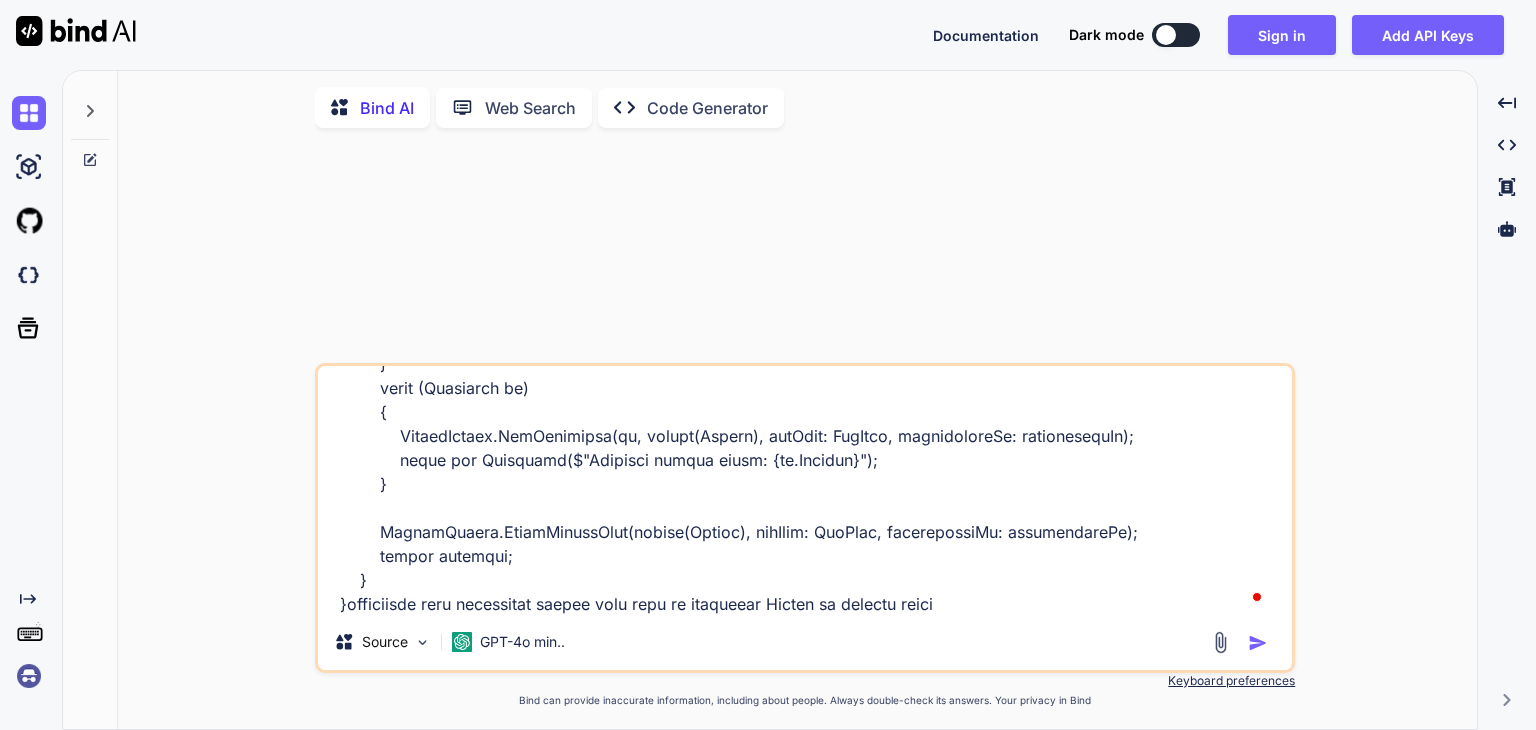 type on "[Route("api/couponloyalty")]
[ApiController]
public class CouponLoyaltyController : ControllerBase
{
private readonly IUriService _uriService;
private readonly ICouponLoyaltyService _couponLoyaltyService;
private const string ApiName = "CouponLoyalty";
public CouponLoyaltyController(ICouponLoyaltyService couponLoyaltyService, IUriService uriService)
{
_uriService = uriService;
_couponLoyaltyService = couponLoyaltyService;
}
private TokenDetails? GetUserManager()
{
var accessToken = Request.Headers[HeaderNames.Authorization].ToString();
if (!string.IsNullOrEmpty(accessToken) && accessToken.Contains("Bearer "))
accessToken = accessToken.Replace("Bearer ", "");
var userManager = new TokenDetails(accessToken);
return userManager?.Id != null ? userManager : null;
}
[HttpPost("create")]
public async Task<IActionResult> Create([FromBody] CouponLoyaltyConfiguration..." 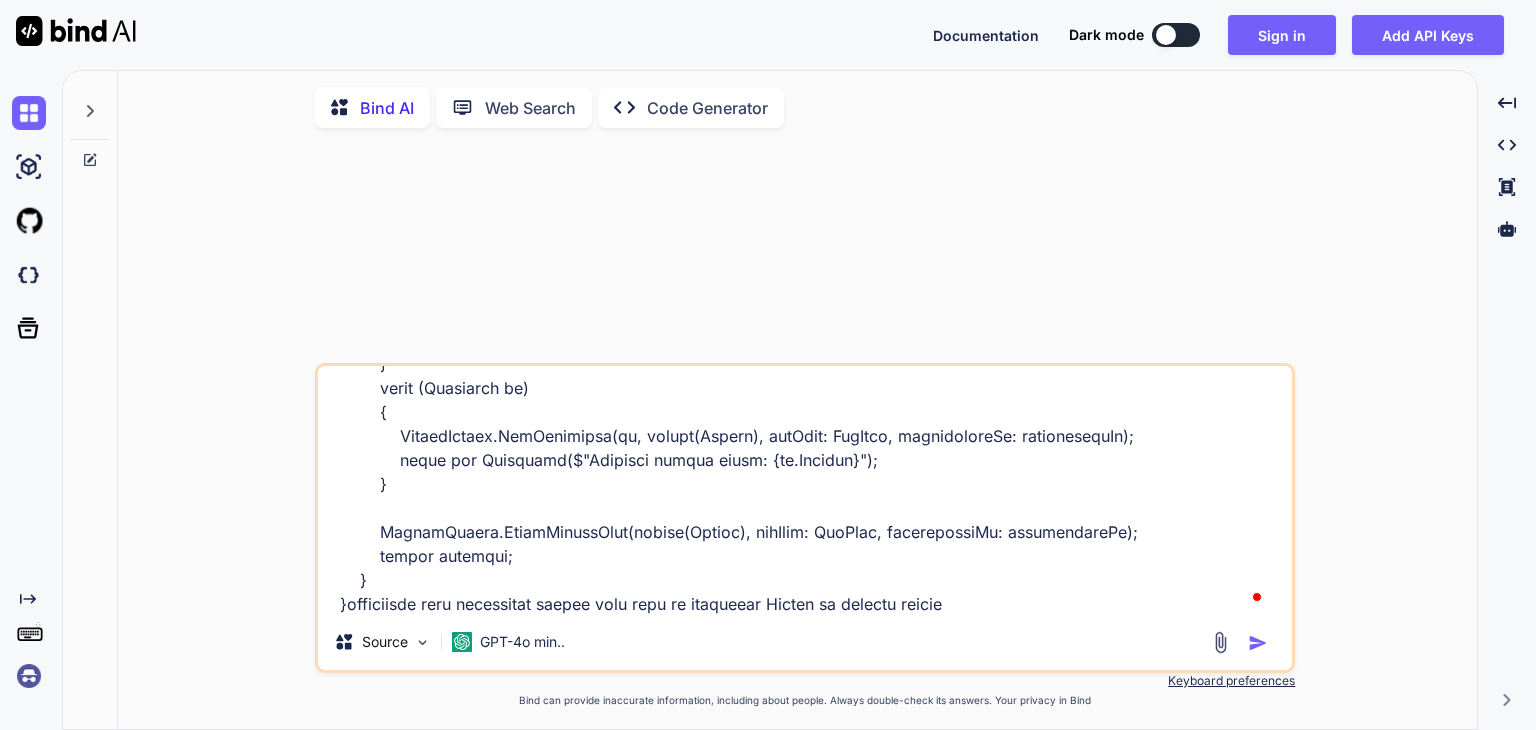 type on "[Route("api/couponloyalty")]
[ApiController]
public class CouponLoyaltyController : ControllerBase
{
private readonly IUriService _uriService;
private readonly ICouponLoyaltyService _couponLoyaltyService;
private const string ApiName = "CouponLoyalty";
public CouponLoyaltyController(ICouponLoyaltyService couponLoyaltyService, IUriService uriService)
{
_uriService = uriService;
_couponLoyaltyService = couponLoyaltyService;
}
private TokenDetails? GetUserManager()
{
var accessToken = Request.Headers[HeaderNames.Authorization].ToString();
if (!string.IsNullOrEmpty(accessToken) && accessToken.Contains("Bearer "))
accessToken = accessToken.Replace("Bearer ", "");
var userManager = new TokenDetails(accessToken);
return userManager?.Id != null ? userManager : null;
}
[HttpPost("create")]
public async Task<IActionResult> Create([FromBody] CouponLoyaltyConfiguration..." 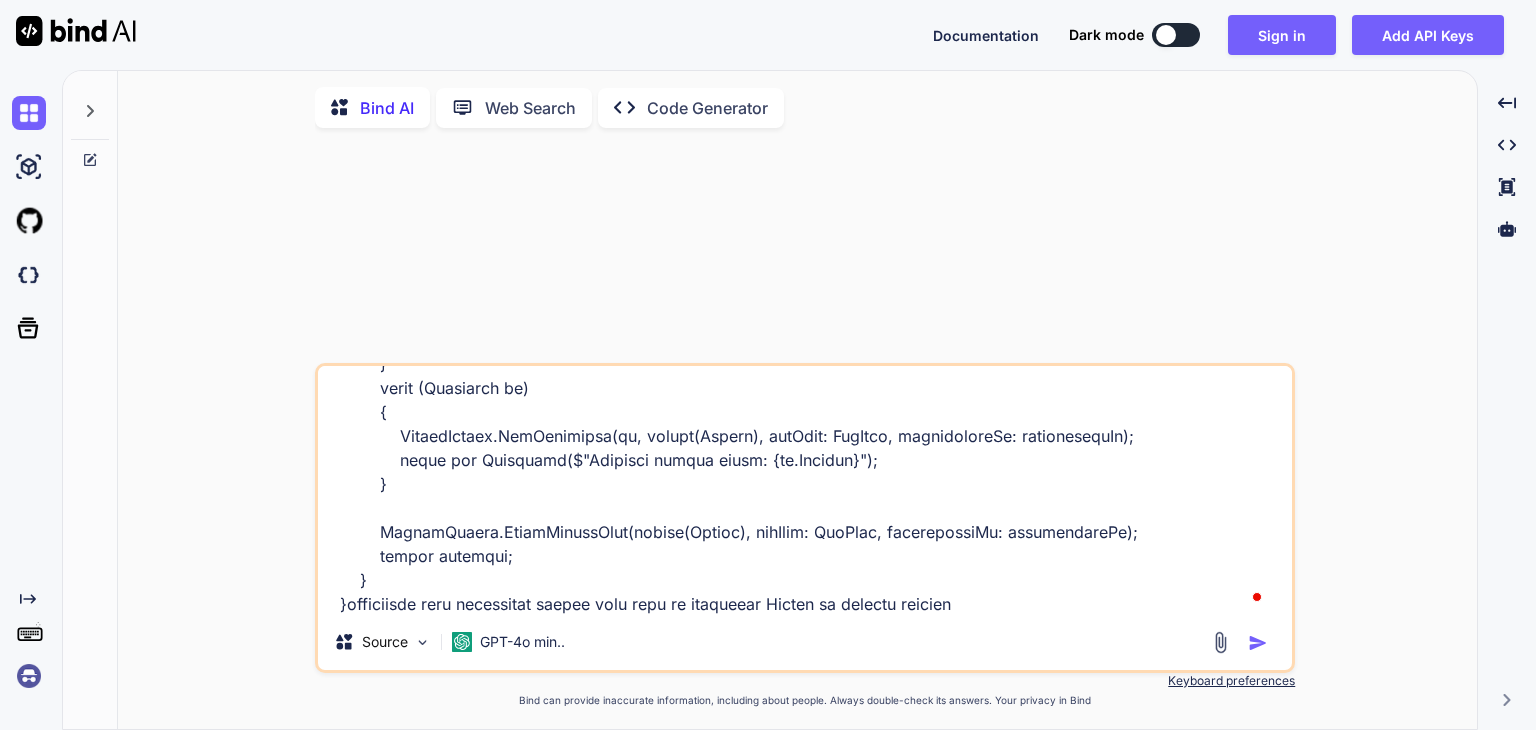 type on "[Route("api/couponloyalty")]
[ApiController]
public class CouponLoyaltyController : ControllerBase
{
private readonly IUriService _uriService;
private readonly ICouponLoyaltyService _couponLoyaltyService;
private const string ApiName = "CouponLoyalty";
public CouponLoyaltyController(ICouponLoyaltyService couponLoyaltyService, IUriService uriService)
{
_uriService = uriService;
_couponLoyaltyService = couponLoyaltyService;
}
private TokenDetails? GetUserManager()
{
var accessToken = Request.Headers[HeaderNames.Authorization].ToString();
if (!string.IsNullOrEmpty(accessToken) && accessToken.Contains("Bearer "))
accessToken = accessToken.Replace("Bearer ", "");
var userManager = new TokenDetails(accessToken);
return userManager?.Id != null ? userManager : null;
}
[HttpPost("create")]
public async Task<IActionResult> Create([FromBody] CouponLoyaltyConfiguration..." 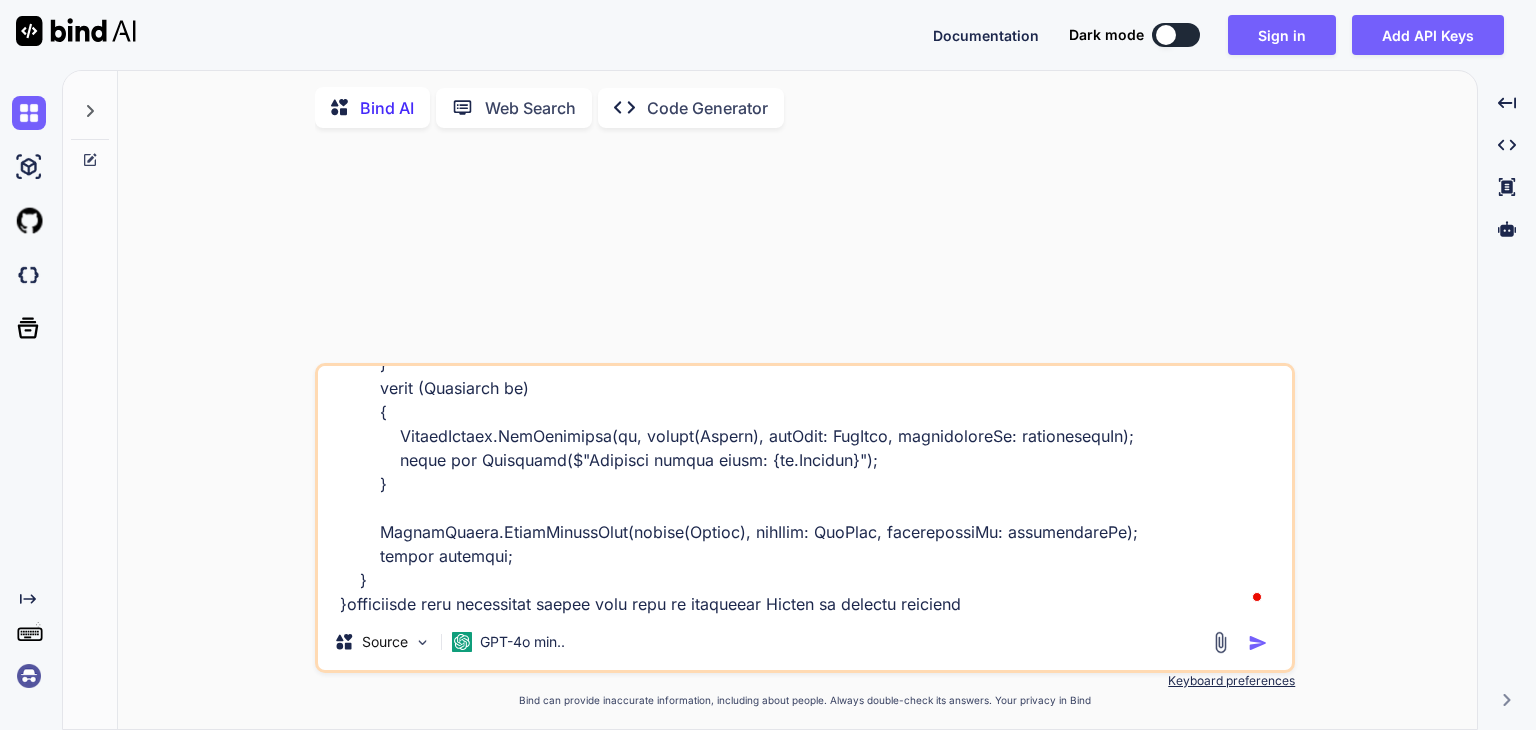 type on "[Route("api/couponloyalty")]
[ApiController]
public class CouponLoyaltyController : ControllerBase
{
private readonly IUriService _uriService;
private readonly ICouponLoyaltyService _couponLoyaltyService;
private const string ApiName = "CouponLoyalty";
public CouponLoyaltyController(ICouponLoyaltyService couponLoyaltyService, IUriService uriService)
{
_uriService = uriService;
_couponLoyaltyService = couponLoyaltyService;
}
private TokenDetails? GetUserManager()
{
var accessToken = Request.Headers[HeaderNames.Authorization].ToString();
if (!string.IsNullOrEmpty(accessToken) && accessToken.Contains("Bearer "))
accessToken = accessToken.Replace("Bearer ", "");
var userManager = new TokenDetails(accessToken);
return userManager?.Id != null ? userManager : null;
}
[HttpPost("create")]
public async Task<IActionResult> Create([FromBody] CouponLoyaltyConfiguration..." 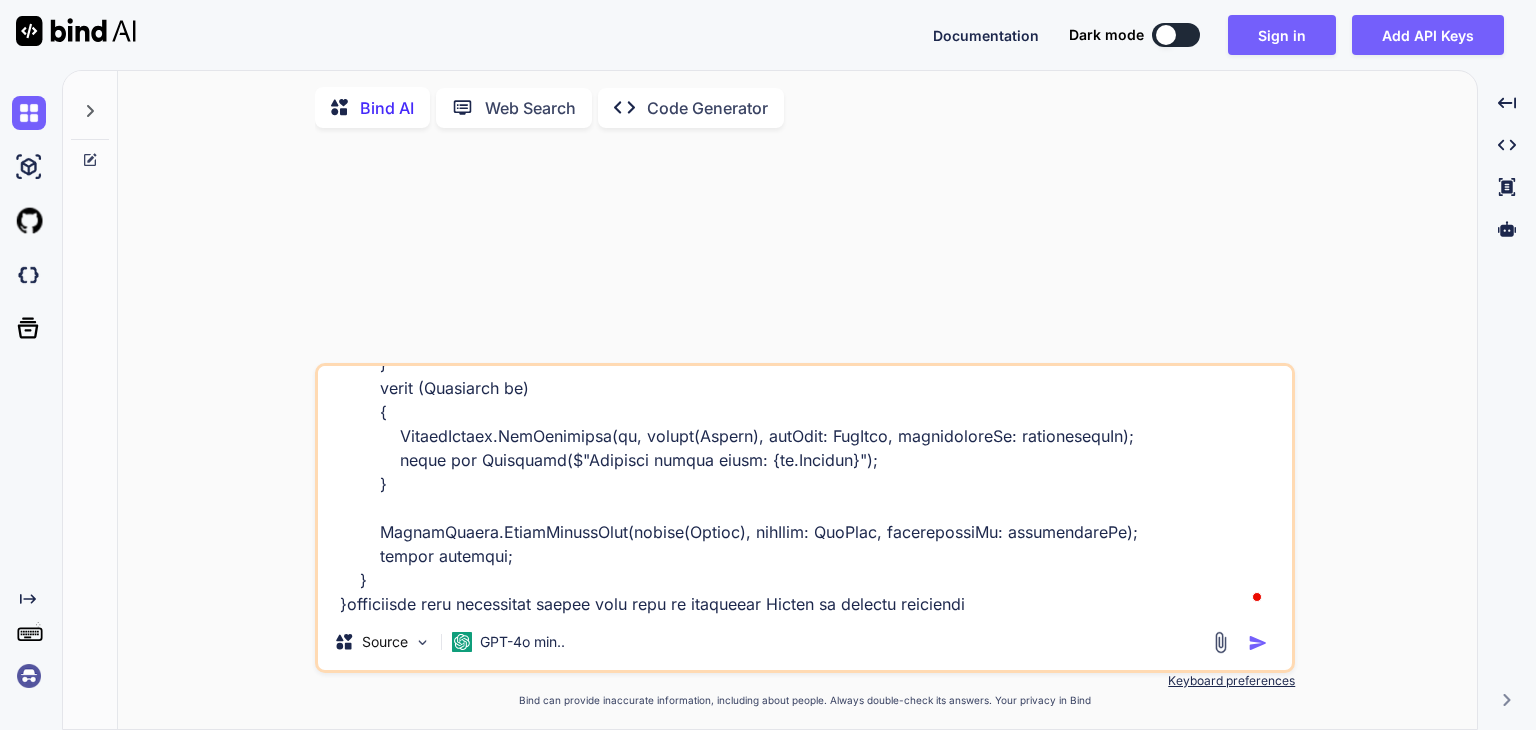 type on "[Route("api/couponloyalty")]
[ApiController]
public class CouponLoyaltyController : ControllerBase
{
private readonly IUriService _uriService;
private readonly ICouponLoyaltyService _couponLoyaltyService;
private const string ApiName = "CouponLoyalty";
public CouponLoyaltyController(ICouponLoyaltyService couponLoyaltyService, IUriService uriService)
{
_uriService = uriService;
_couponLoyaltyService = couponLoyaltyService;
}
private TokenDetails? GetUserManager()
{
var accessToken = Request.Headers[HeaderNames.Authorization].ToString();
if (!string.IsNullOrEmpty(accessToken) && accessToken.Contains("Bearer "))
accessToken = accessToken.Replace("Bearer ", "");
var userManager = new TokenDetails(accessToken);
return userManager?.Id != null ? userManager : null;
}
[HttpPost("create")]
public async Task<IActionResult> Create([FromBody] CouponLoyaltyConfiguration..." 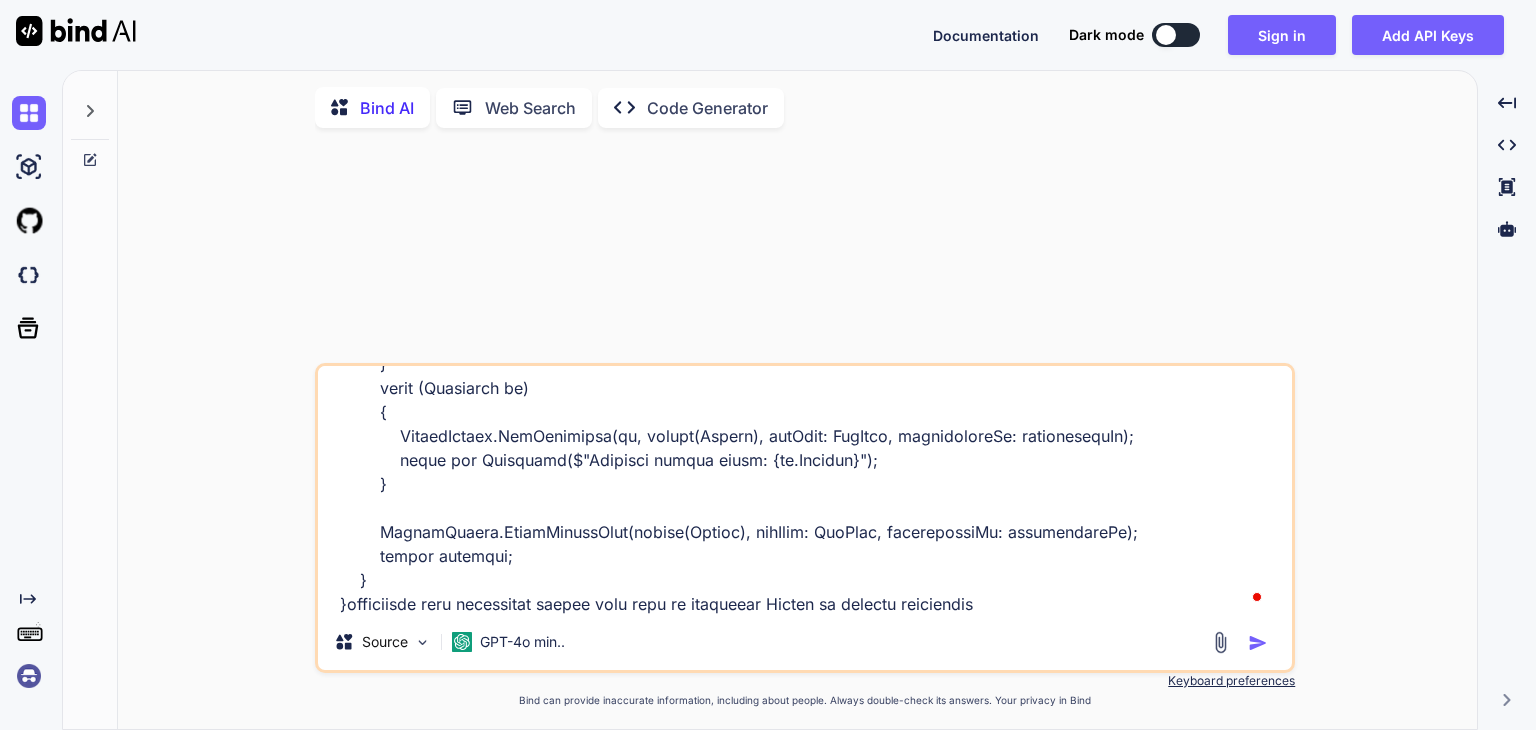 type on "[Route("api/couponloyalty")]
[ApiController]
public class CouponLoyaltyController : ControllerBase
{
private readonly IUriService _uriService;
private readonly ICouponLoyaltyService _couponLoyaltyService;
private const string ApiName = "CouponLoyalty";
public CouponLoyaltyController(ICouponLoyaltyService couponLoyaltyService, IUriService uriService)
{
_uriService = uriService;
_couponLoyaltyService = couponLoyaltyService;
}
private TokenDetails? GetUserManager()
{
var accessToken = Request.Headers[HeaderNames.Authorization].ToString();
if (!string.IsNullOrEmpty(accessToken) && accessToken.Contains("Bearer "))
accessToken = accessToken.Replace("Bearer ", "");
var userManager = new TokenDetails(accessToken);
return userManager?.Id != null ? userManager : null;
}
[HttpPost("create")]
public async Task<IActionResult> Create([FromBody] CouponLoyaltyConfiguration..." 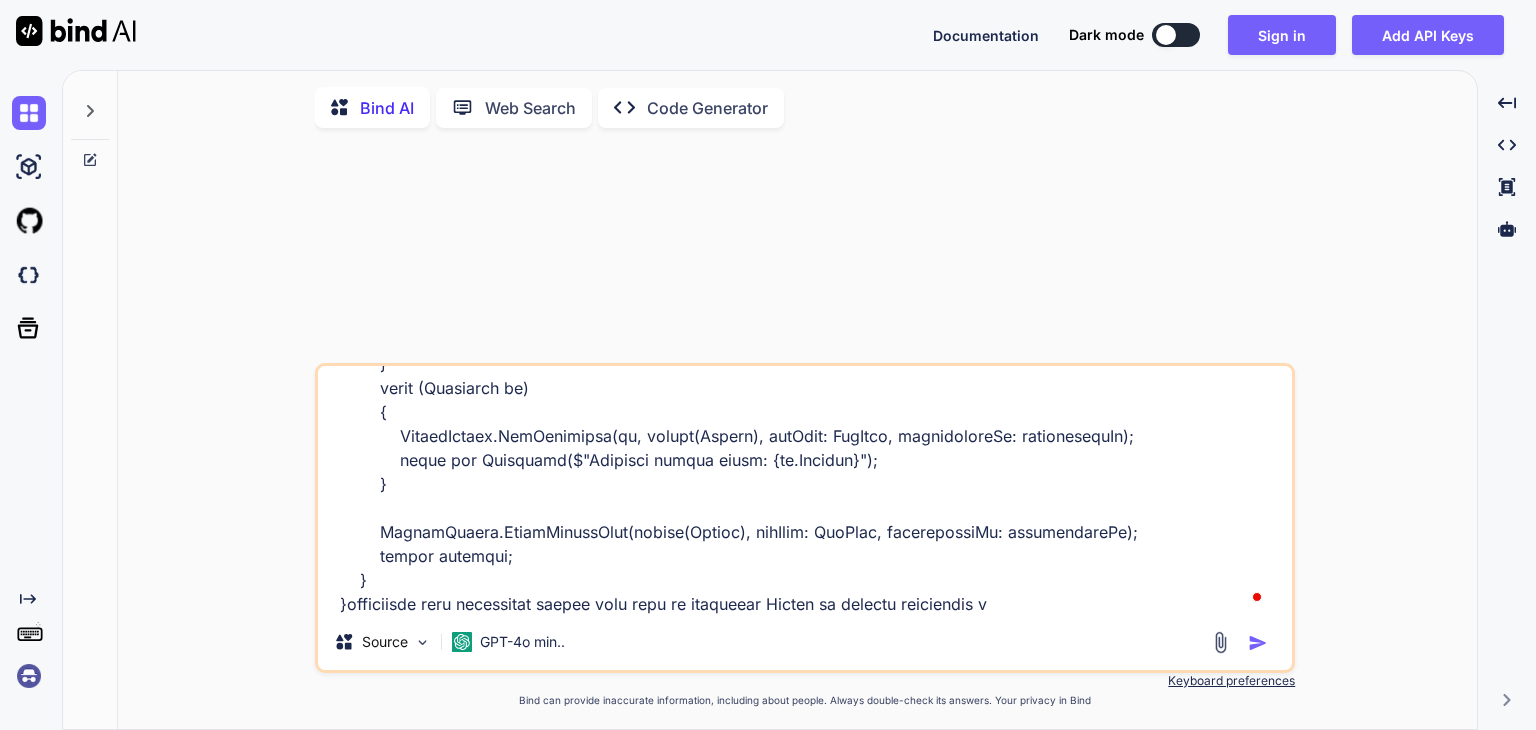 type on "[Route("api/couponloyalty")]
[ApiController]
public class CouponLoyaltyController : ControllerBase
{
private readonly IUriService _uriService;
private readonly ICouponLoyaltyService _couponLoyaltyService;
private const string ApiName = "CouponLoyalty";
public CouponLoyaltyController(ICouponLoyaltyService couponLoyaltyService, IUriService uriService)
{
_uriService = uriService;
_couponLoyaltyService = couponLoyaltyService;
}
private TokenDetails? GetUserManager()
{
var accessToken = Request.Headers[HeaderNames.Authorization].ToString();
if (!string.IsNullOrEmpty(accessToken) && accessToken.Contains("Bearer "))
accessToken = accessToken.Replace("Bearer ", "");
var userManager = new TokenDetails(accessToken);
return userManager?.Id != null ? userManager : null;
}
[HttpPost("create")]
public async Task<IActionResult> Create([FromBody] CouponLoyaltyConfiguration..." 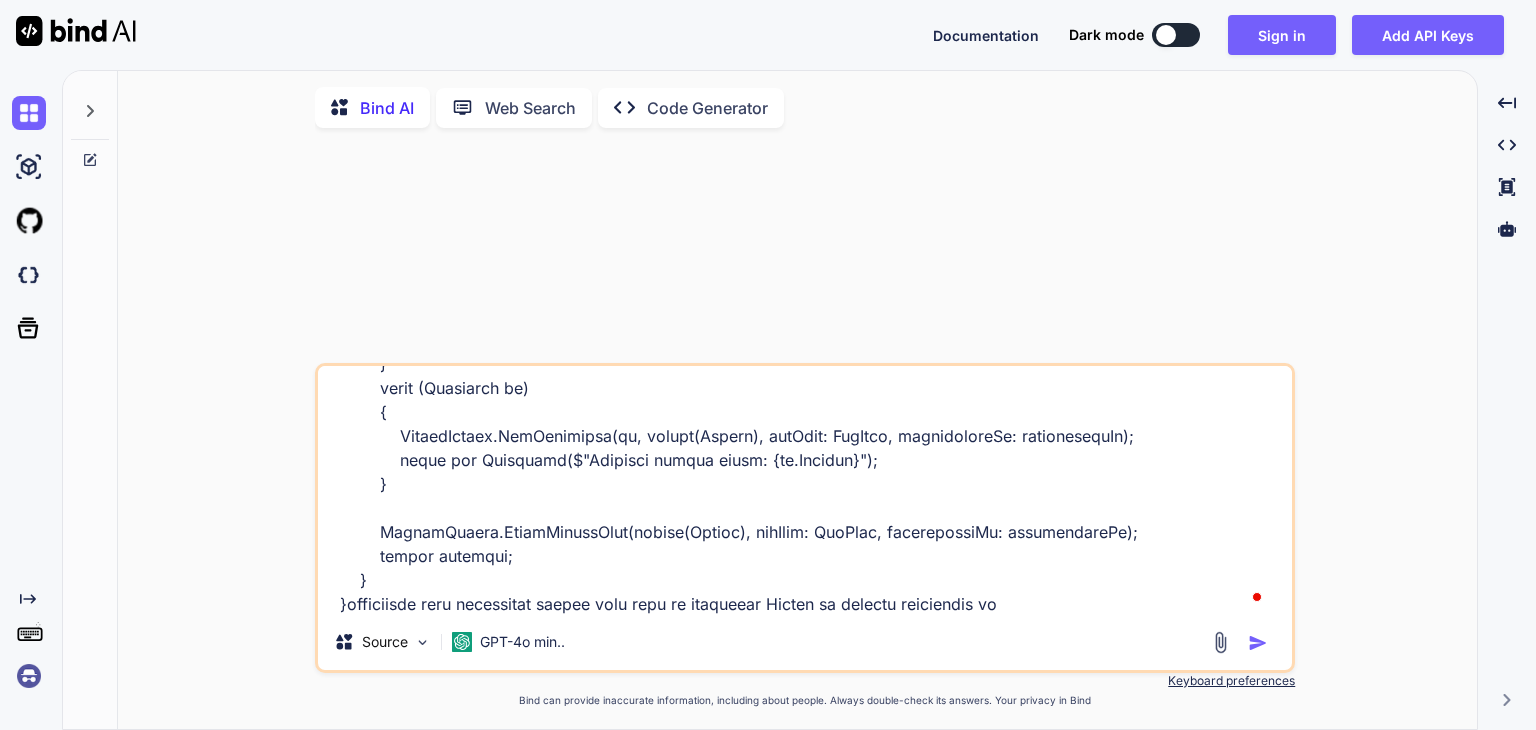 type on "[Route("api/couponloyalty")]
[ApiController]
public class CouponLoyaltyController : ControllerBase
{
private readonly IUriService _uriService;
private readonly ICouponLoyaltyService _couponLoyaltyService;
private const string ApiName = "CouponLoyalty";
public CouponLoyaltyController(ICouponLoyaltyService couponLoyaltyService, IUriService uriService)
{
_uriService = uriService;
_couponLoyaltyService = couponLoyaltyService;
}
private TokenDetails? GetUserManager()
{
var accessToken = Request.Headers[HeaderNames.Authorization].ToString();
if (!string.IsNullOrEmpty(accessToken) && accessToken.Contains("Bearer "))
accessToken = accessToken.Replace("Bearer ", "");
var userManager = new TokenDetails(accessToken);
return userManager?.Id != null ? userManager : null;
}
[HttpPost("create")]
public async Task<IActionResult> Create([FromBody] CouponLoyaltyConfiguration..." 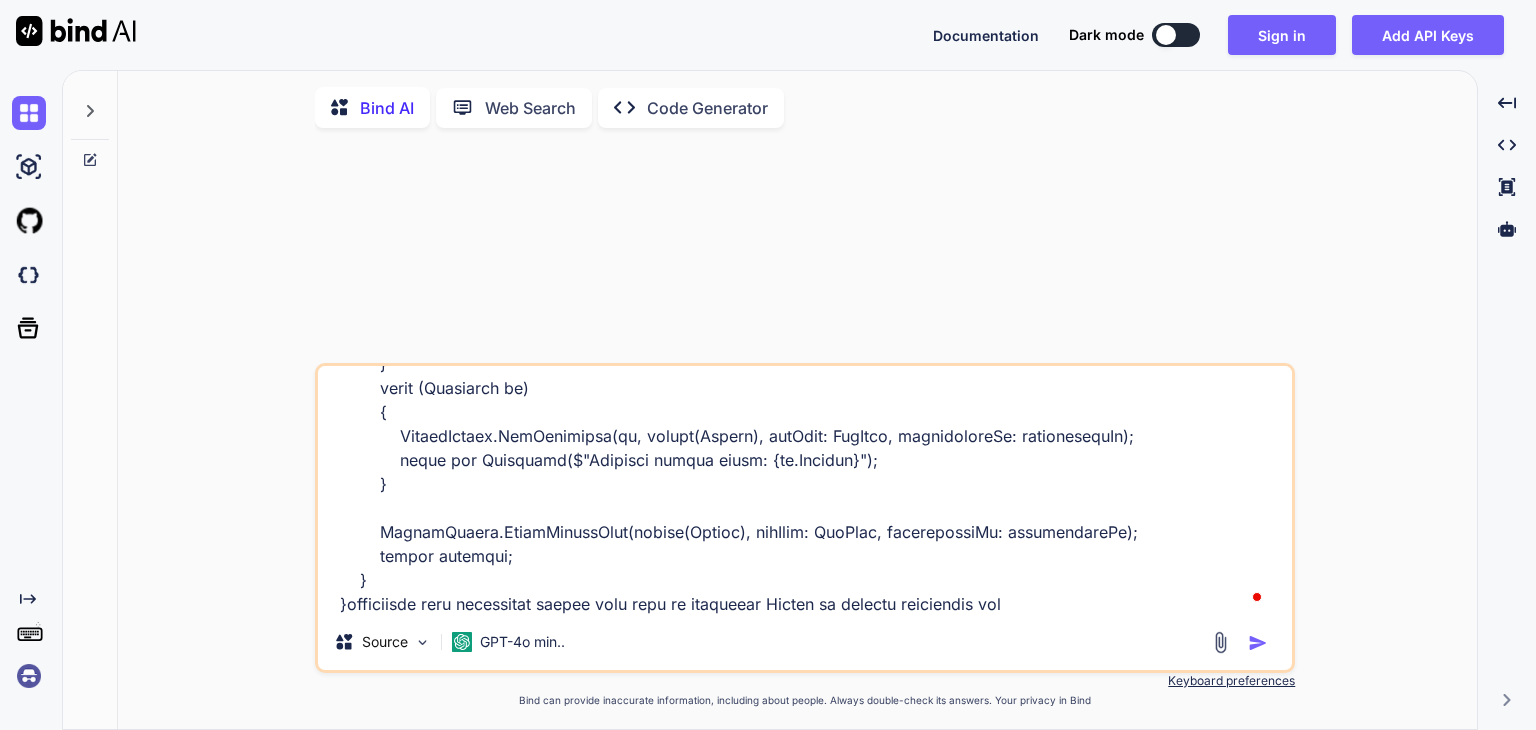 type on "[Route("api/couponloyalty")]
[ApiController]
public class CouponLoyaltyController : ControllerBase
{
private readonly IUriService _uriService;
private readonly ICouponLoyaltyService _couponLoyaltyService;
private const string ApiName = "CouponLoyalty";
public CouponLoyaltyController(ICouponLoyaltyService couponLoyaltyService, IUriService uriService)
{
_uriService = uriService;
_couponLoyaltyService = couponLoyaltyService;
}
private TokenDetails? GetUserManager()
{
var accessToken = Request.Headers[HeaderNames.Authorization].ToString();
if (!string.IsNullOrEmpty(accessToken) && accessToken.Contains("Bearer "))
accessToken = accessToken.Replace("Bearer ", "");
var userManager = new TokenDetails(accessToken);
return userManager?.Id != null ? userManager : null;
}
[HttpPost("create")]
public async Task<IActionResult> Create([FromBody] CouponLoyaltyConfiguration..." 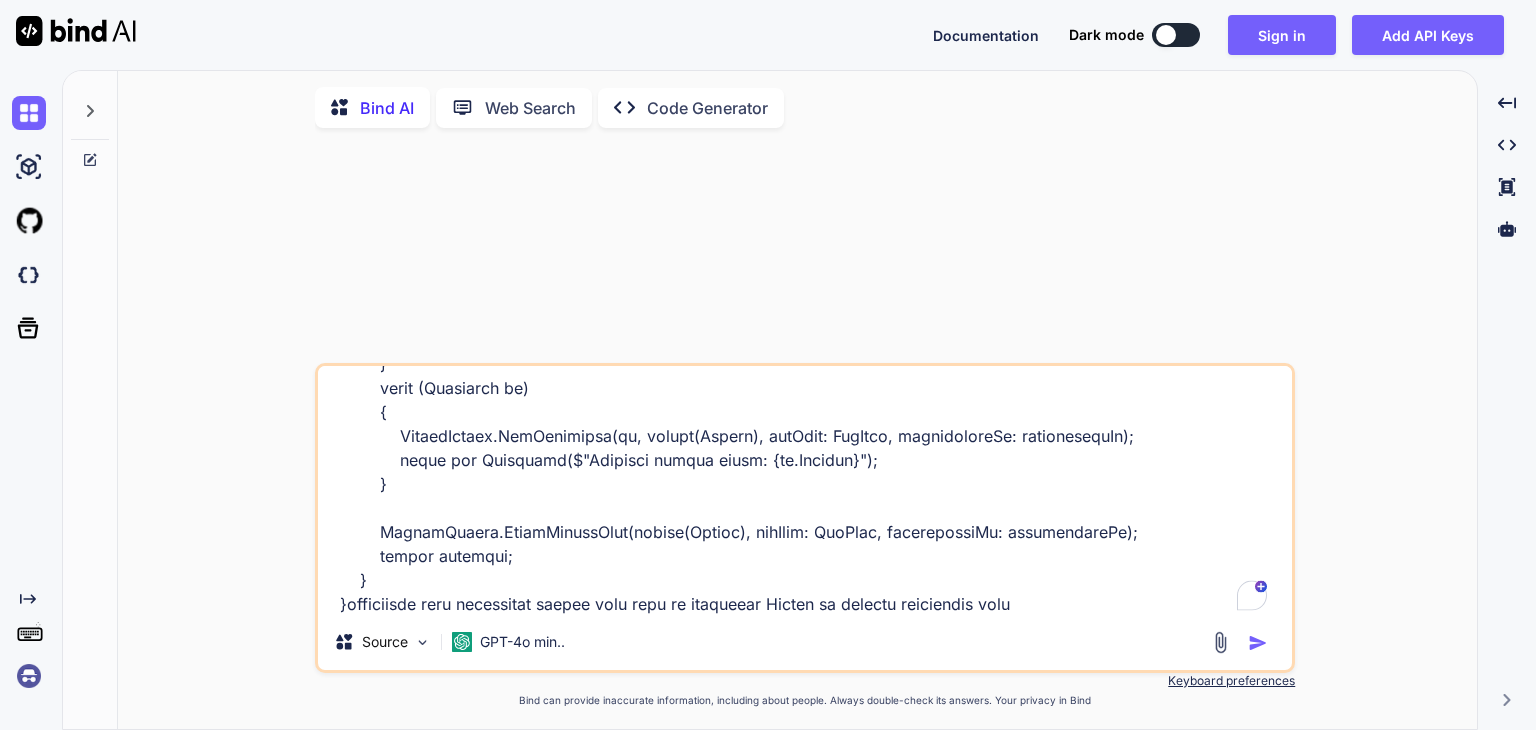 click at bounding box center (1258, 643) 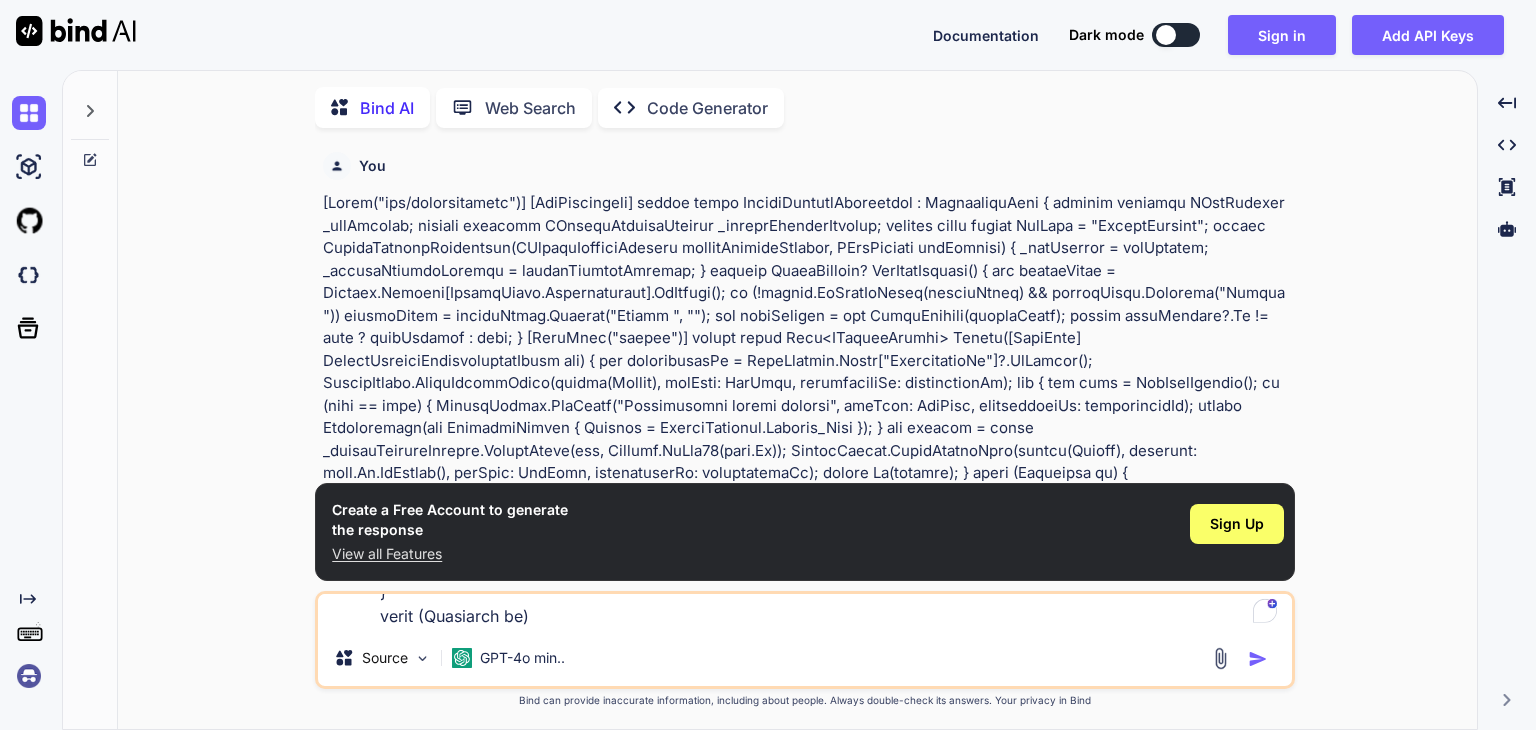scroll, scrollTop: 0, scrollLeft: 0, axis: both 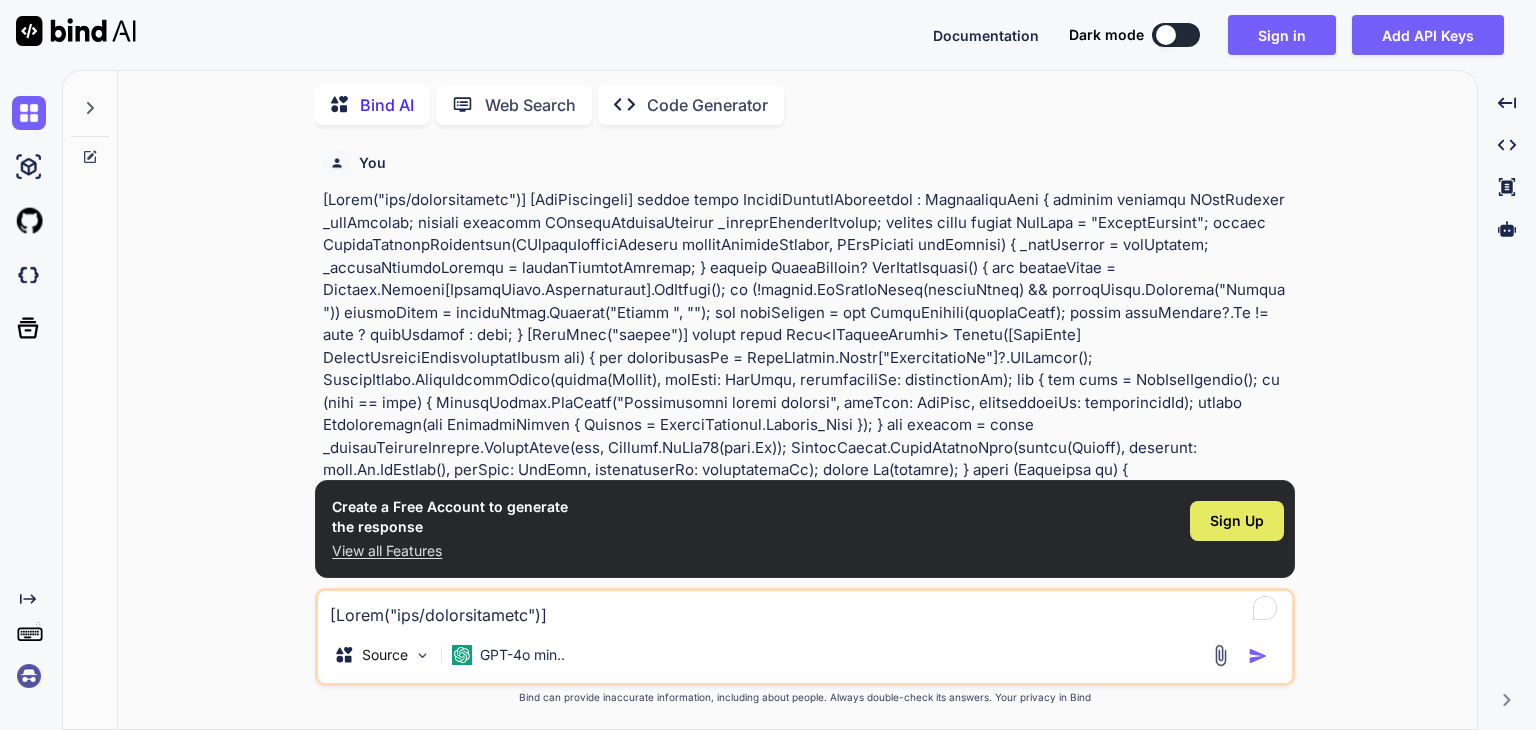 click on "Sign Up" at bounding box center (1237, 521) 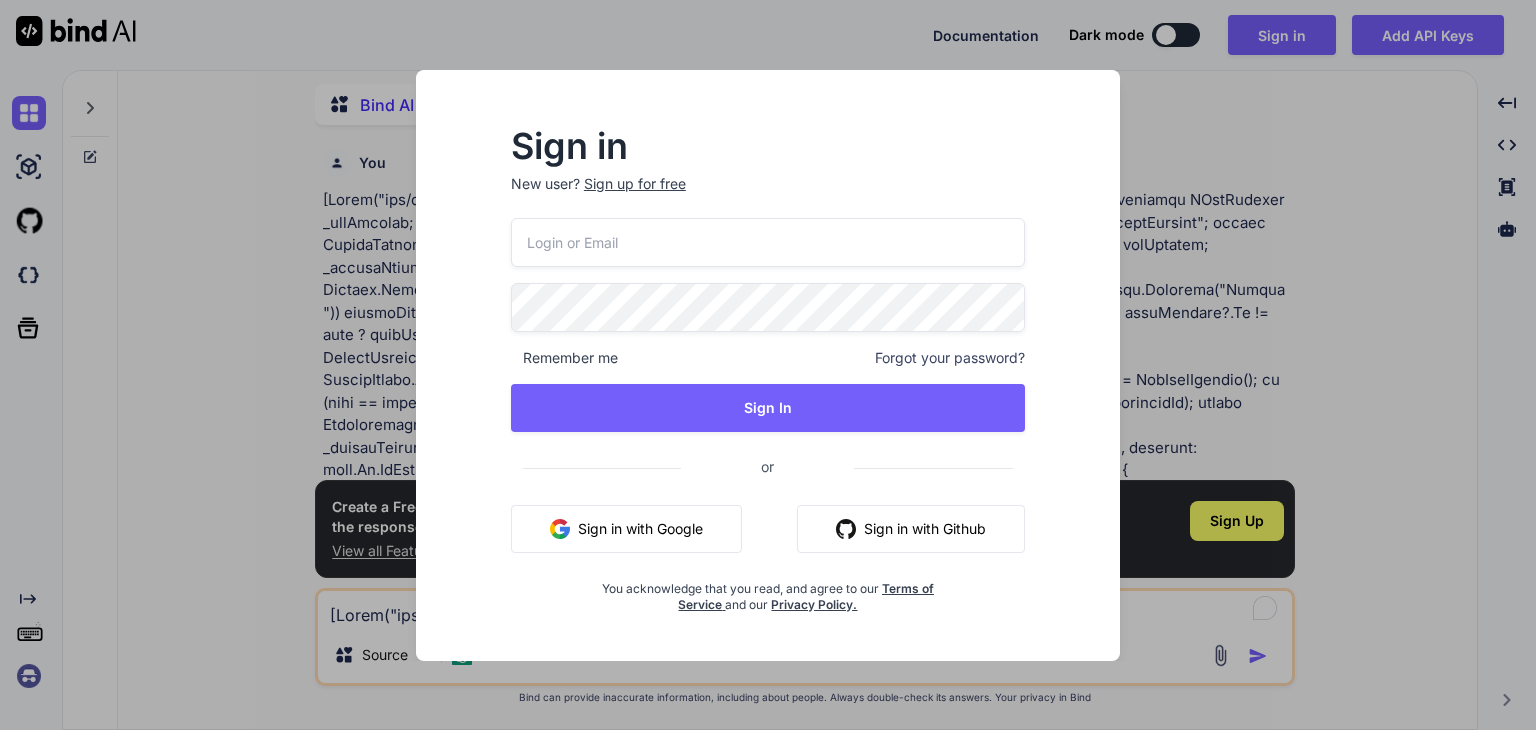 click on "Sign in with Google" at bounding box center [626, 529] 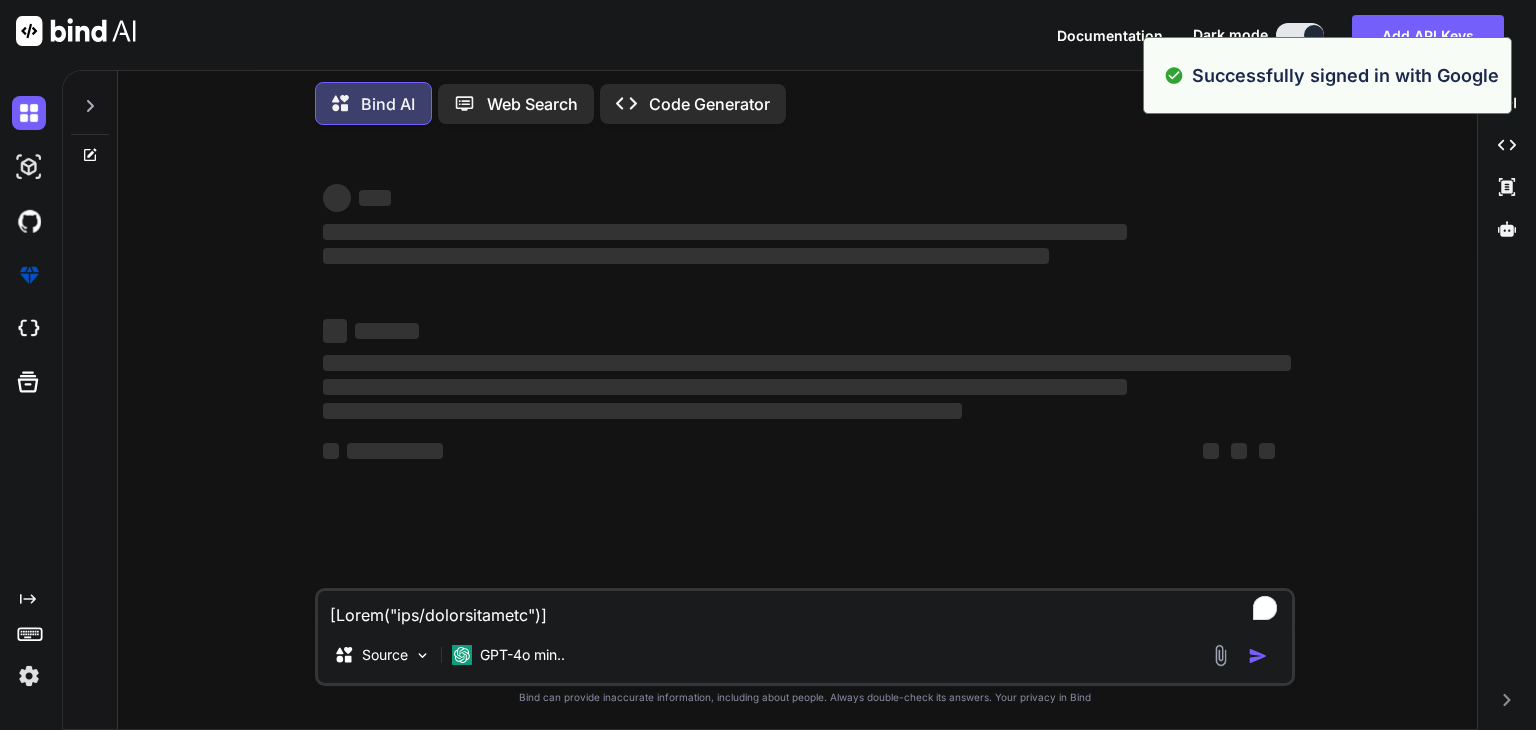 scroll, scrollTop: 0, scrollLeft: 0, axis: both 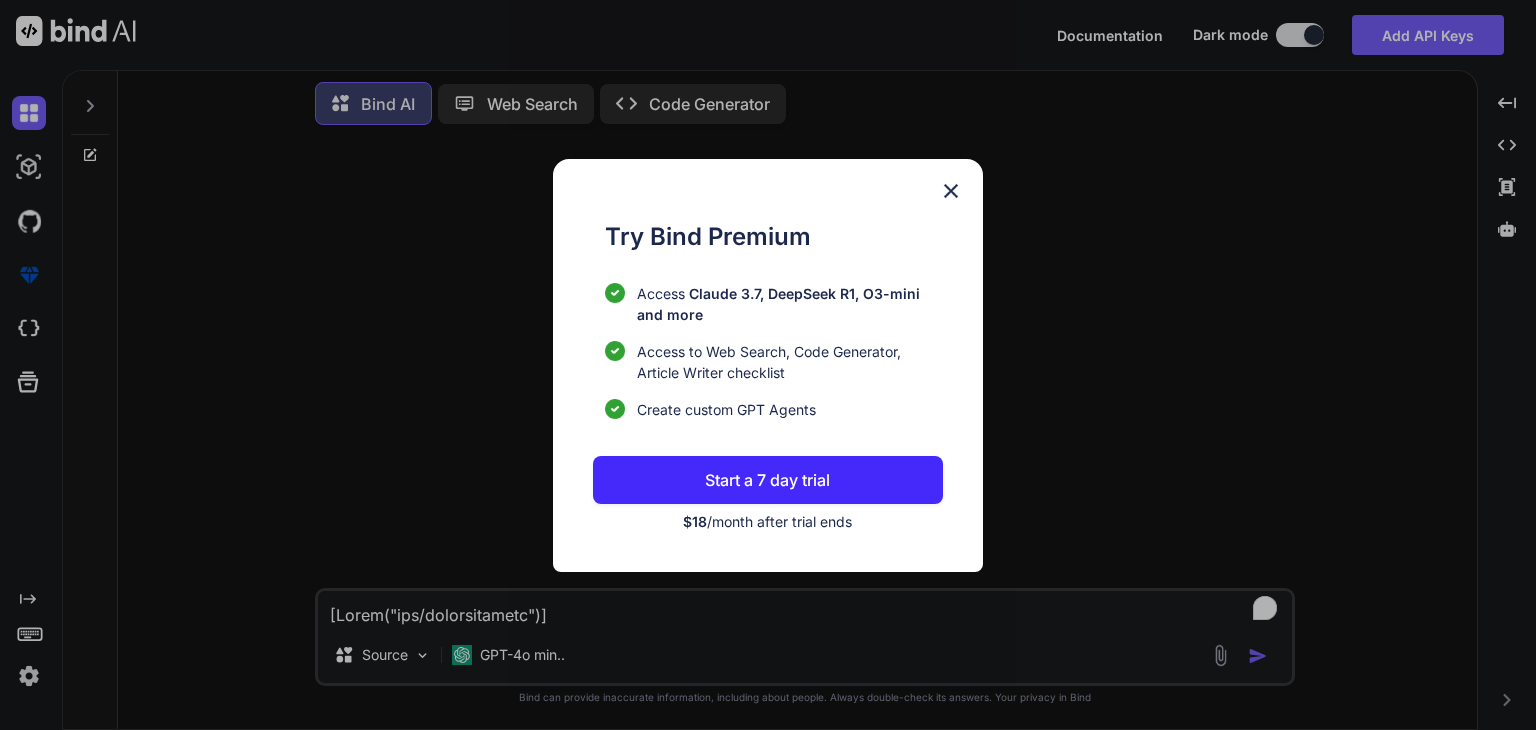 click at bounding box center [951, 191] 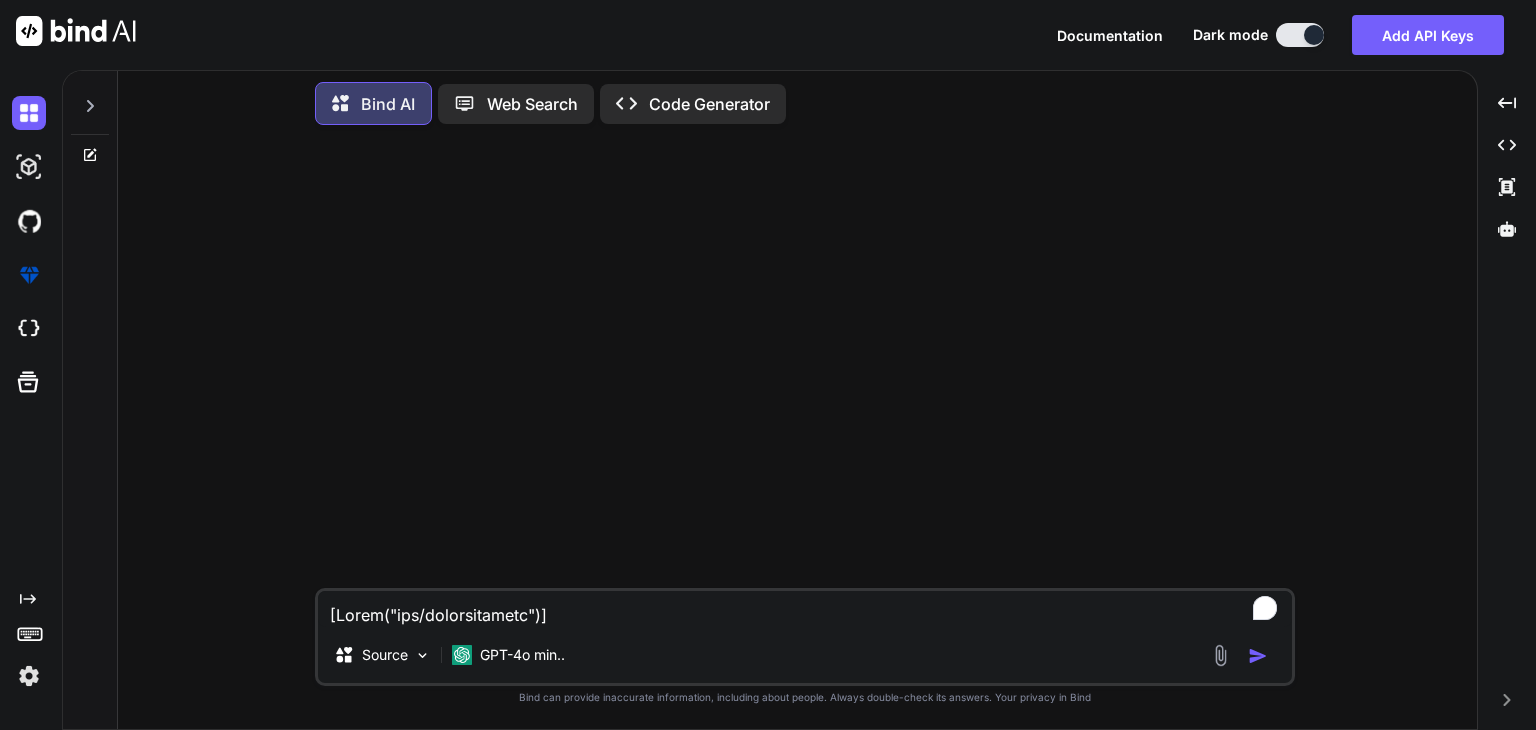 click at bounding box center [805, 609] 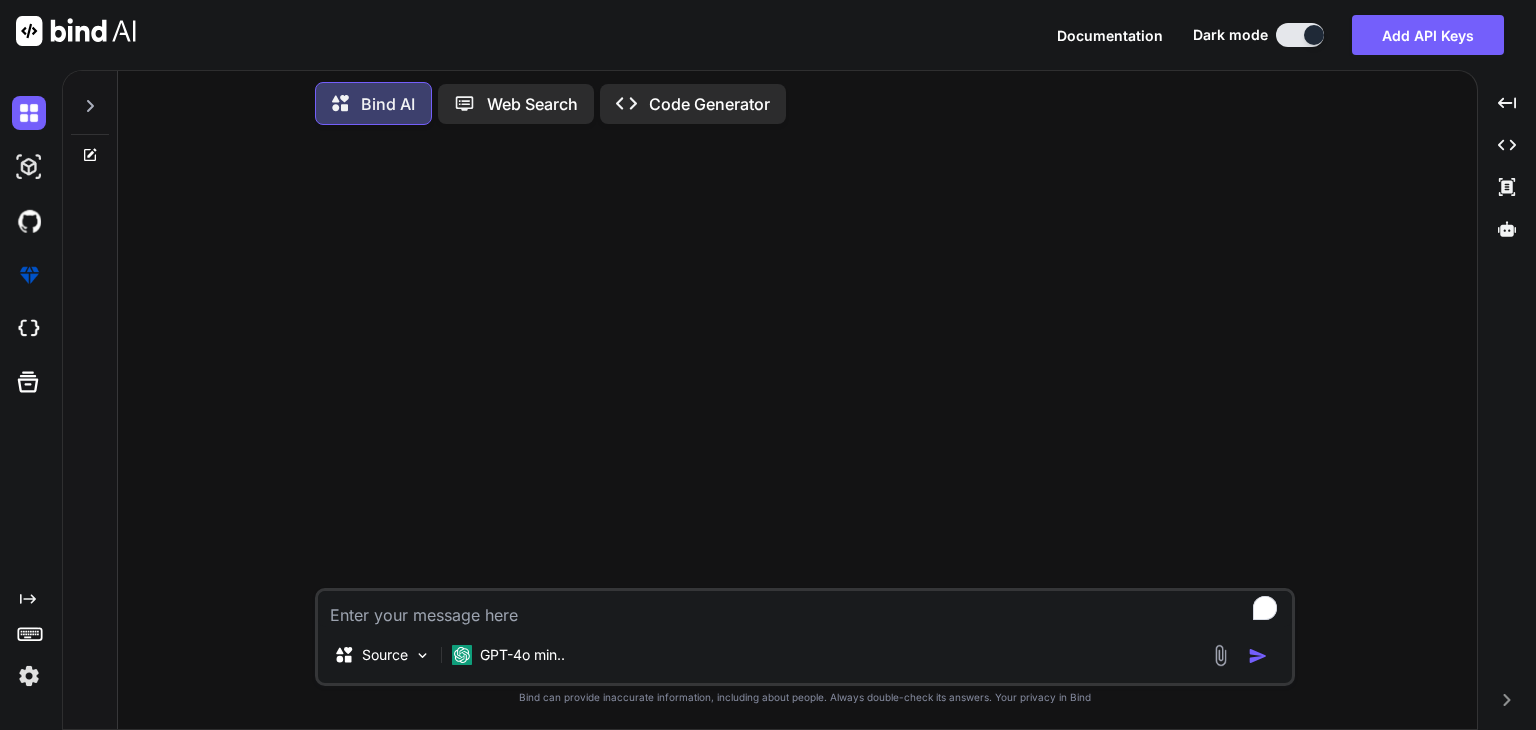 paste on "[Route("api/couponloyalty")]
[ApiController]
public class CouponLoyaltyController : ControllerBase
{
private readonly IUriService _uriService;
private readonly ICouponLoyaltyService _couponLoyaltyService;
private const string ApiName = "CouponLoyalty";
public CouponLoyaltyController(ICouponLoyaltyService couponLoyaltyService, IUriService uriService)
{
_uriService = uriService;
_couponLoyaltyService = couponLoyaltyService;
}
private TokenDetails? GetUserManager()
{
var accessToken = Request.Headers[HeaderNames.Authorization].ToString();
if (!string.IsNullOrEmpty(accessToken) && accessToken.Contains("Bearer "))
accessToken = accessToken.Replace("Bearer ", "");
var userManager = new TokenDetails(accessToken);
return userManager?.Id != null ? userManager : null;
}
[HttpPost("create")]
public async Task<IActionResult> Create([FromBody] CouponLoyaltyConfiguration..." 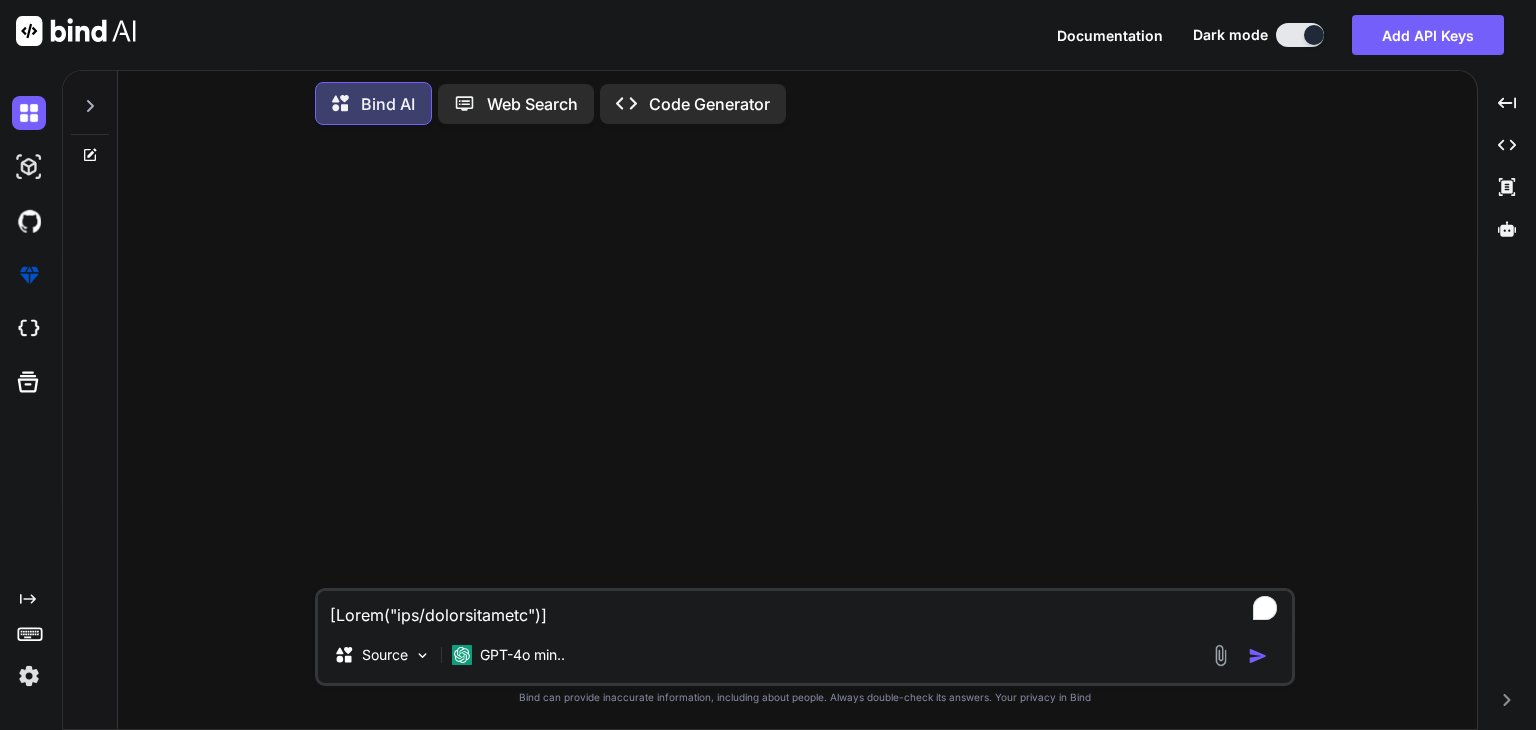 scroll, scrollTop: 3722, scrollLeft: 0, axis: vertical 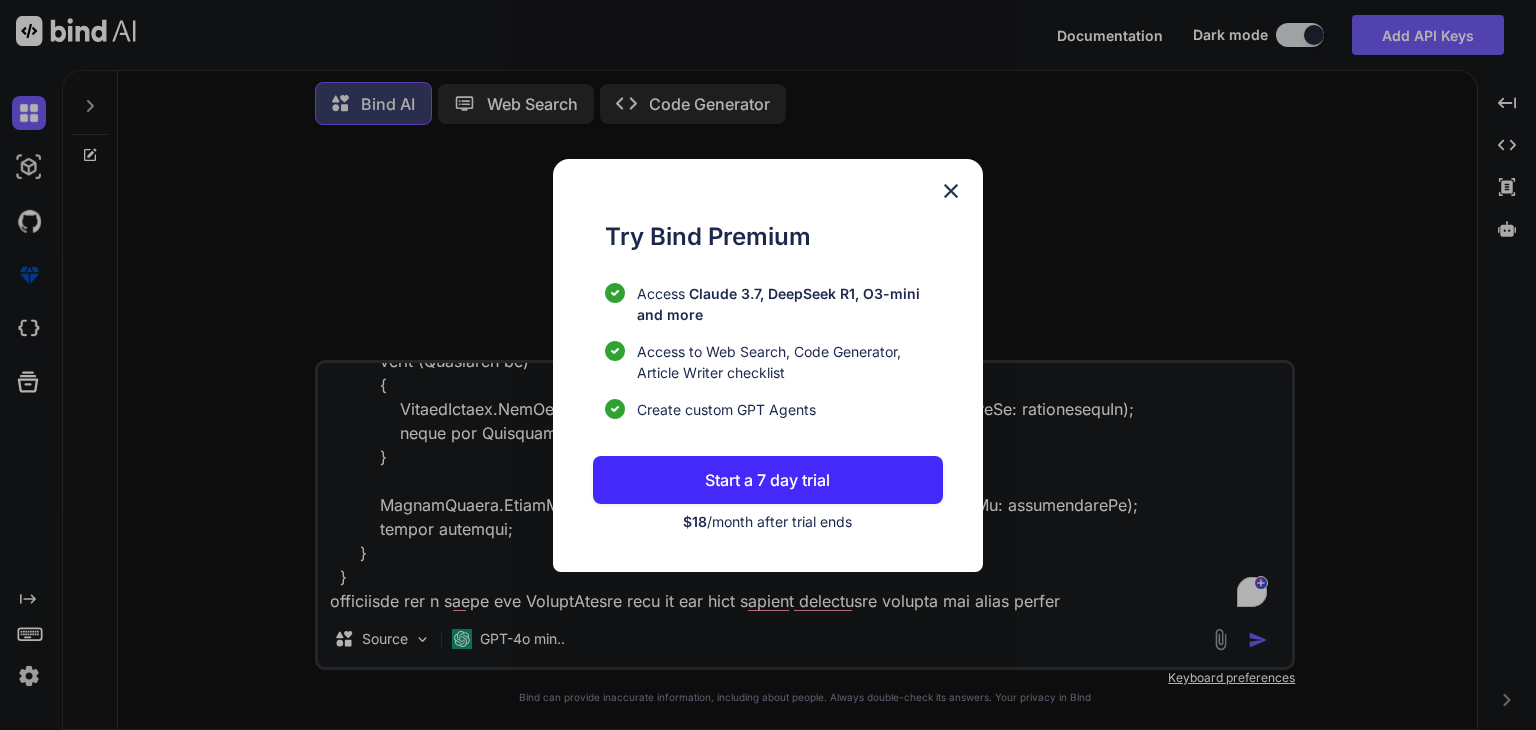 click on "Start a 7 day trial" at bounding box center [768, 480] 